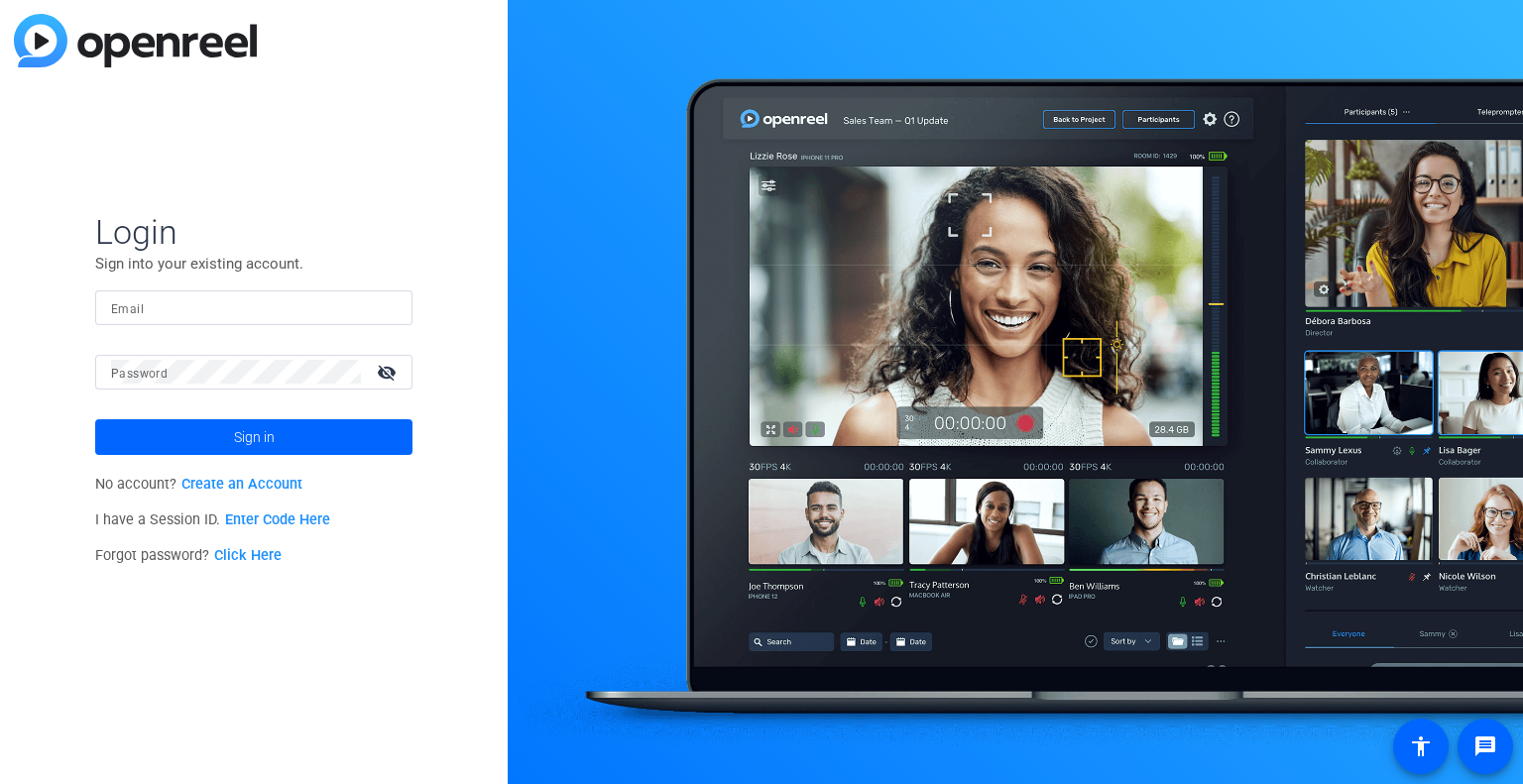 scroll, scrollTop: 0, scrollLeft: 0, axis: both 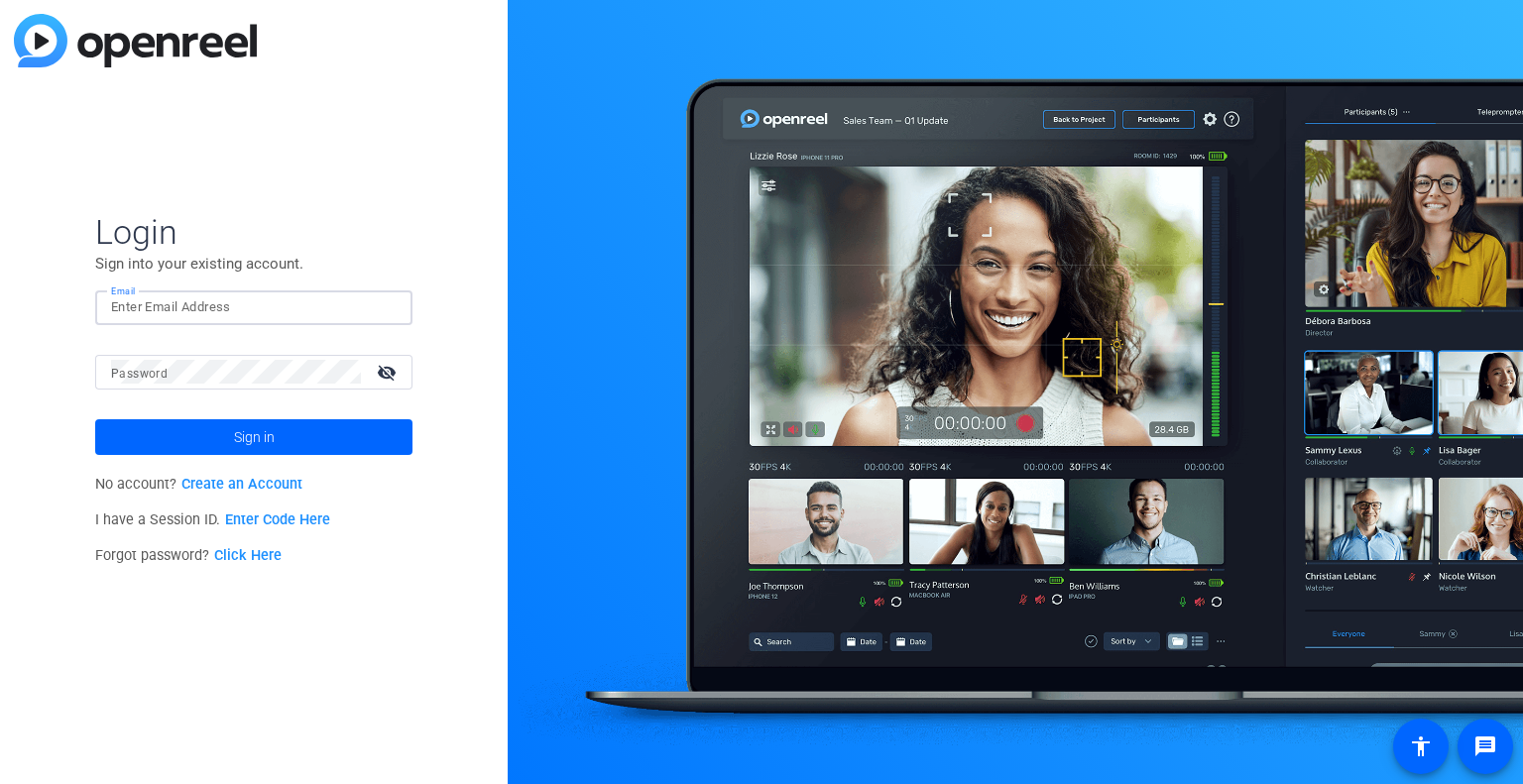 click on "Email" at bounding box center [254, 307] 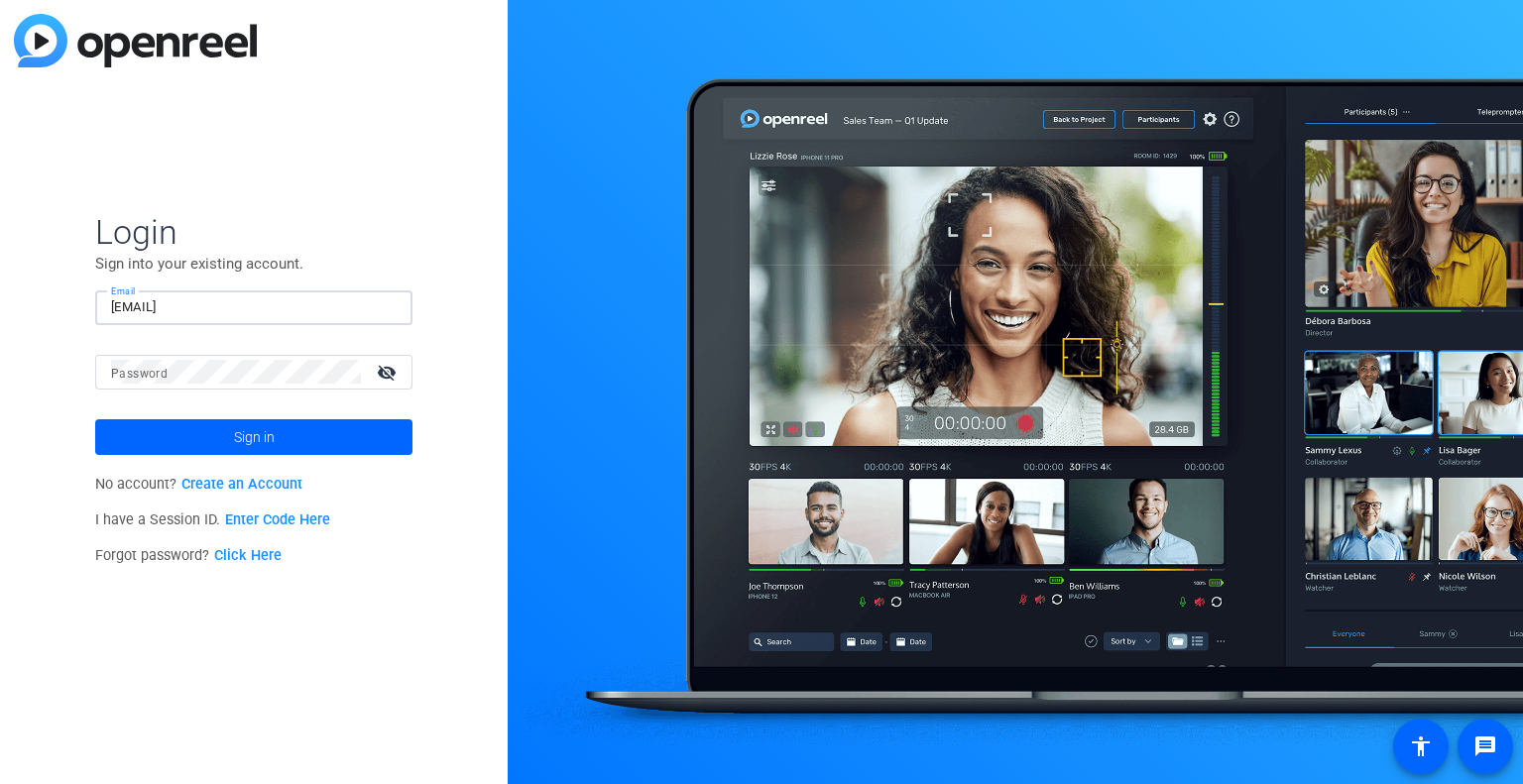 type on "[EMAIL]" 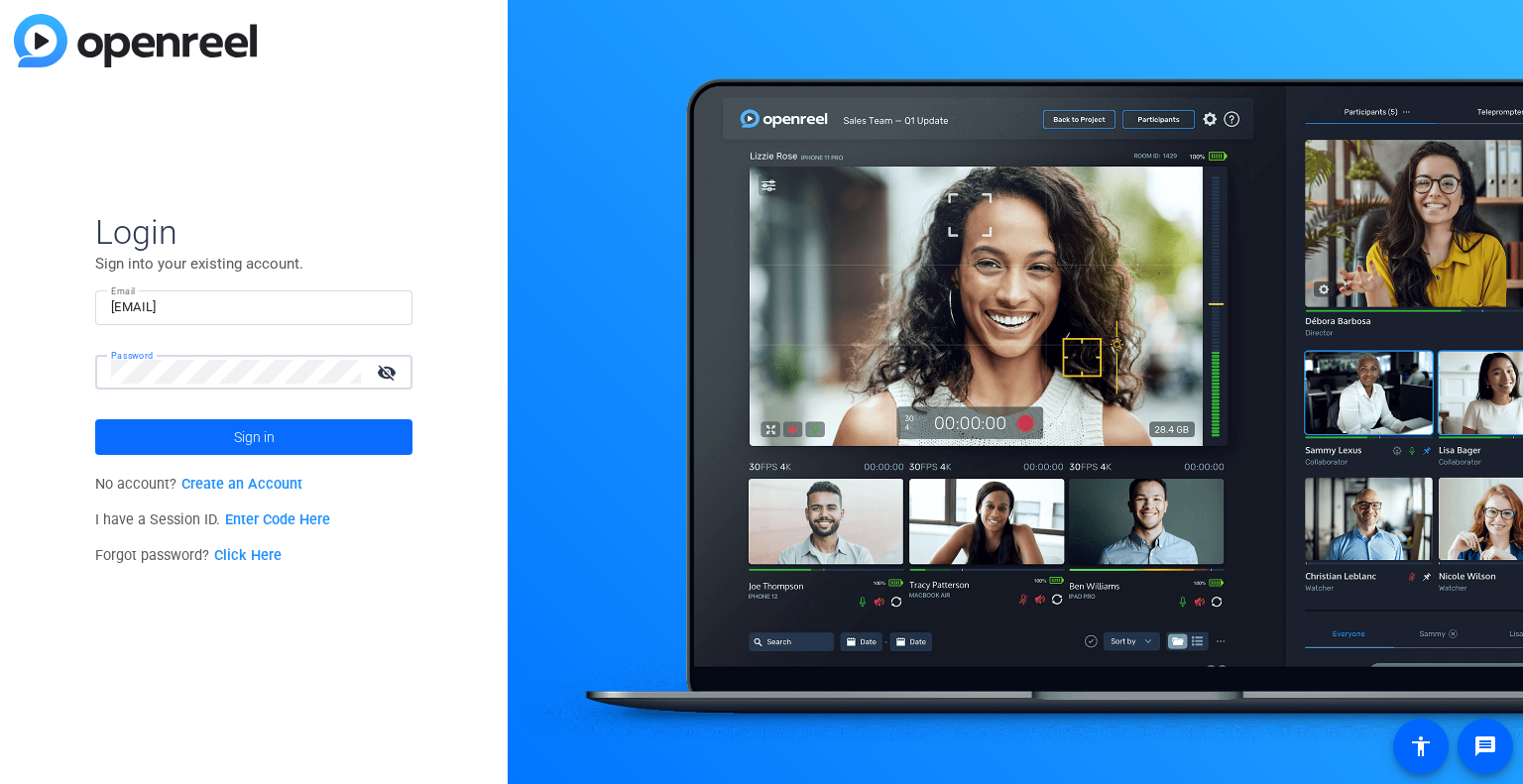 click 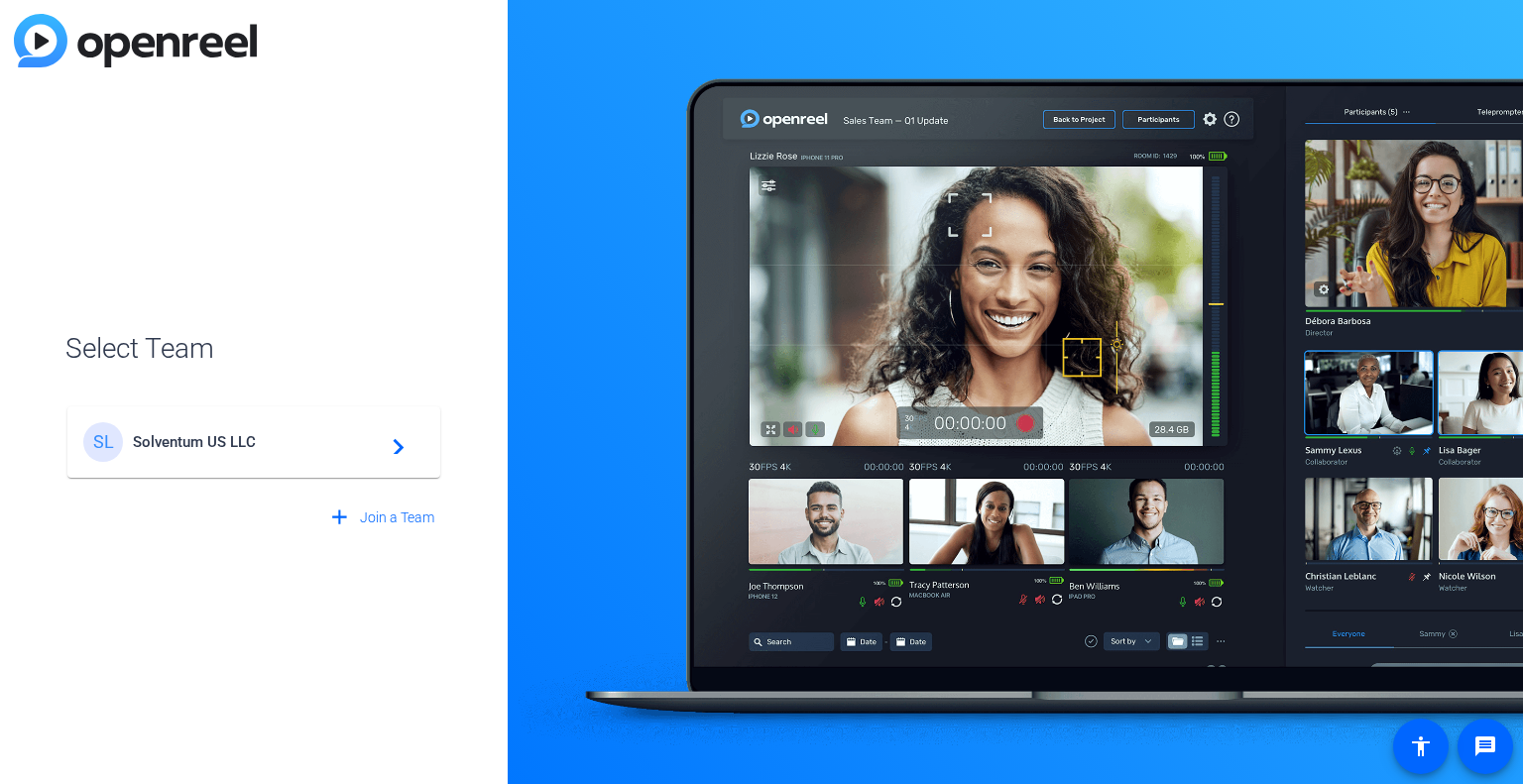 click on "Solventum US LLC" 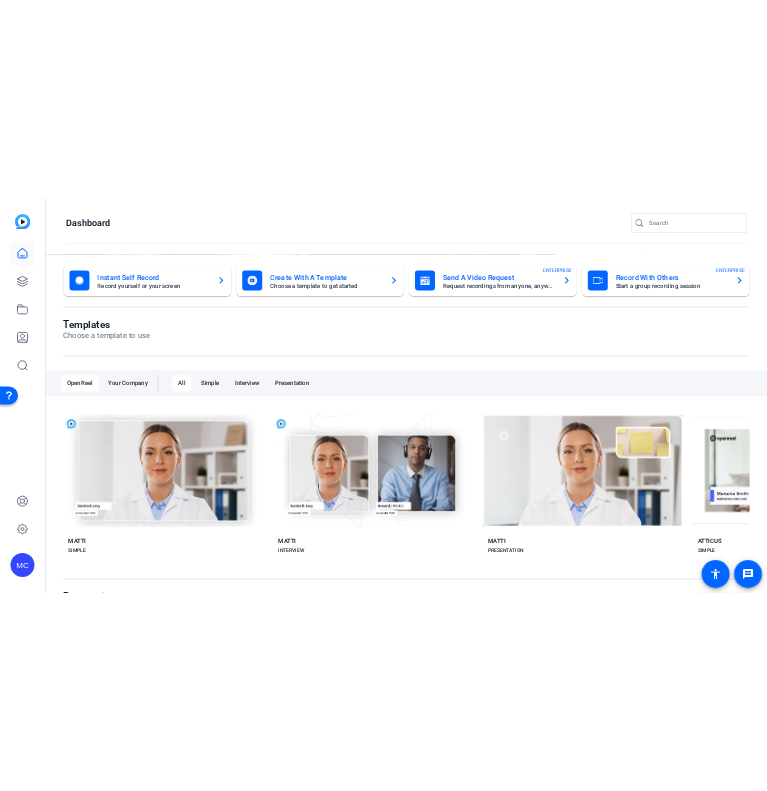 scroll, scrollTop: 0, scrollLeft: 0, axis: both 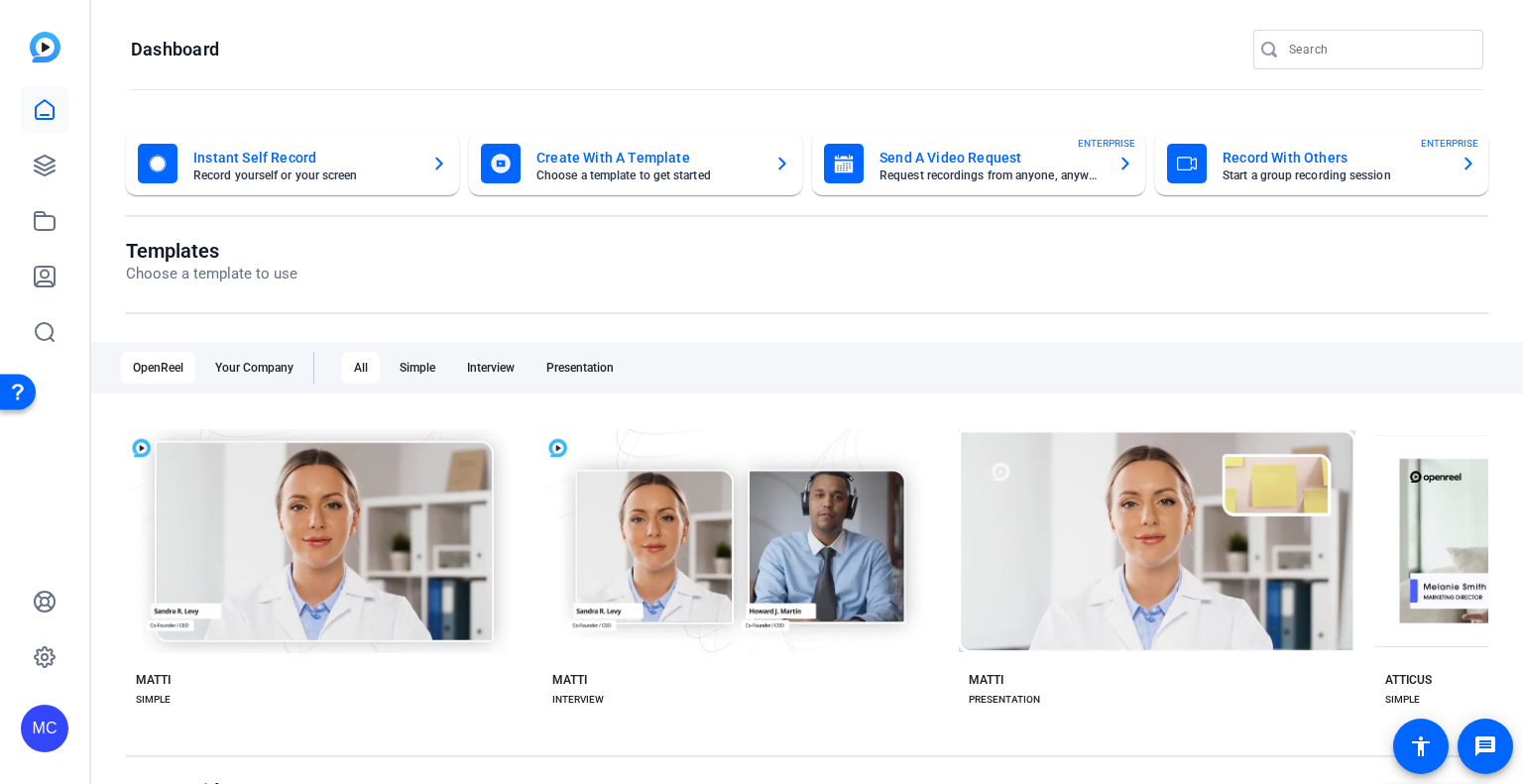 click on "Instant Self Record" 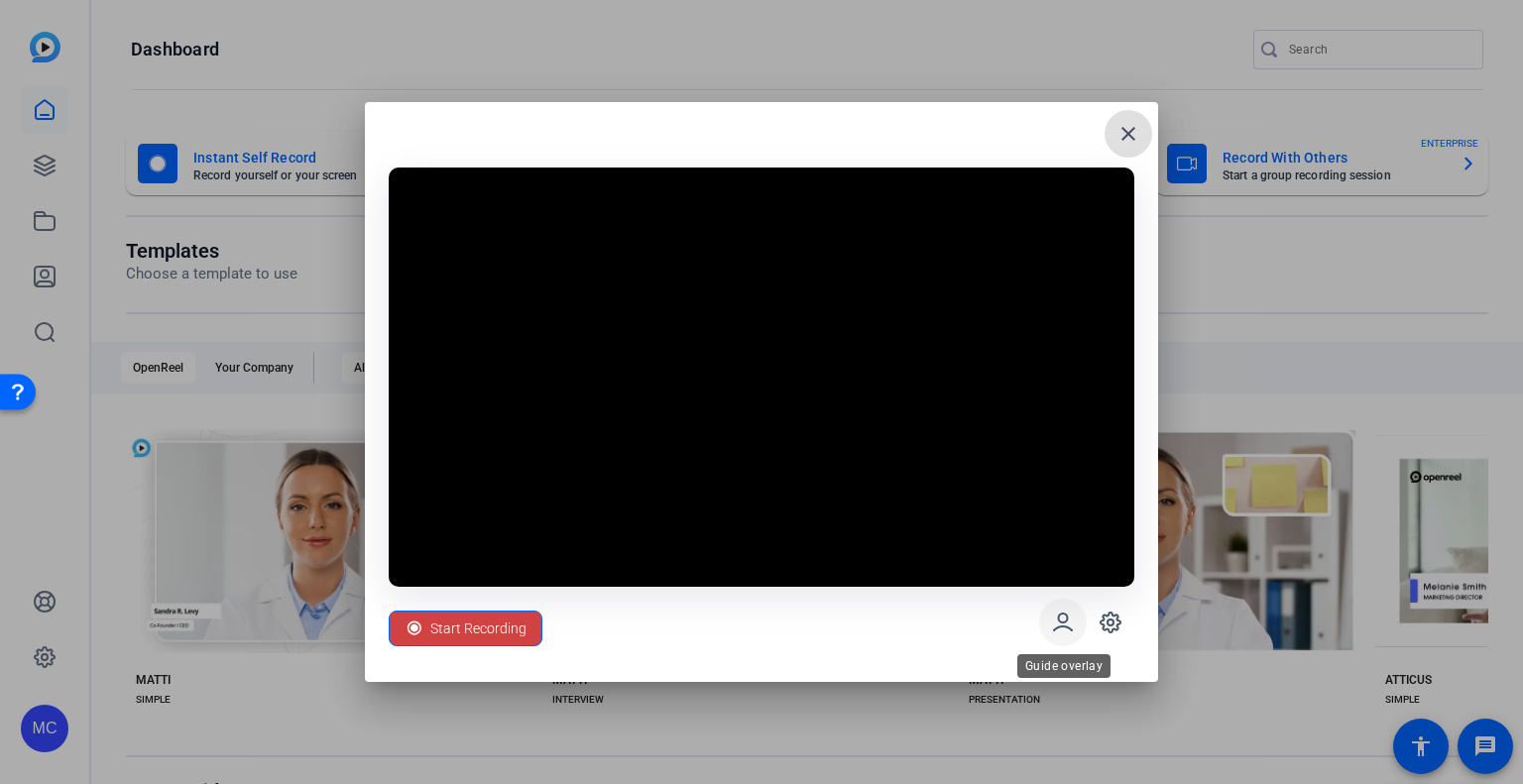 click 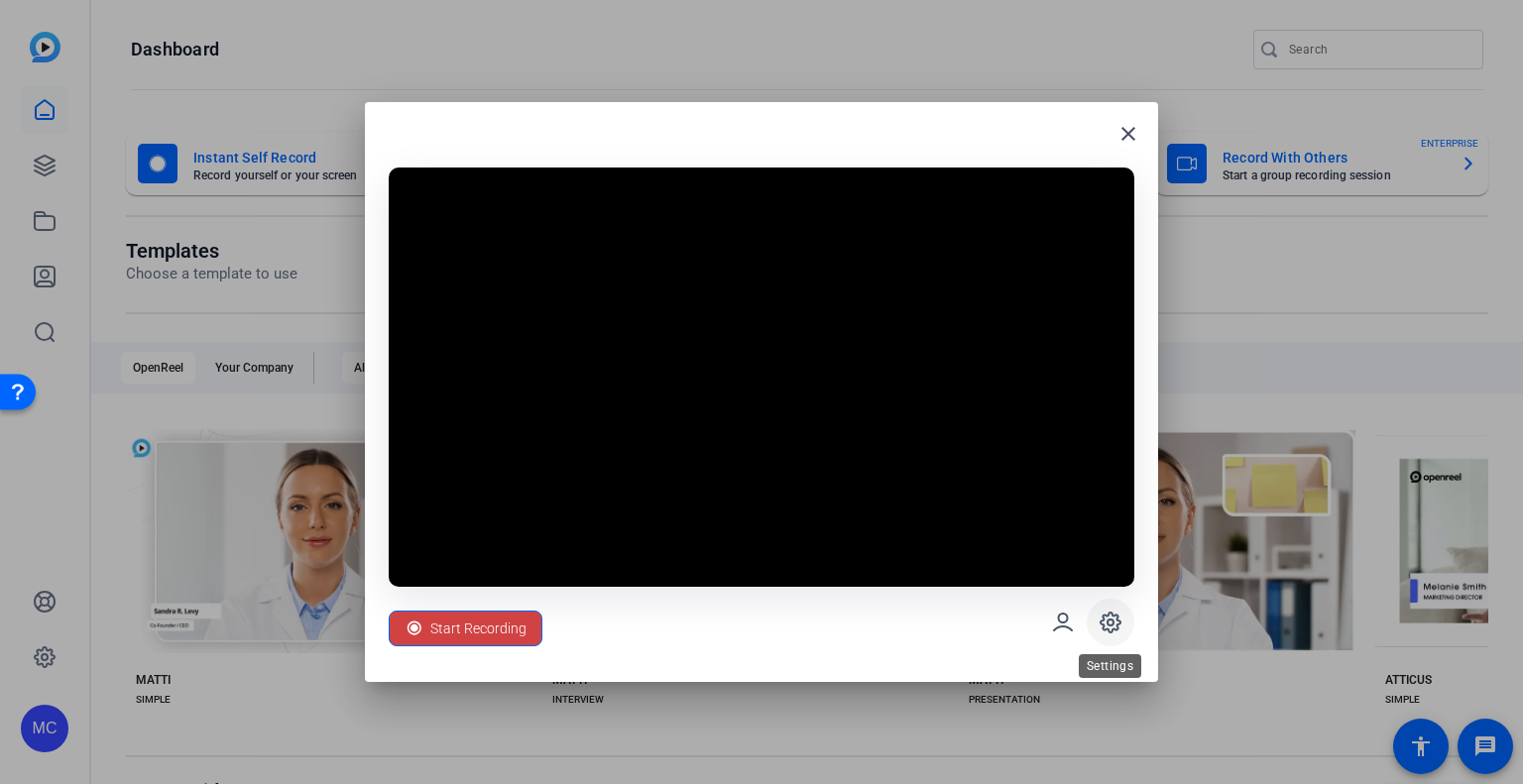 click at bounding box center [1111, 622] 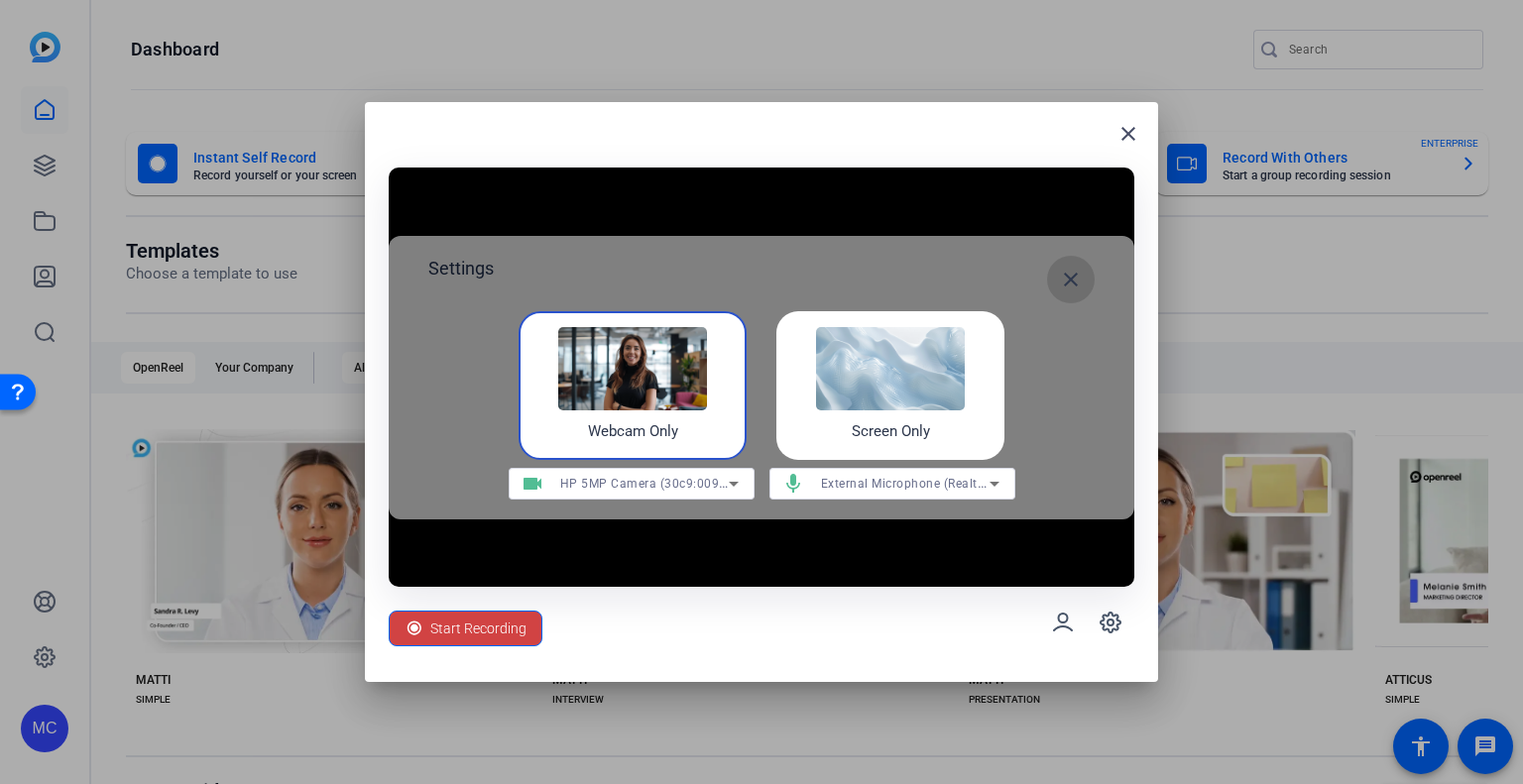 click on "close" at bounding box center [1071, 280] 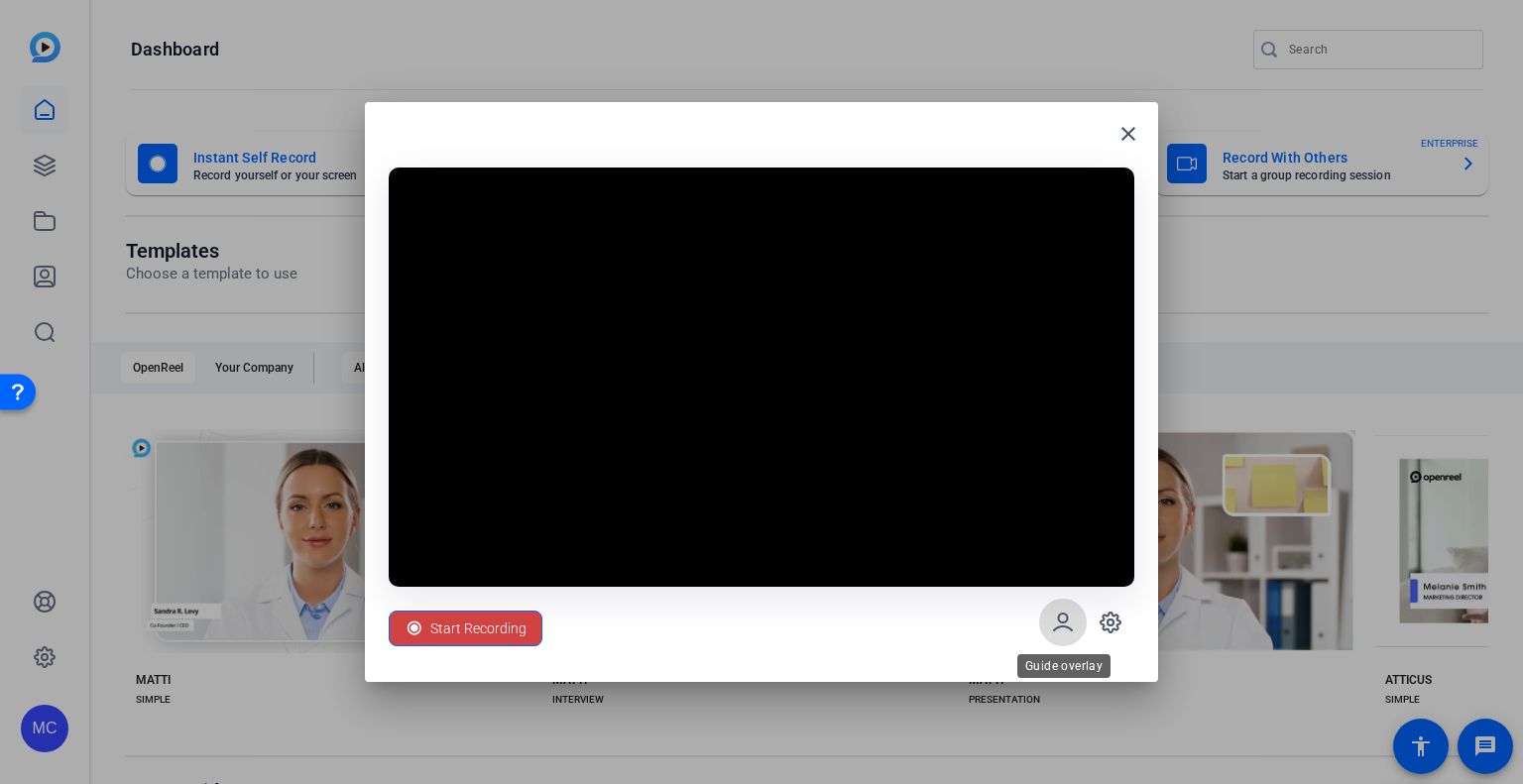 click 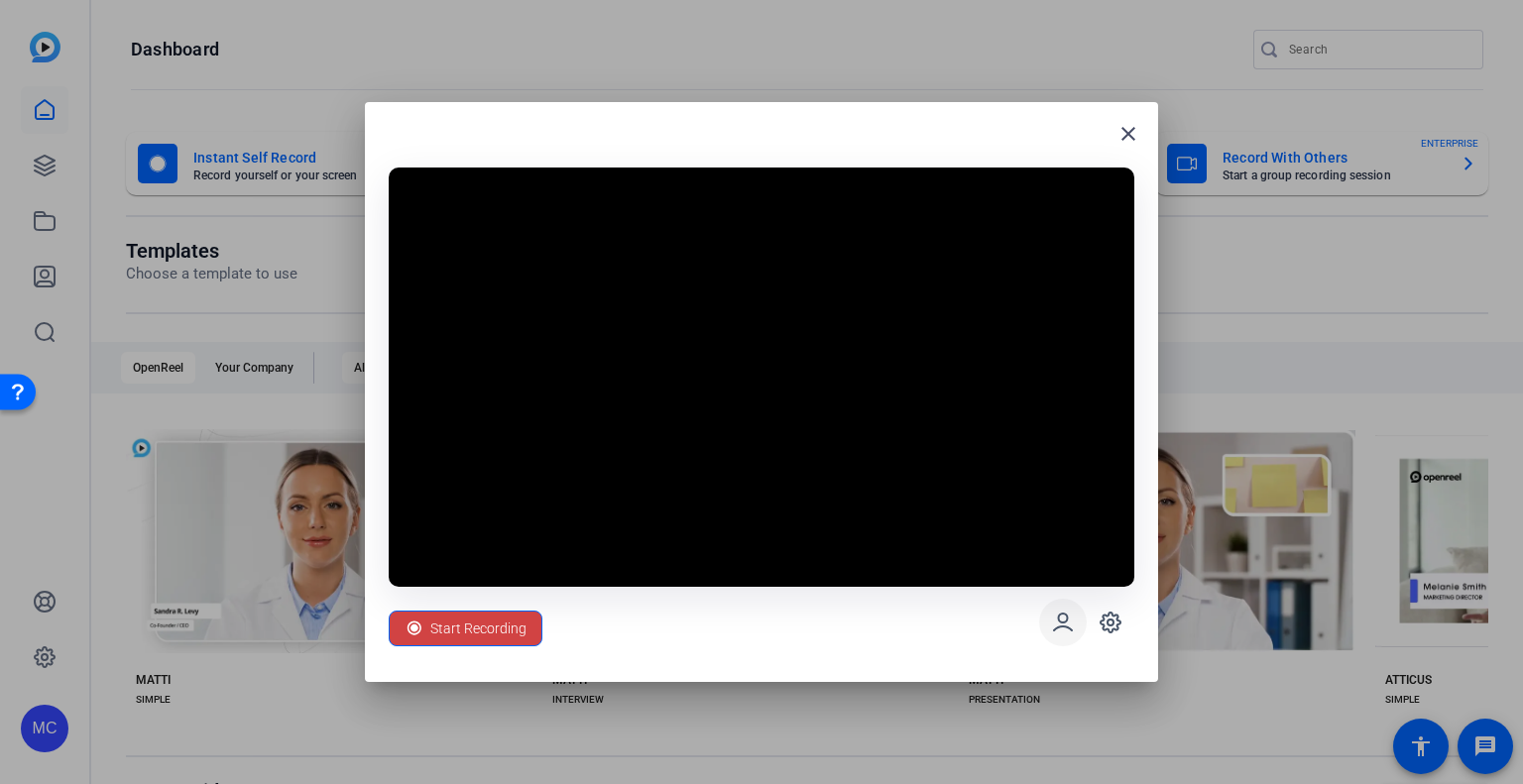 click 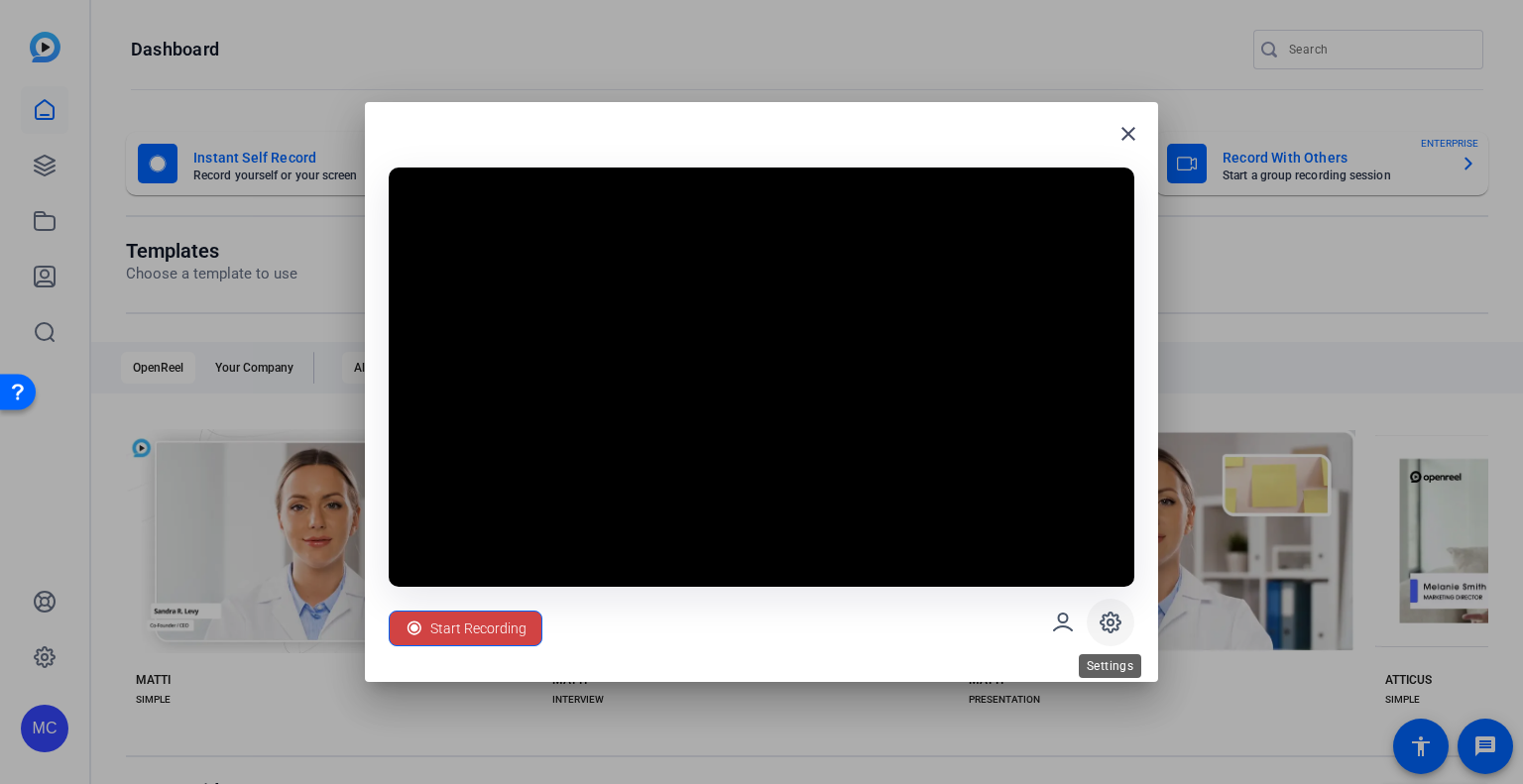 click 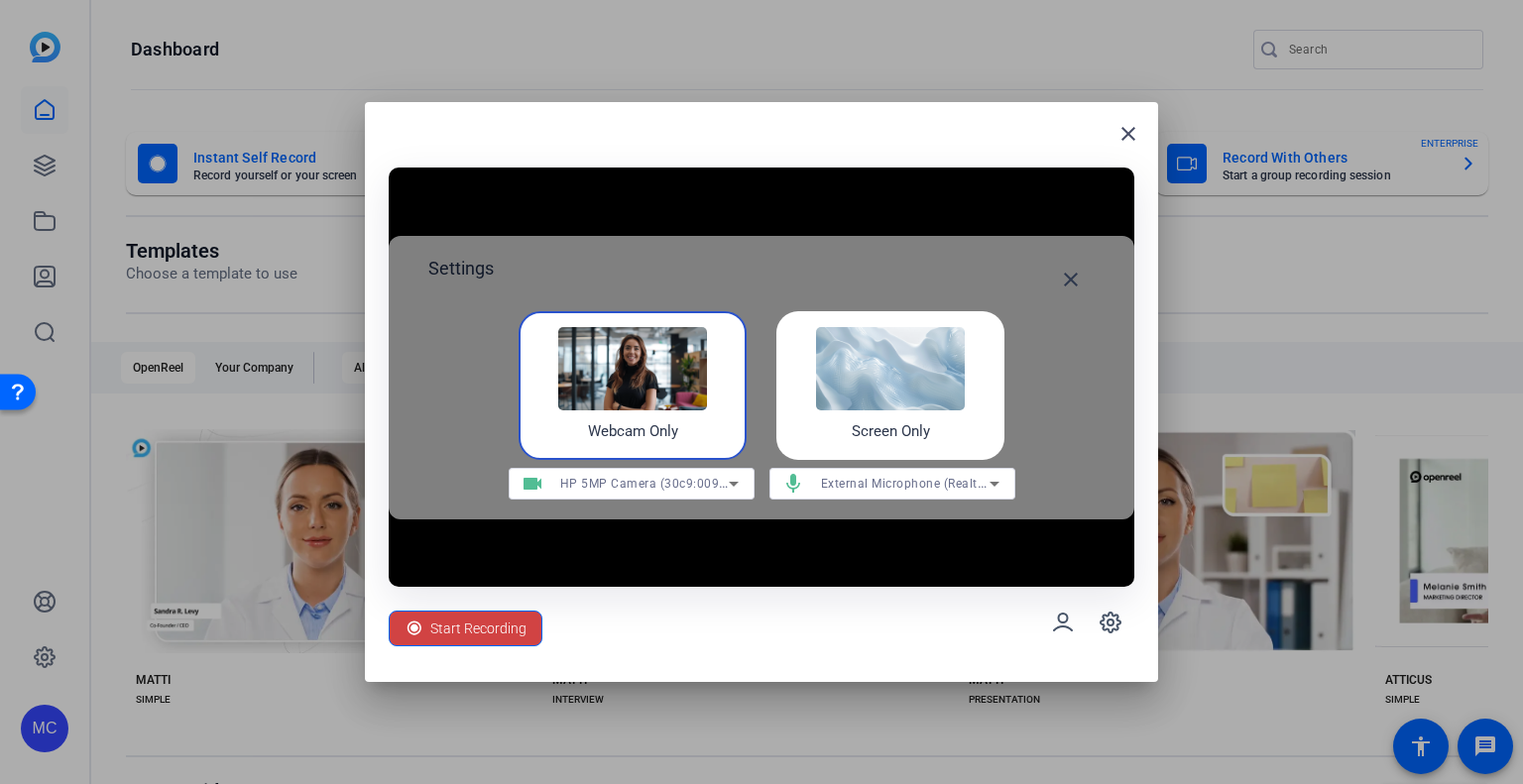 click at bounding box center (633, 369) 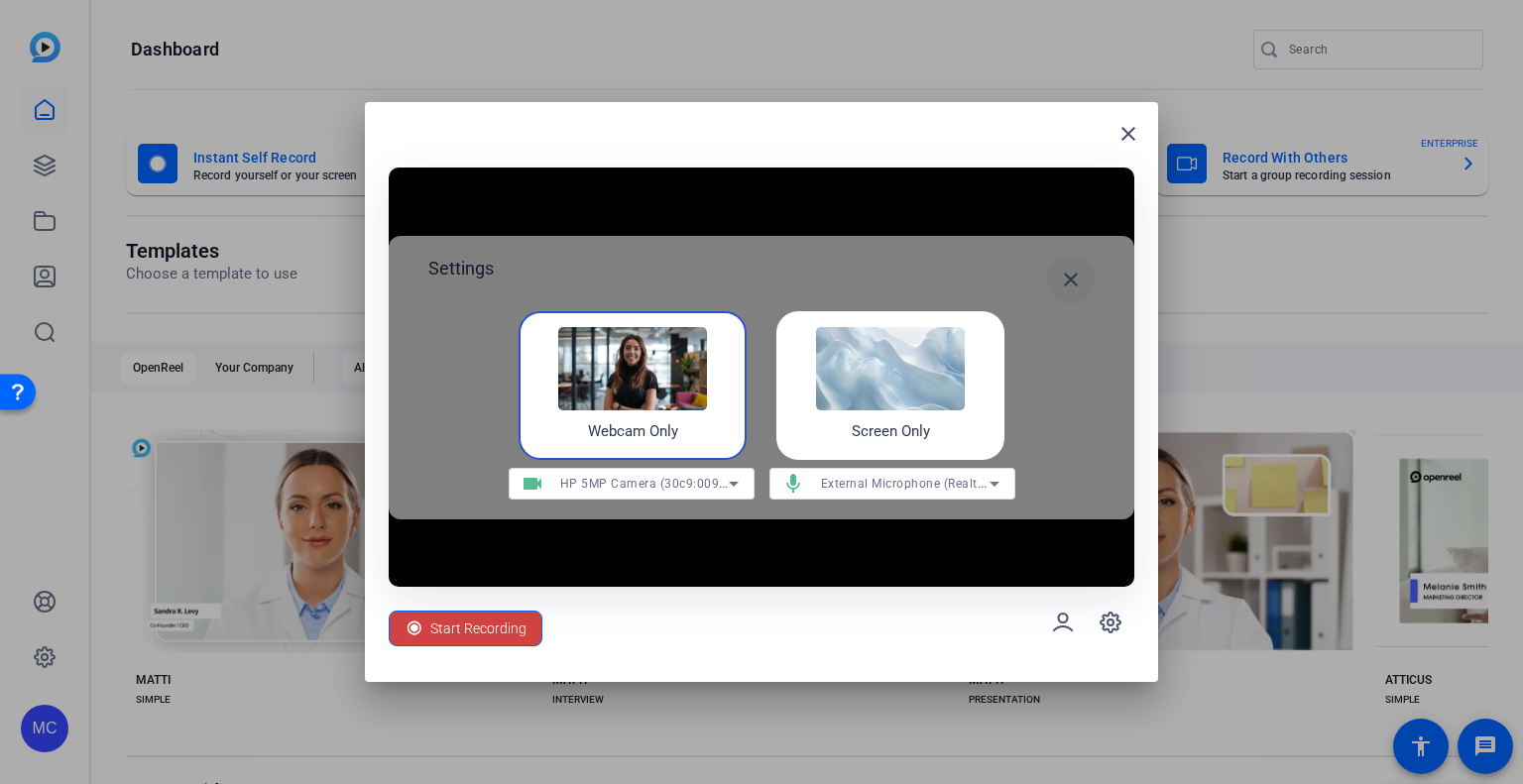 click on "close" at bounding box center (1071, 280) 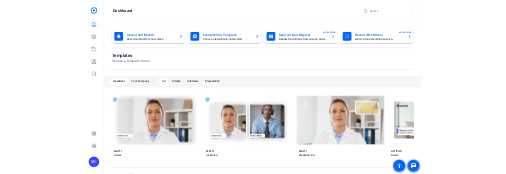 scroll, scrollTop: 0, scrollLeft: 0, axis: both 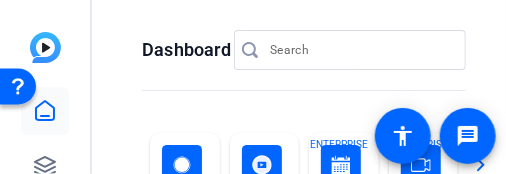 drag, startPoint x: 376, startPoint y: 5, endPoint x: 505, endPoint y: 169, distance: 208.65521 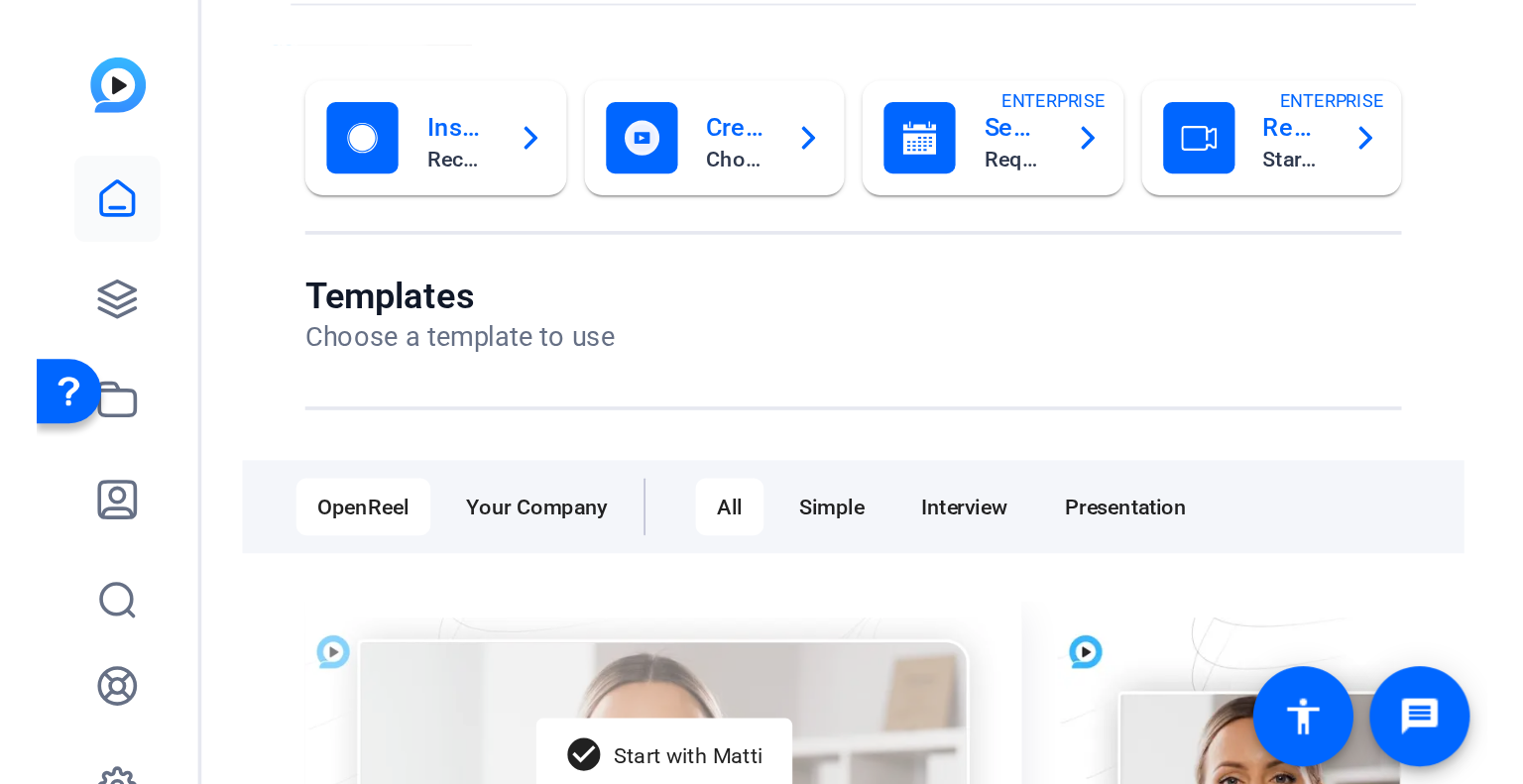 scroll, scrollTop: 26, scrollLeft: 0, axis: vertical 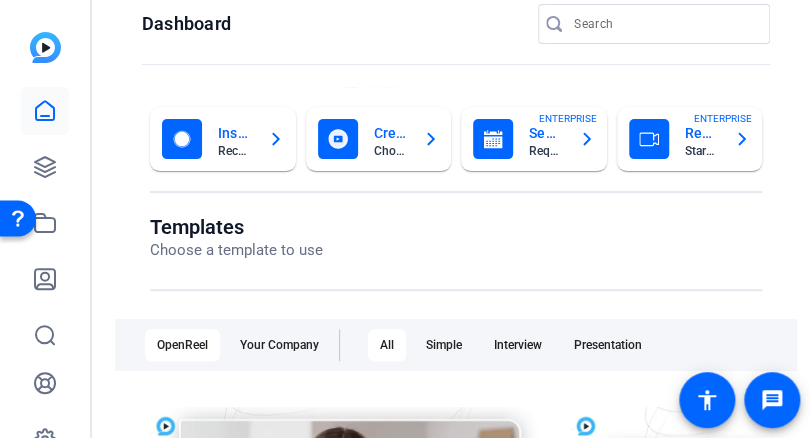 click on "Record yourself or your screen" 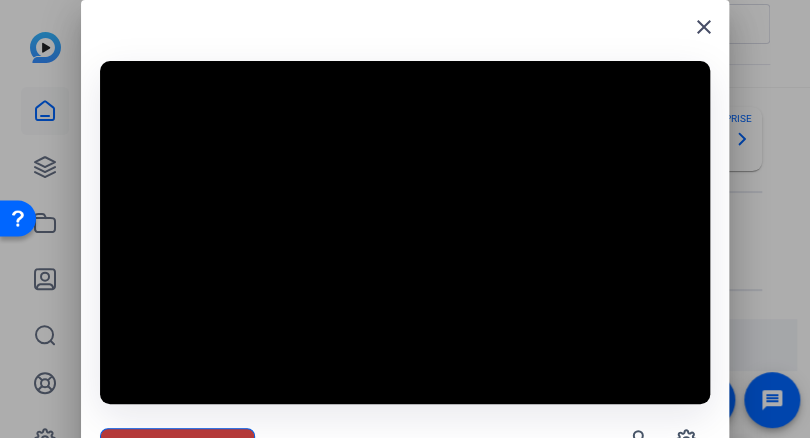 click on "Start Recording" at bounding box center (190, 446) 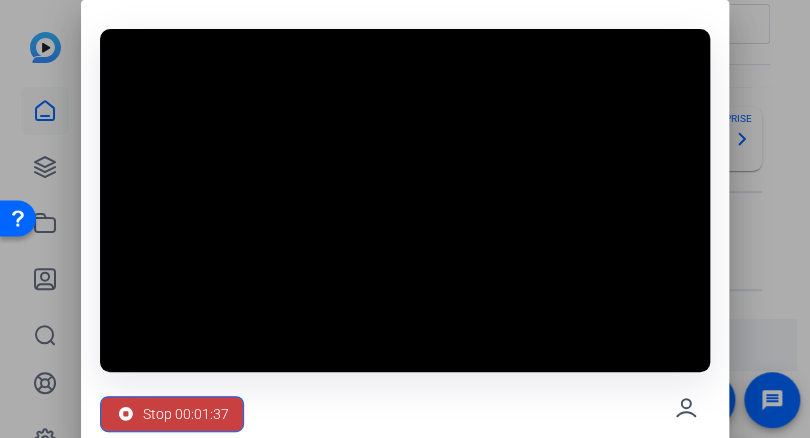 click on "Stop 00:01:37" at bounding box center [185, 414] 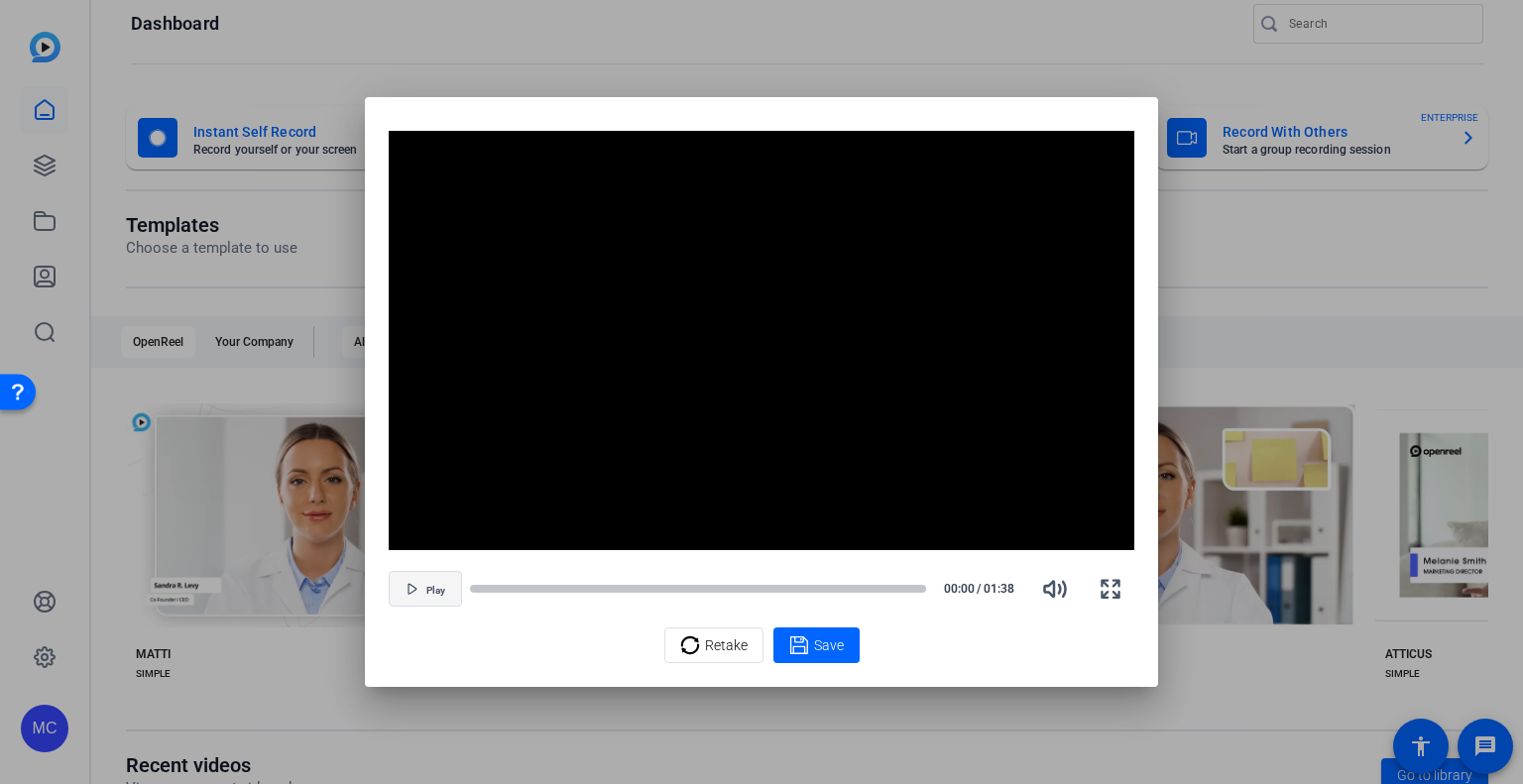 click at bounding box center [425, 589] 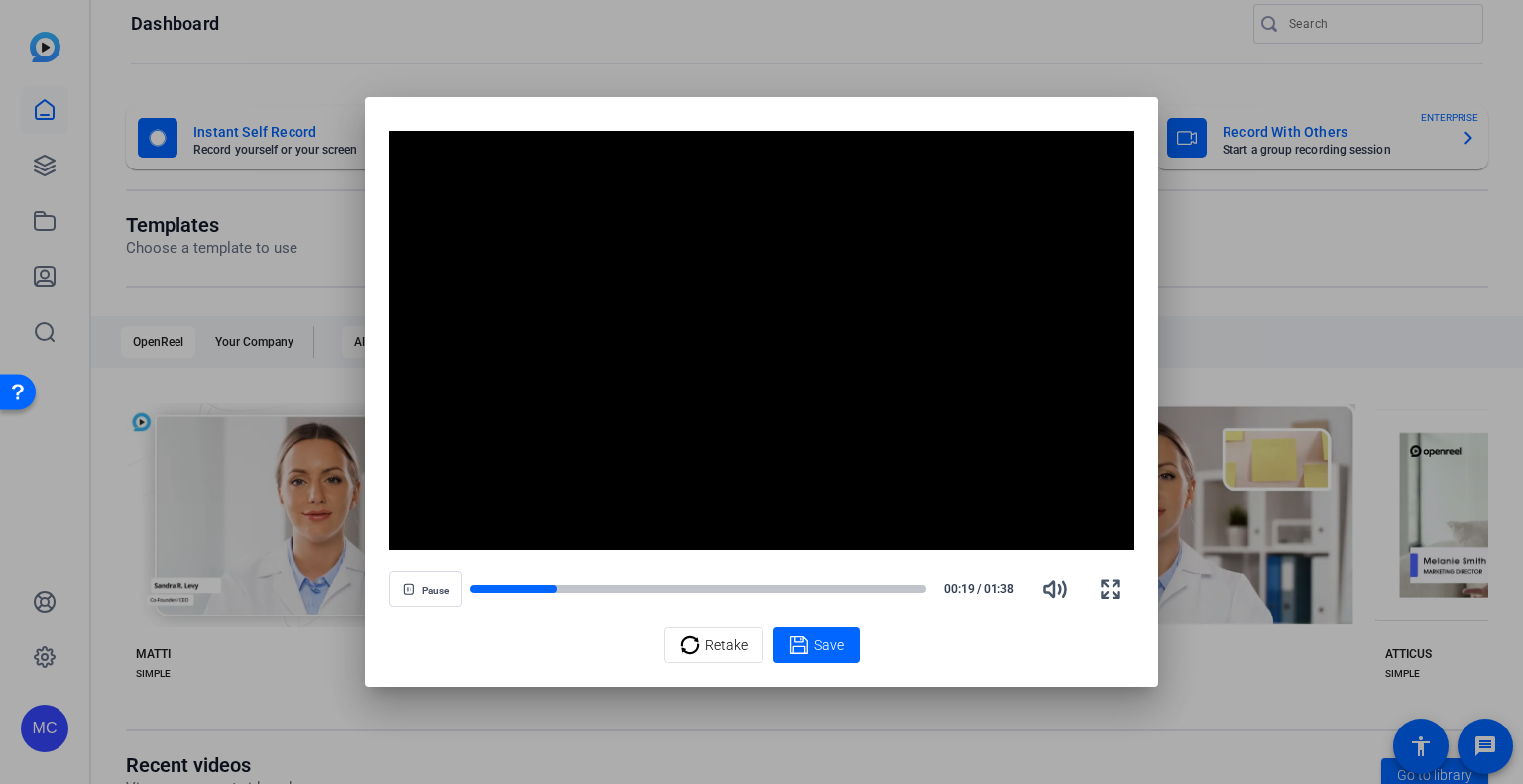 drag, startPoint x: 853, startPoint y: 360, endPoint x: 586, endPoint y: 623, distance: 374.77727 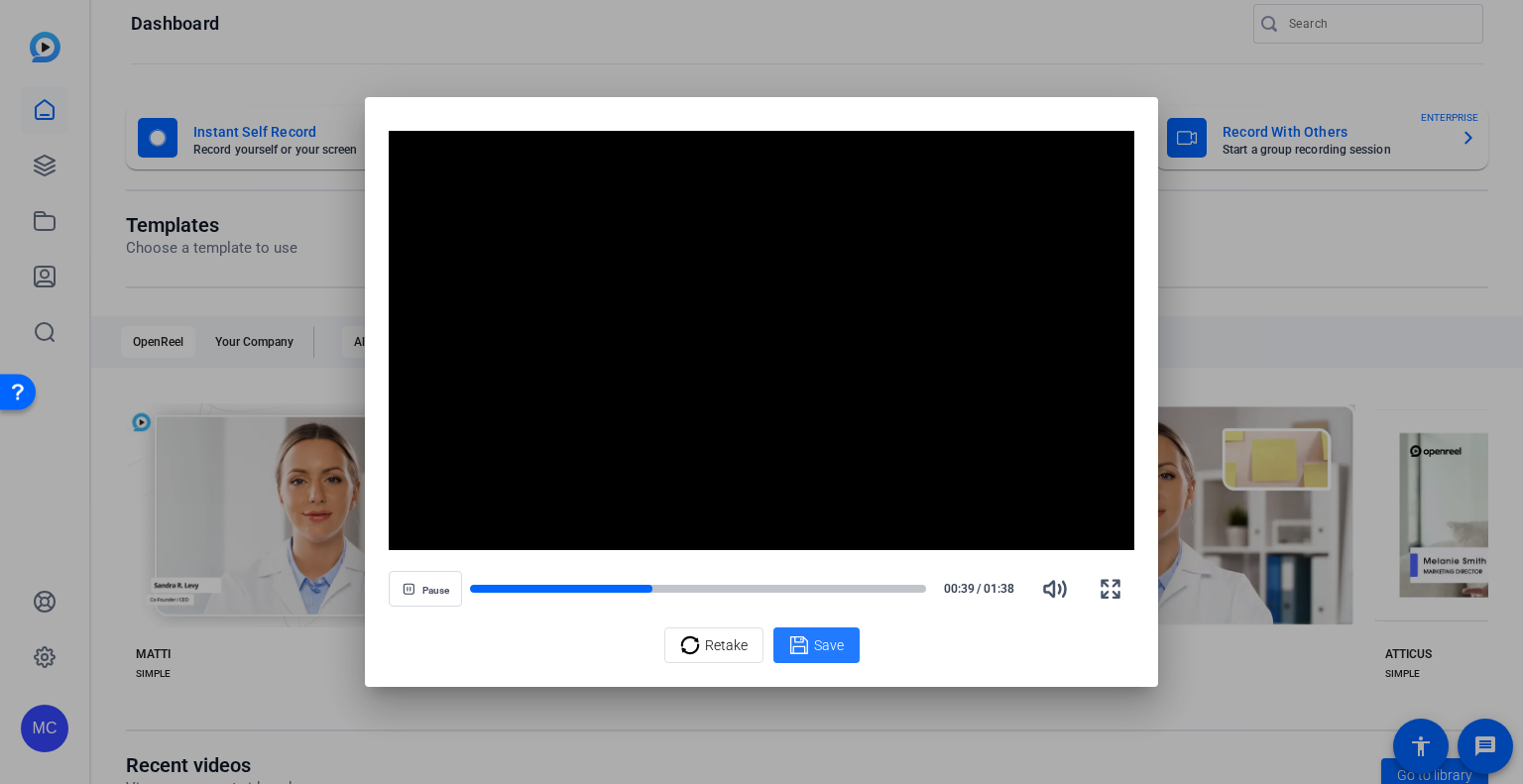click on "Save" at bounding box center [829, 645] 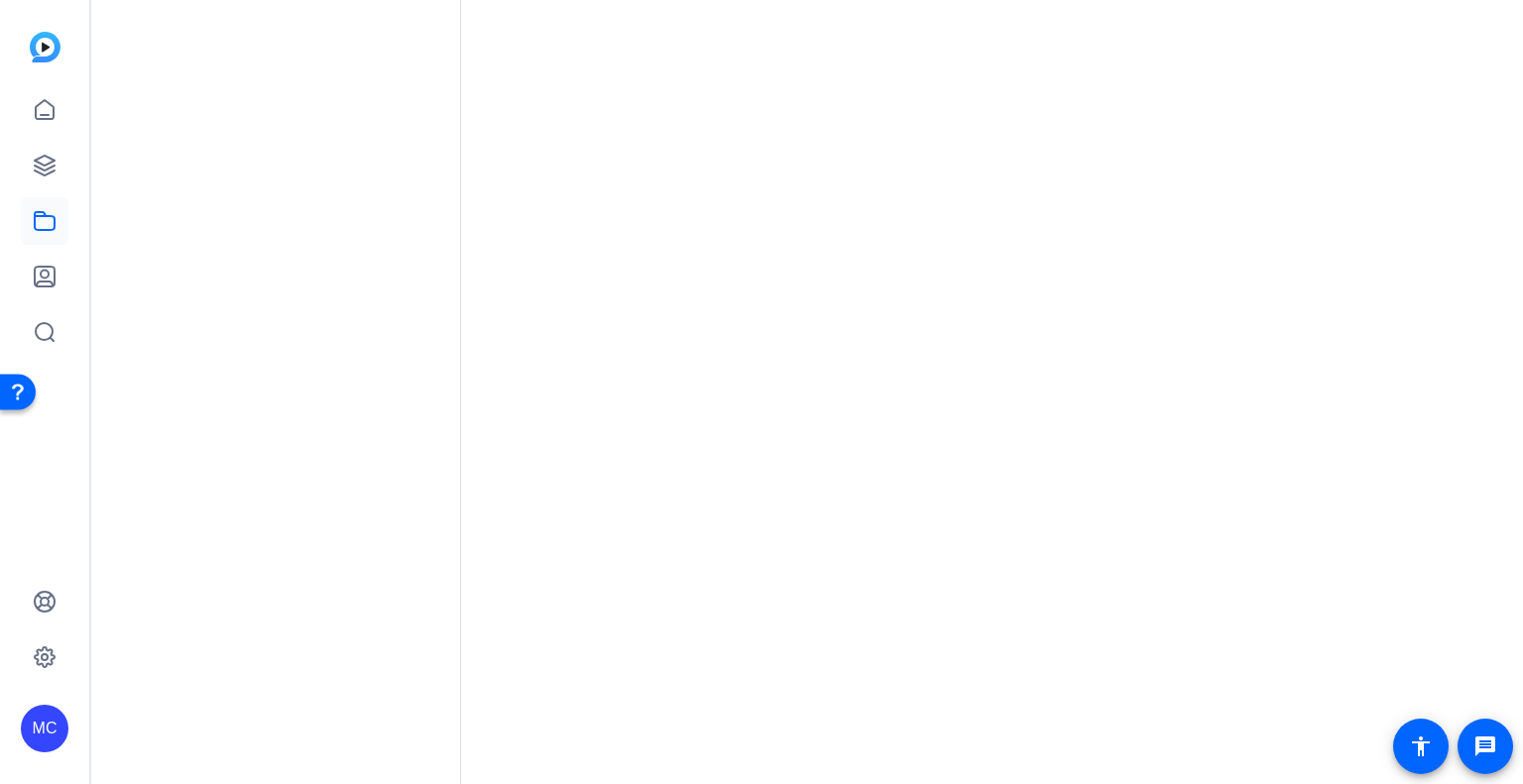 scroll, scrollTop: 0, scrollLeft: 0, axis: both 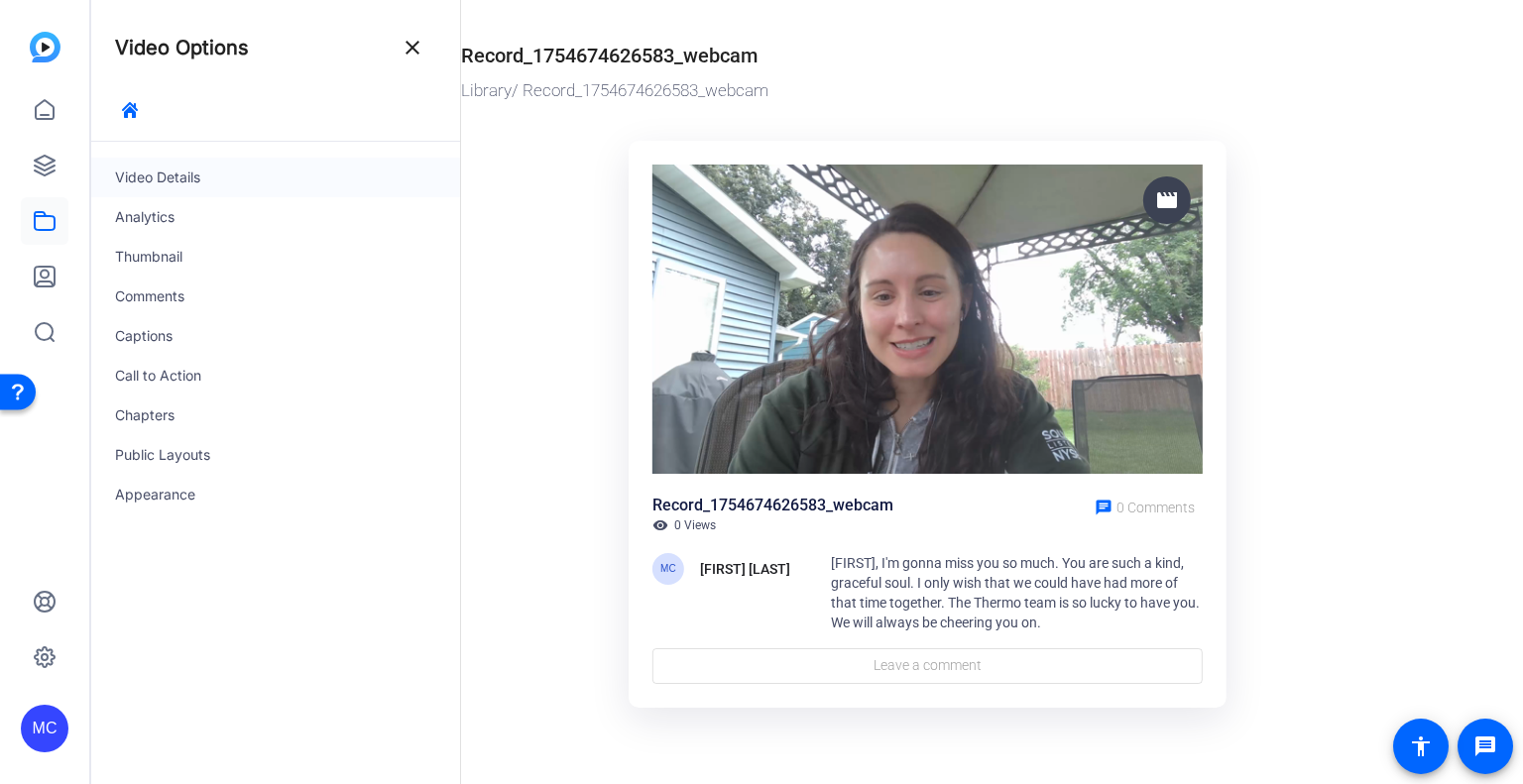 click on "Video Details" 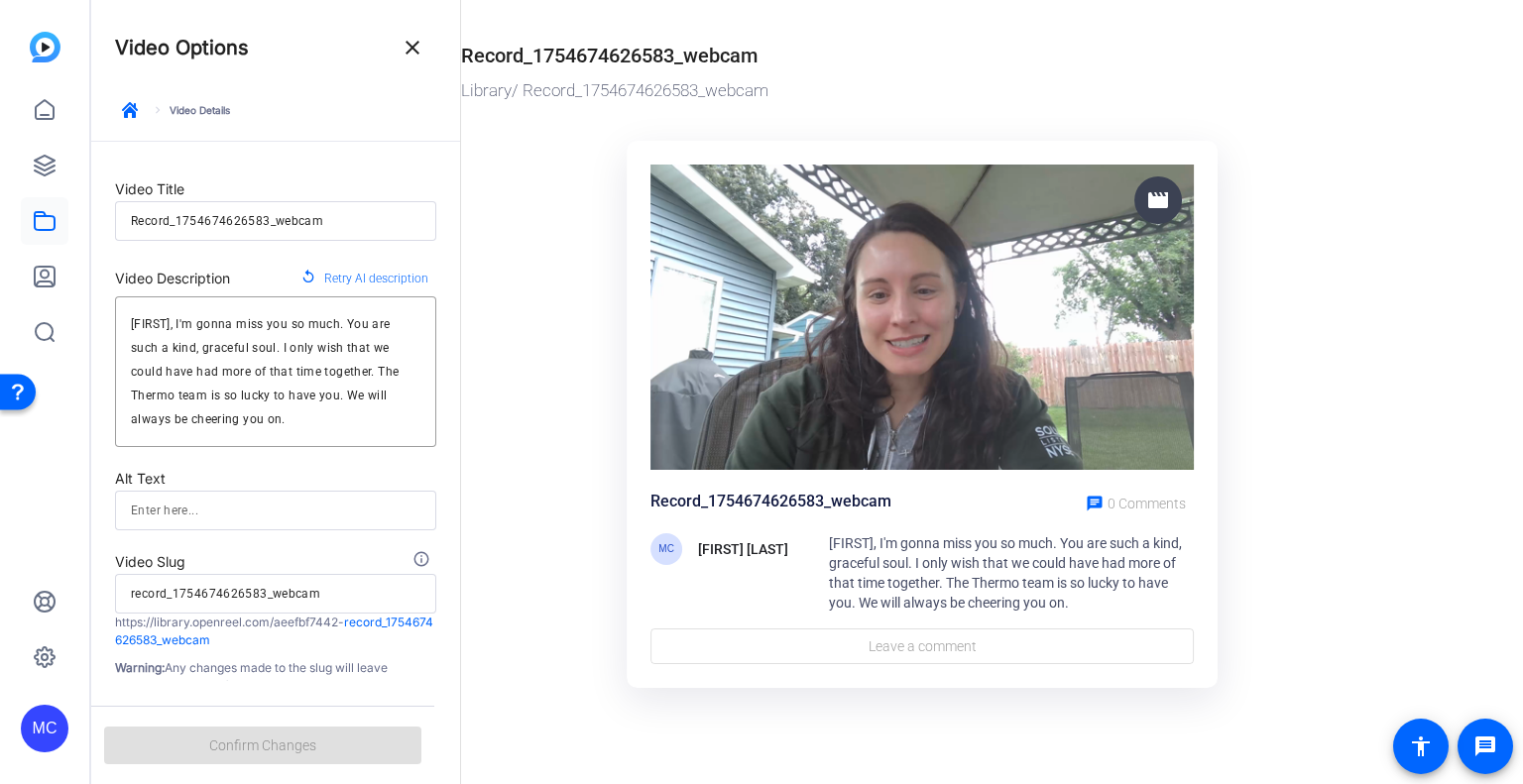 click on "Record_1754674626583_webcam" at bounding box center (276, 221) 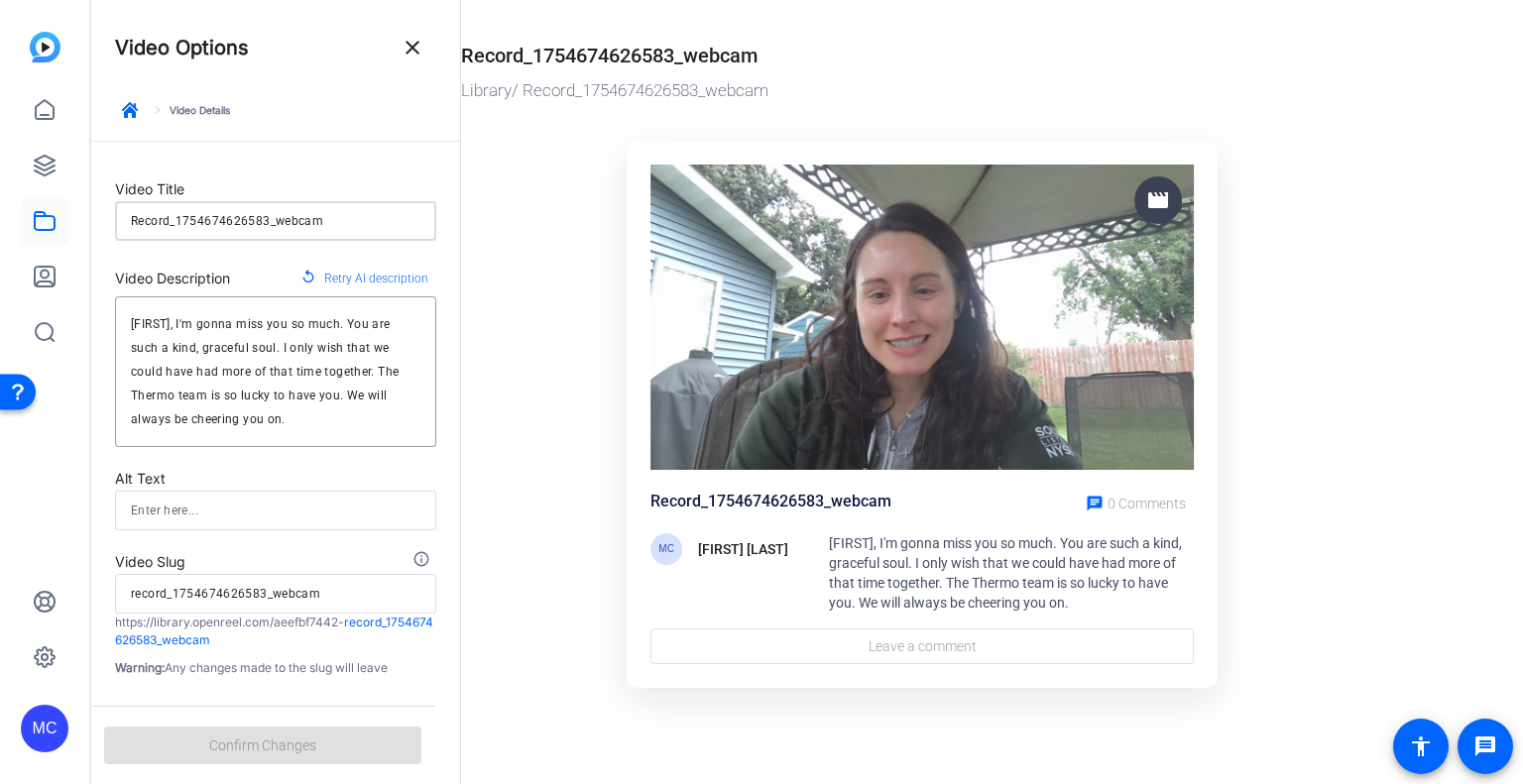 click on "Record_1754674626583_webcam" at bounding box center [276, 221] 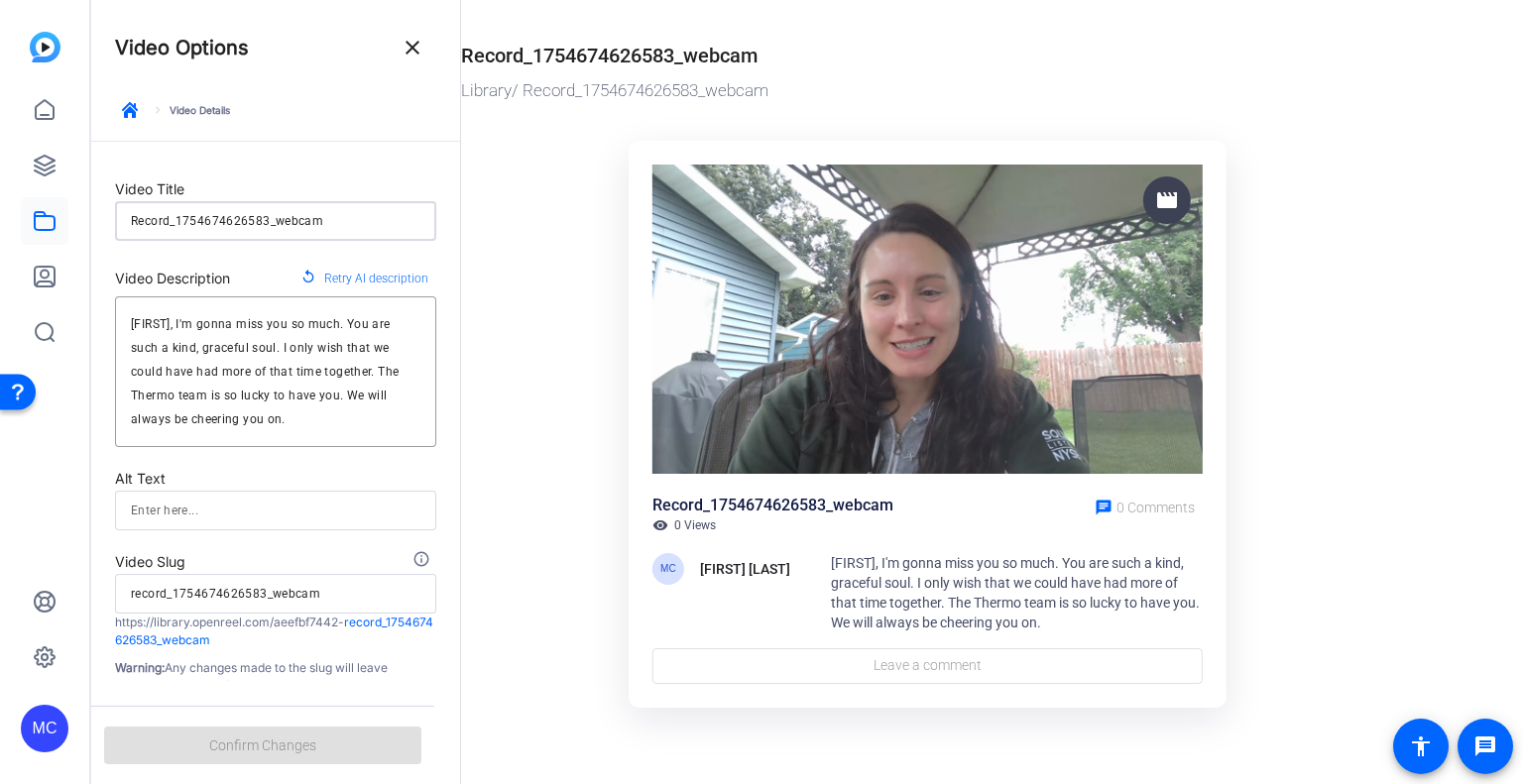 type on "F" 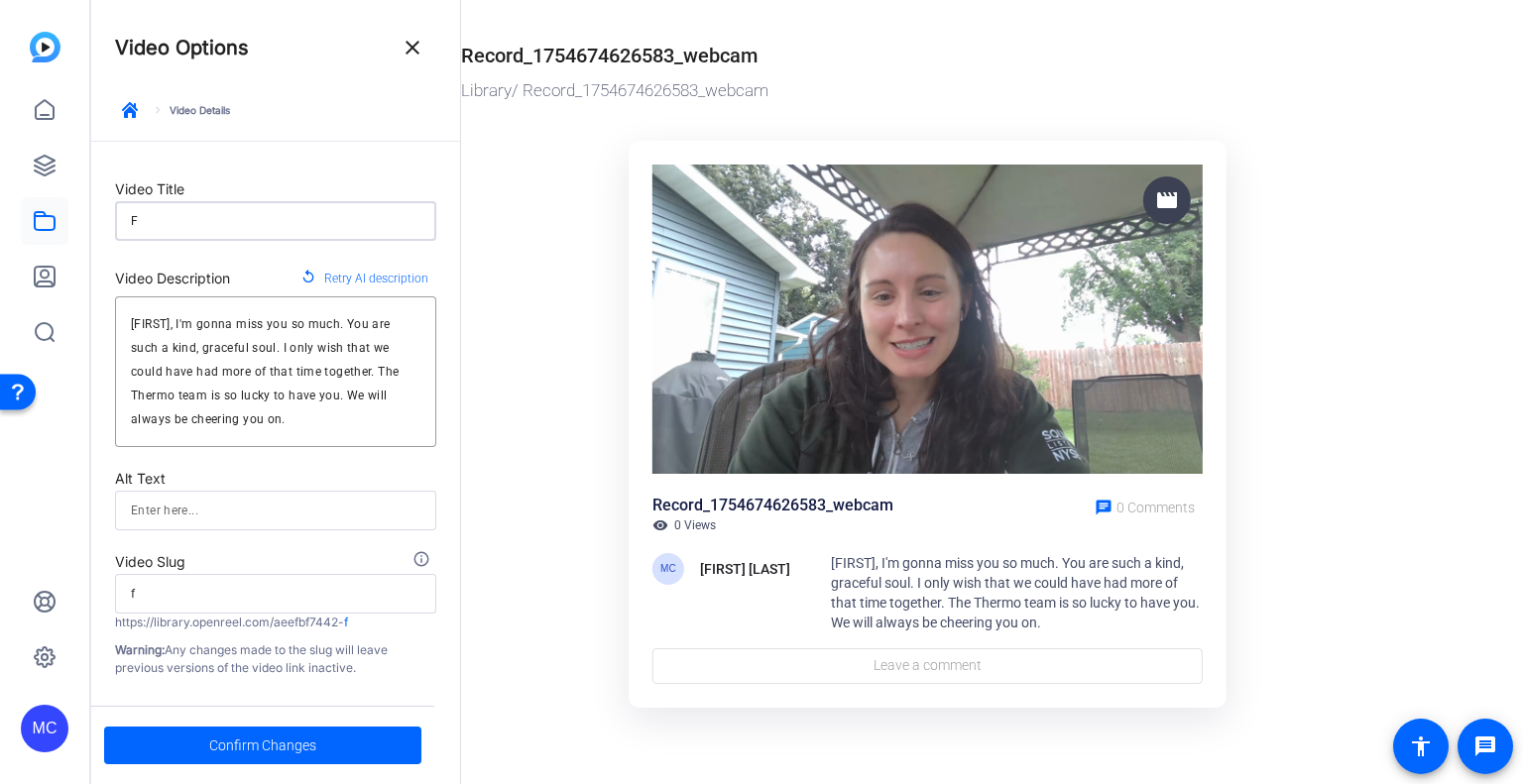 type on "Fo" 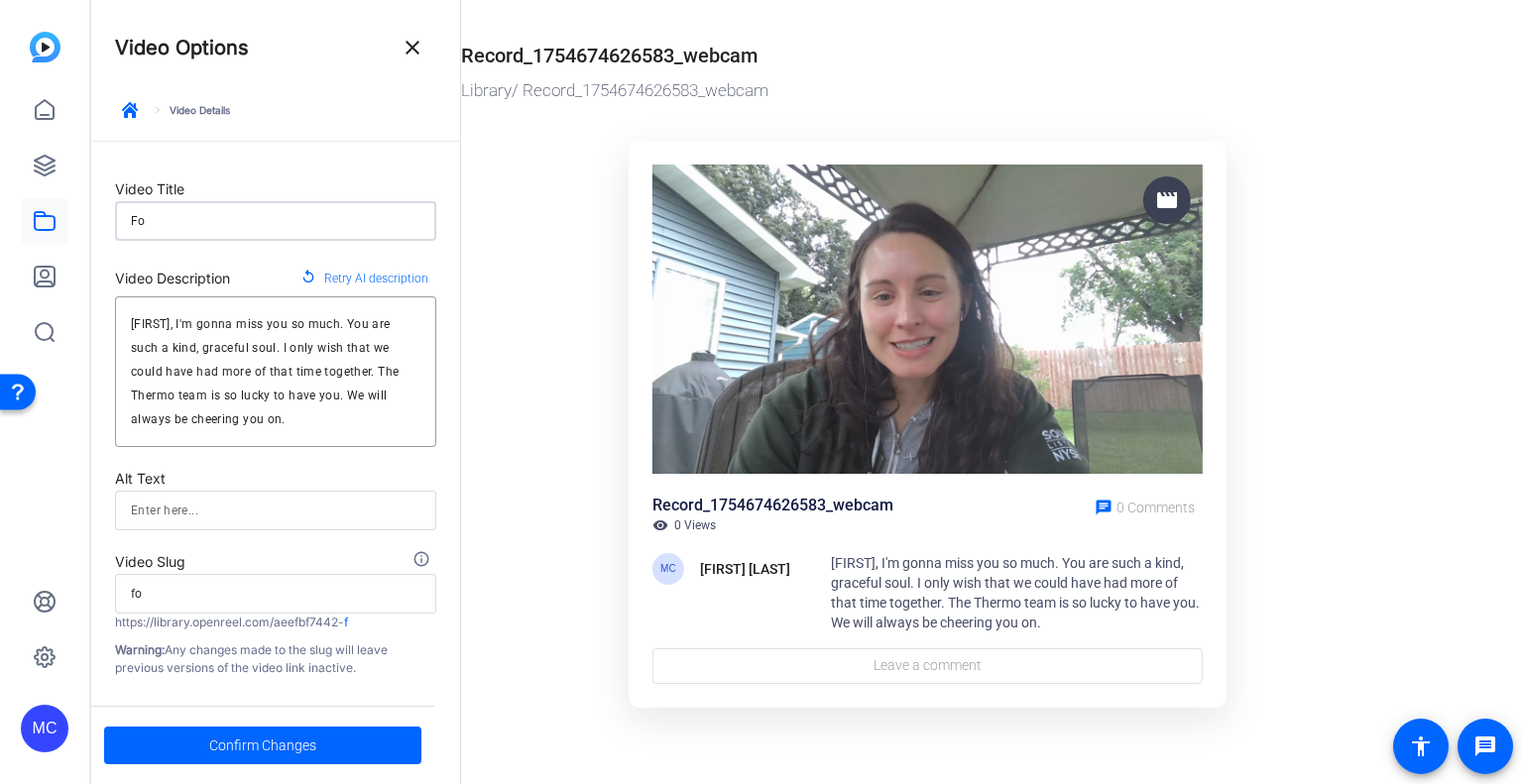 type on "For" 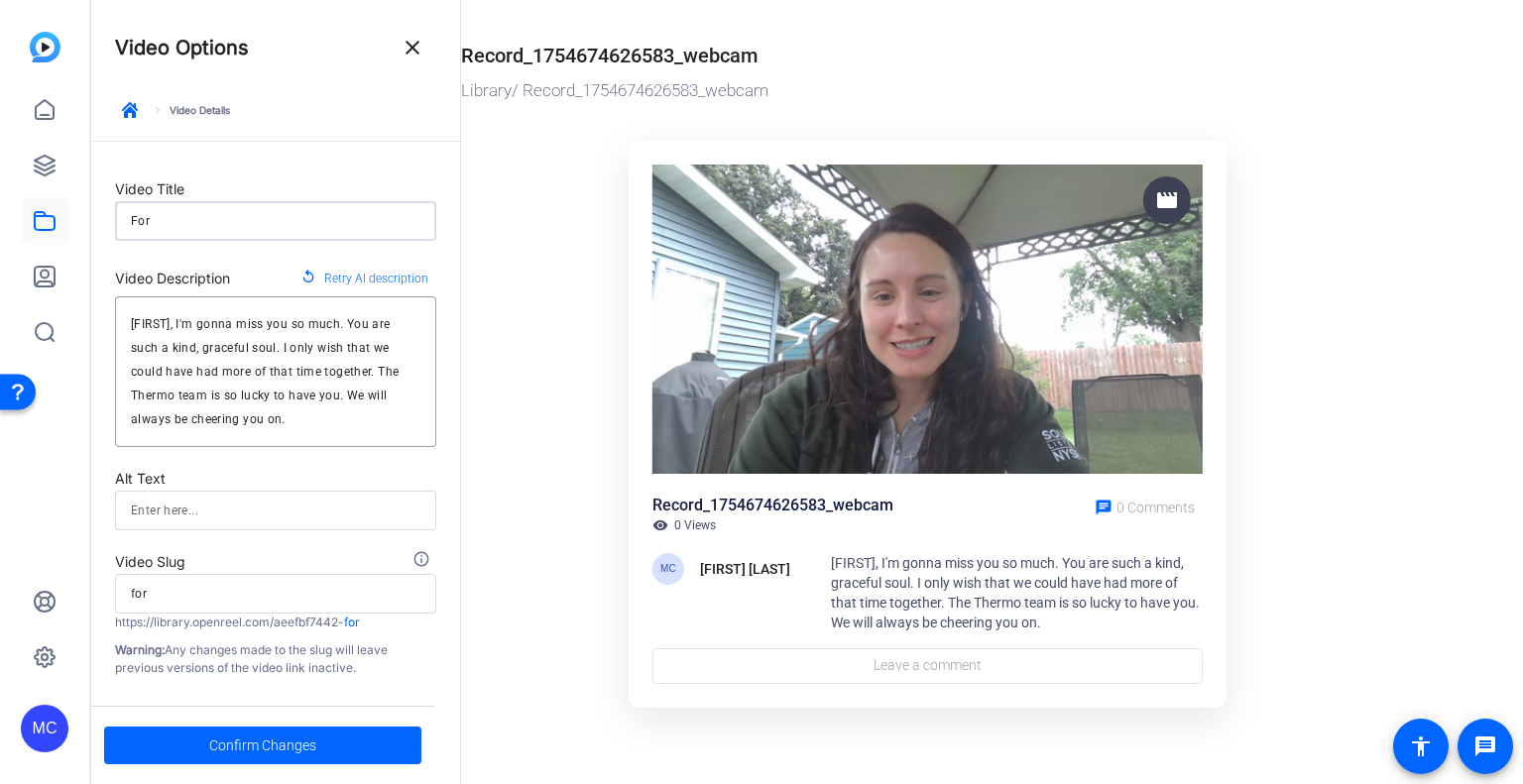type on "For" 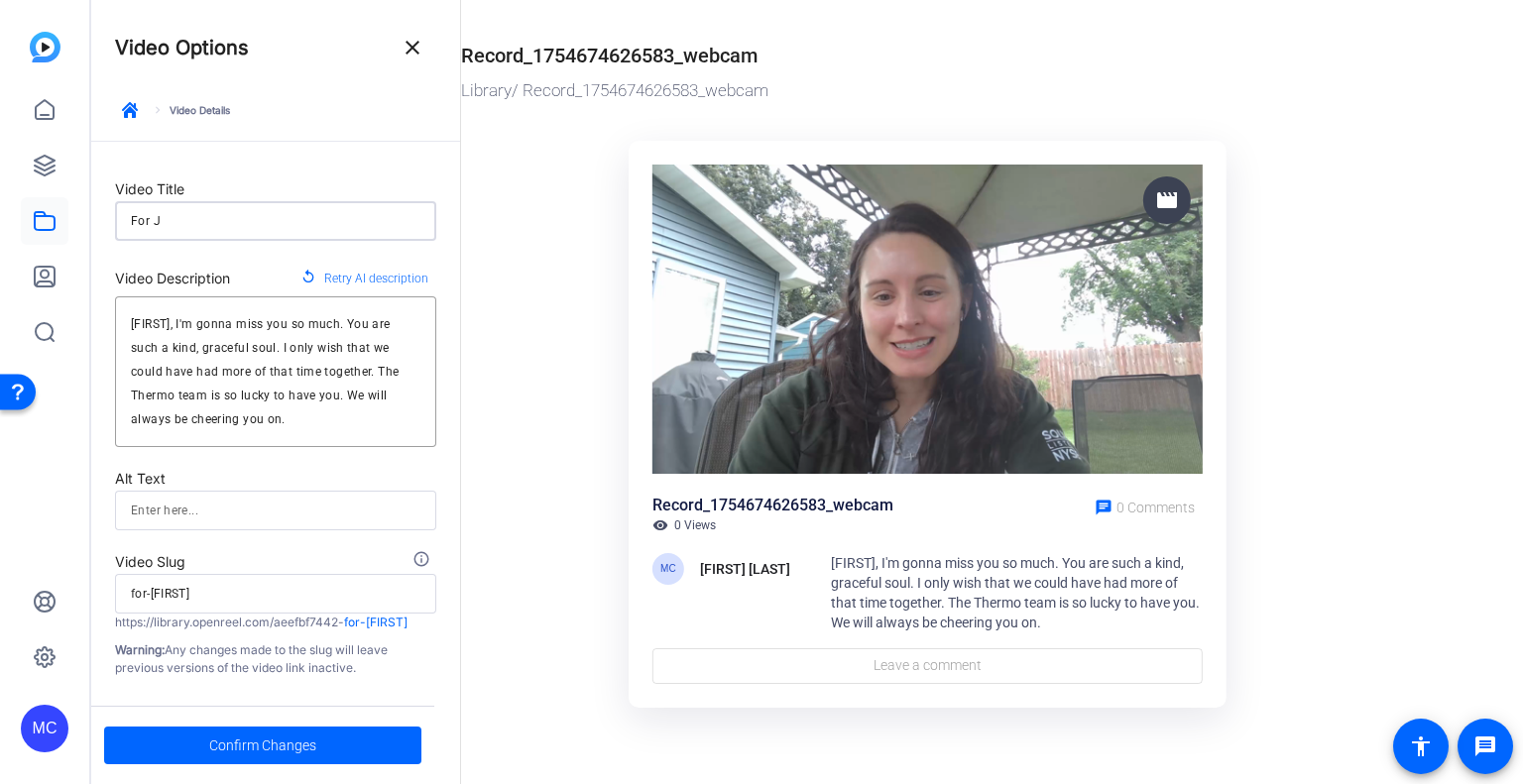 type on "For [FIRST]" 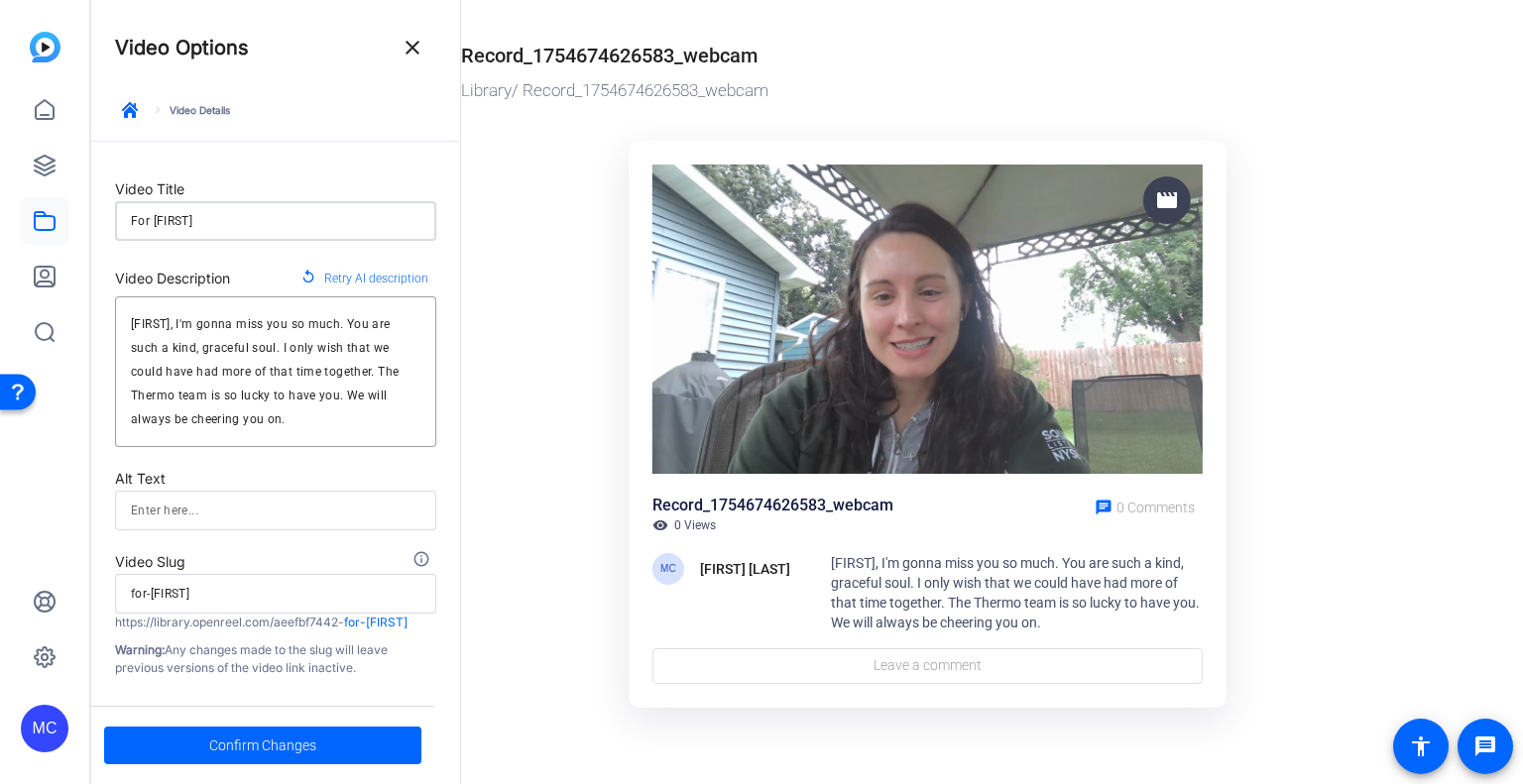 type on "for-ja" 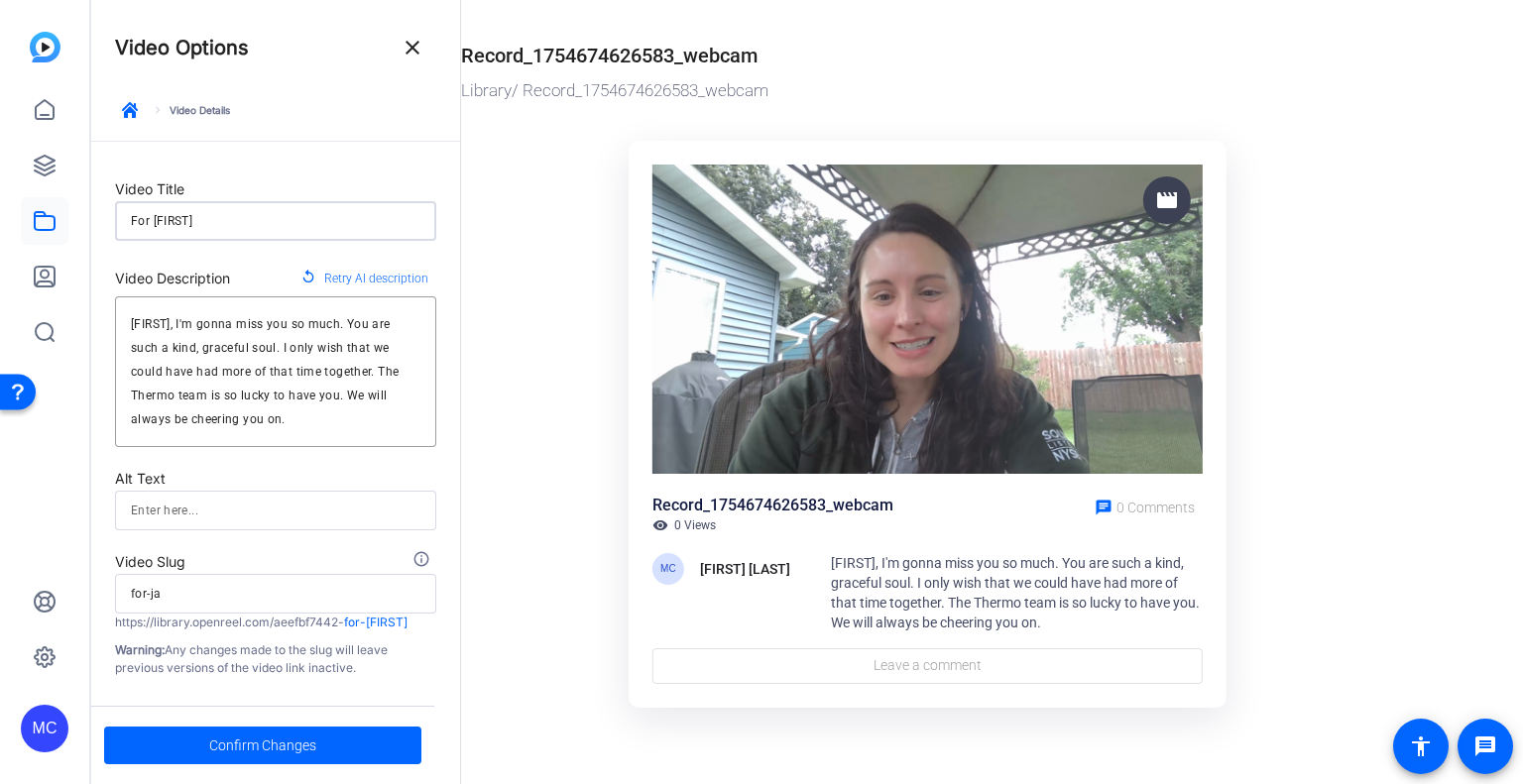type on "For [FIRST]" 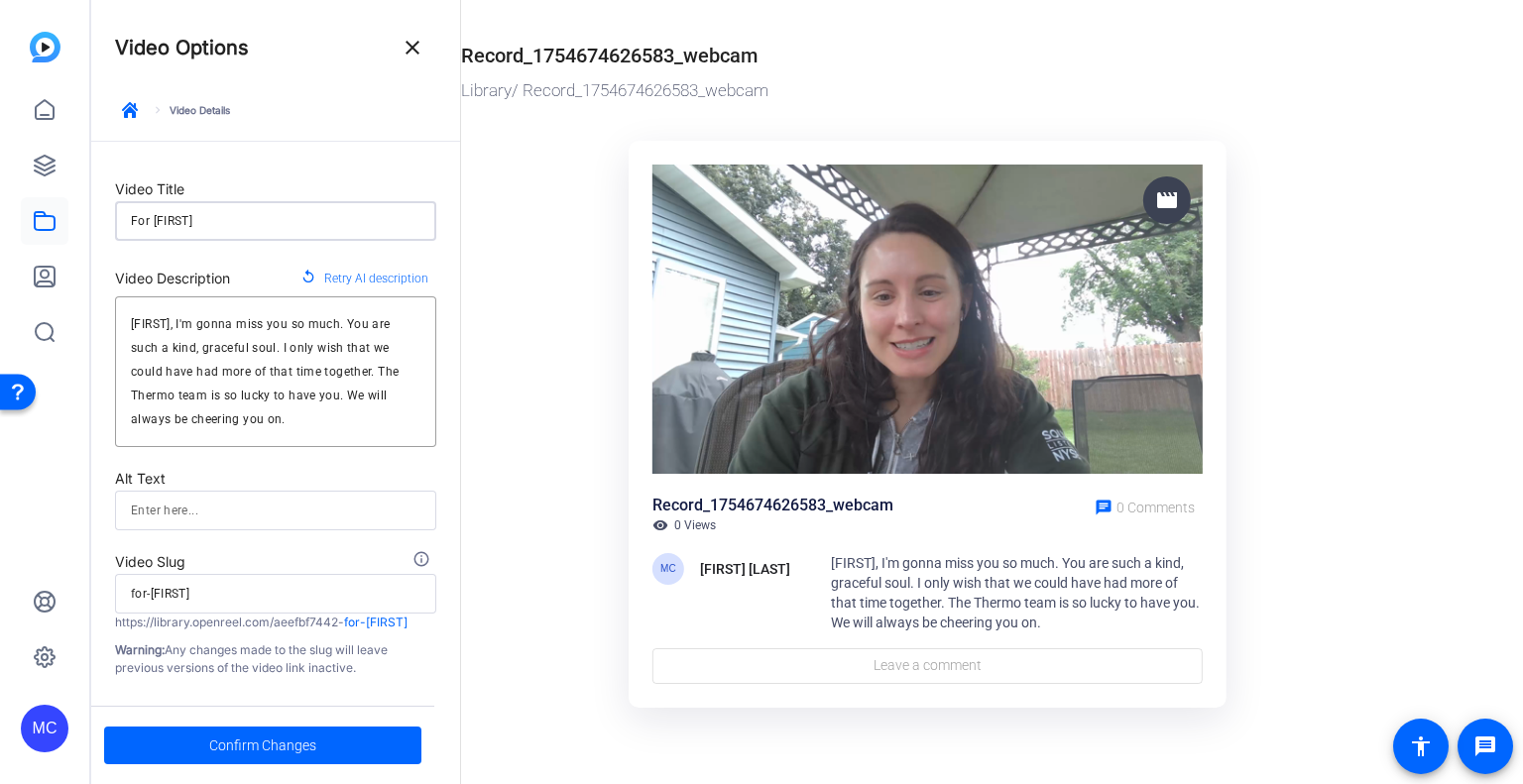 type on "For [FIRST]" 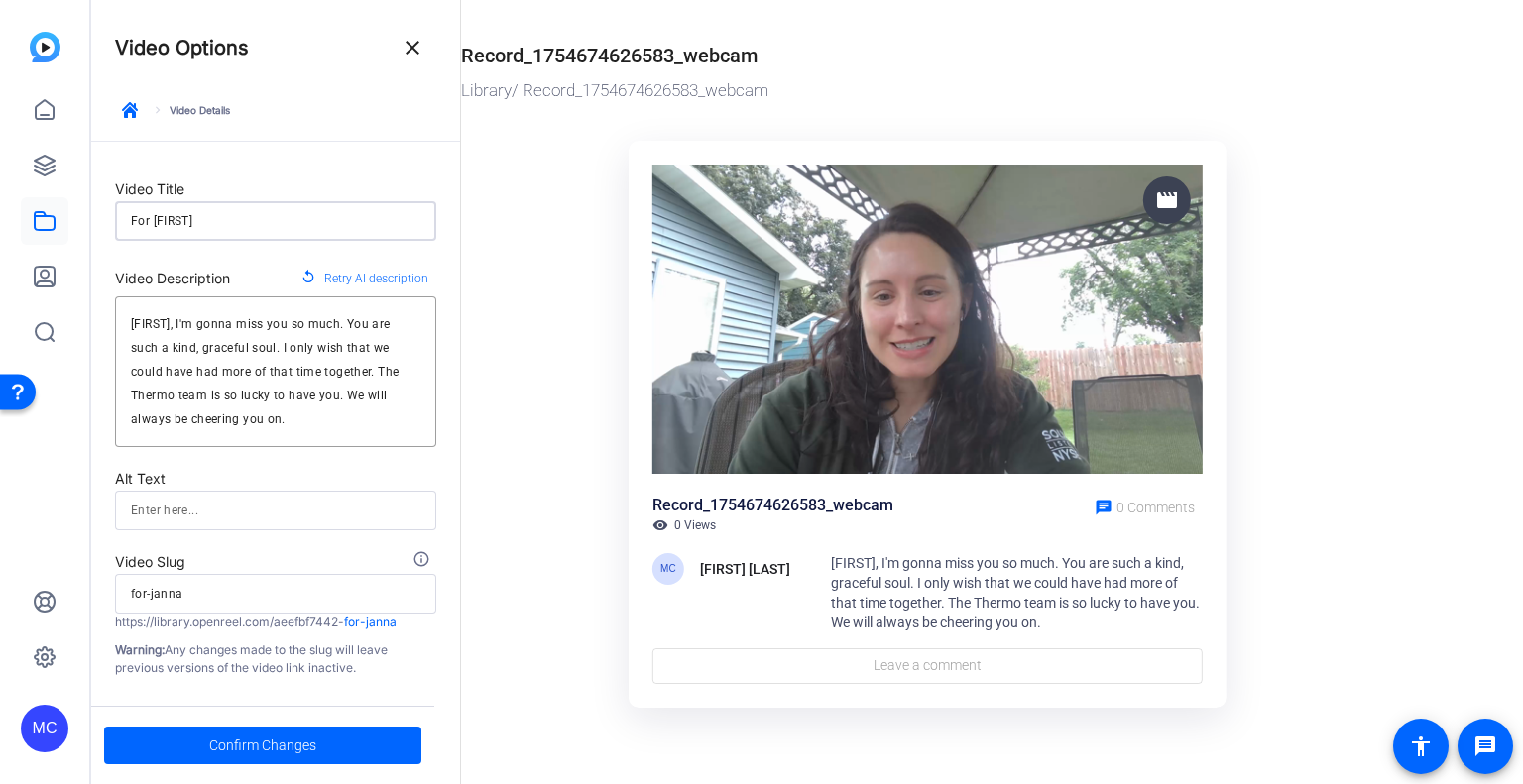 type on "For [FIRST]" 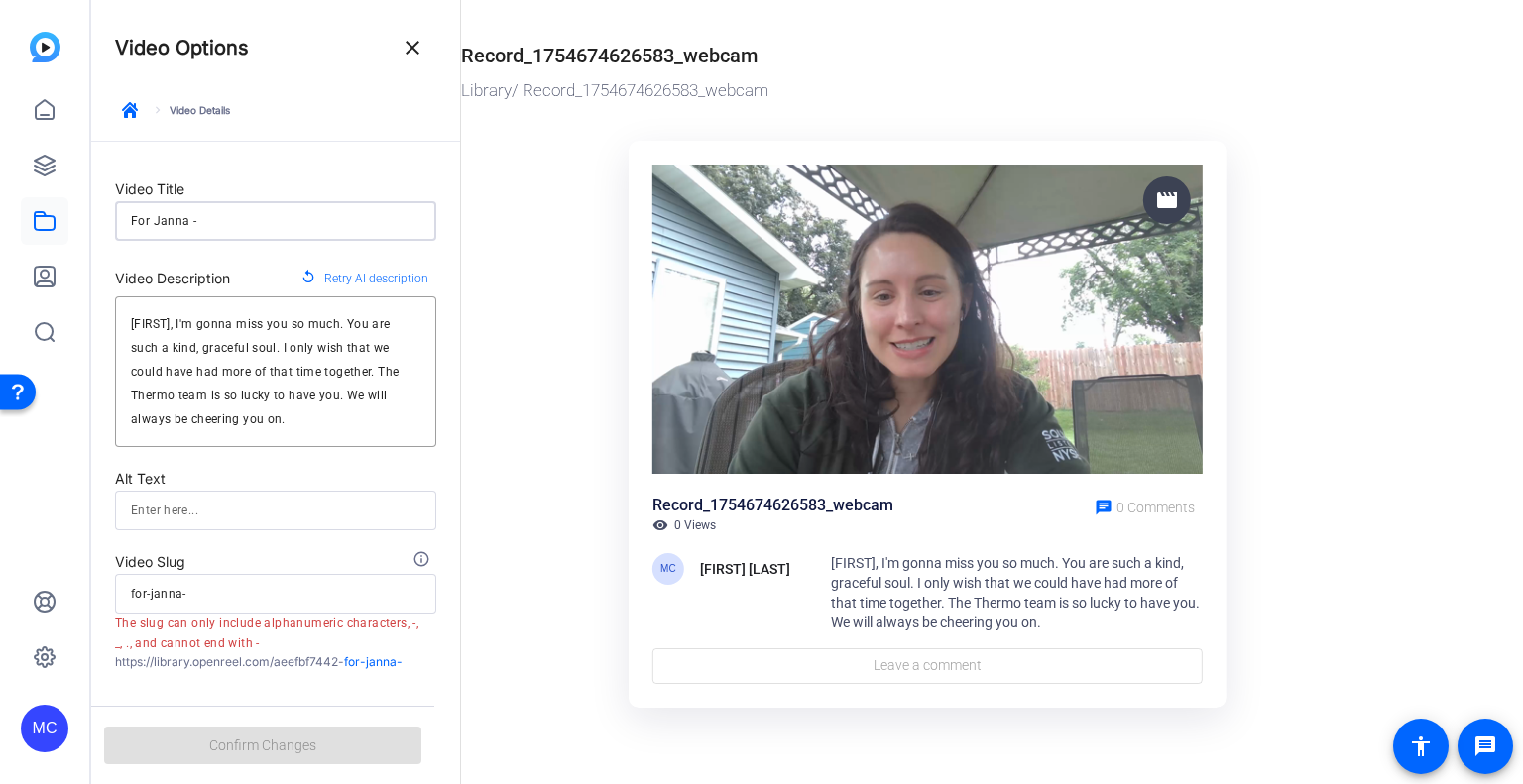 type on "For Janna -" 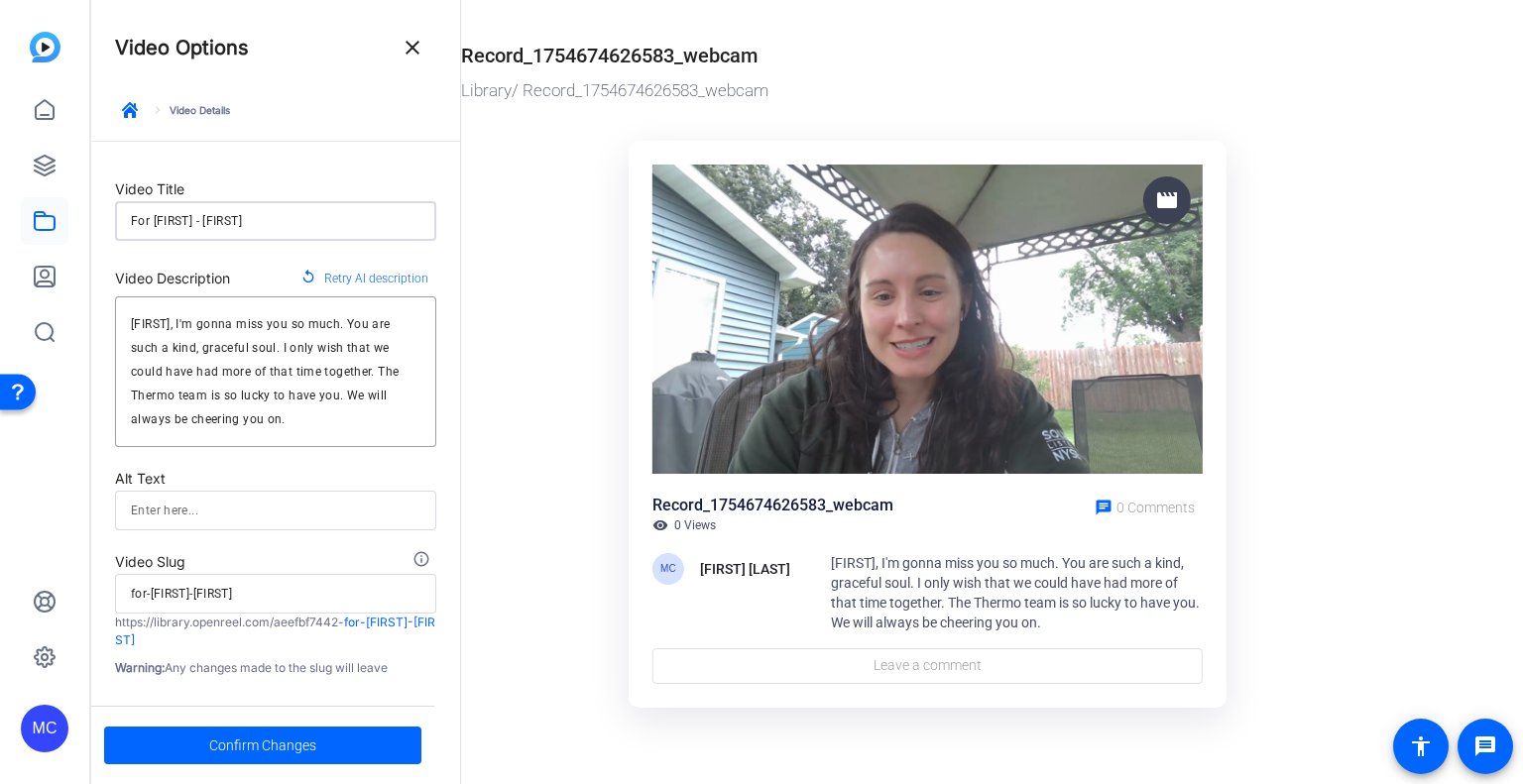 type on "For [FIRST] - [LAST]" 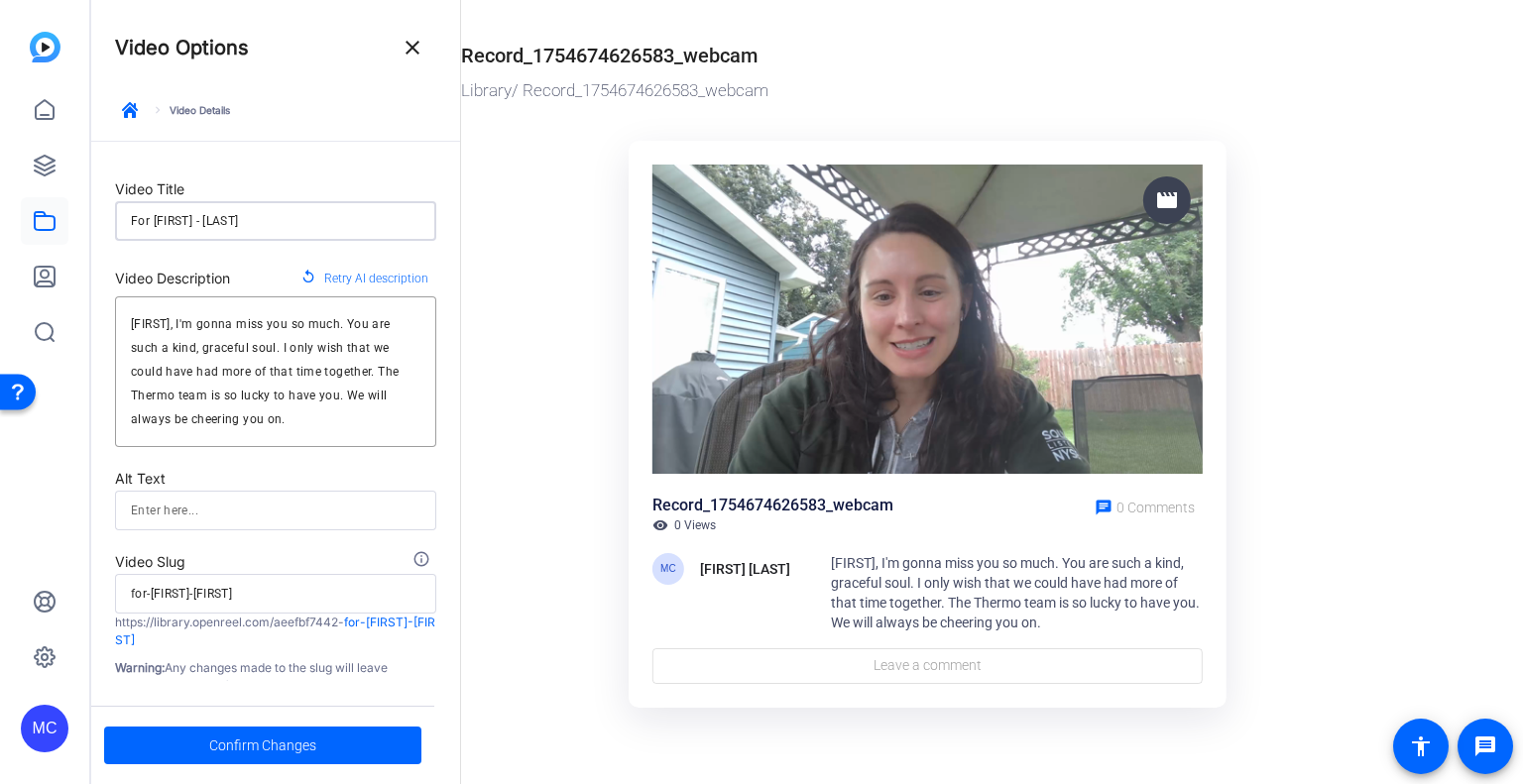 type on "For [FIRST] - [FIRST]" 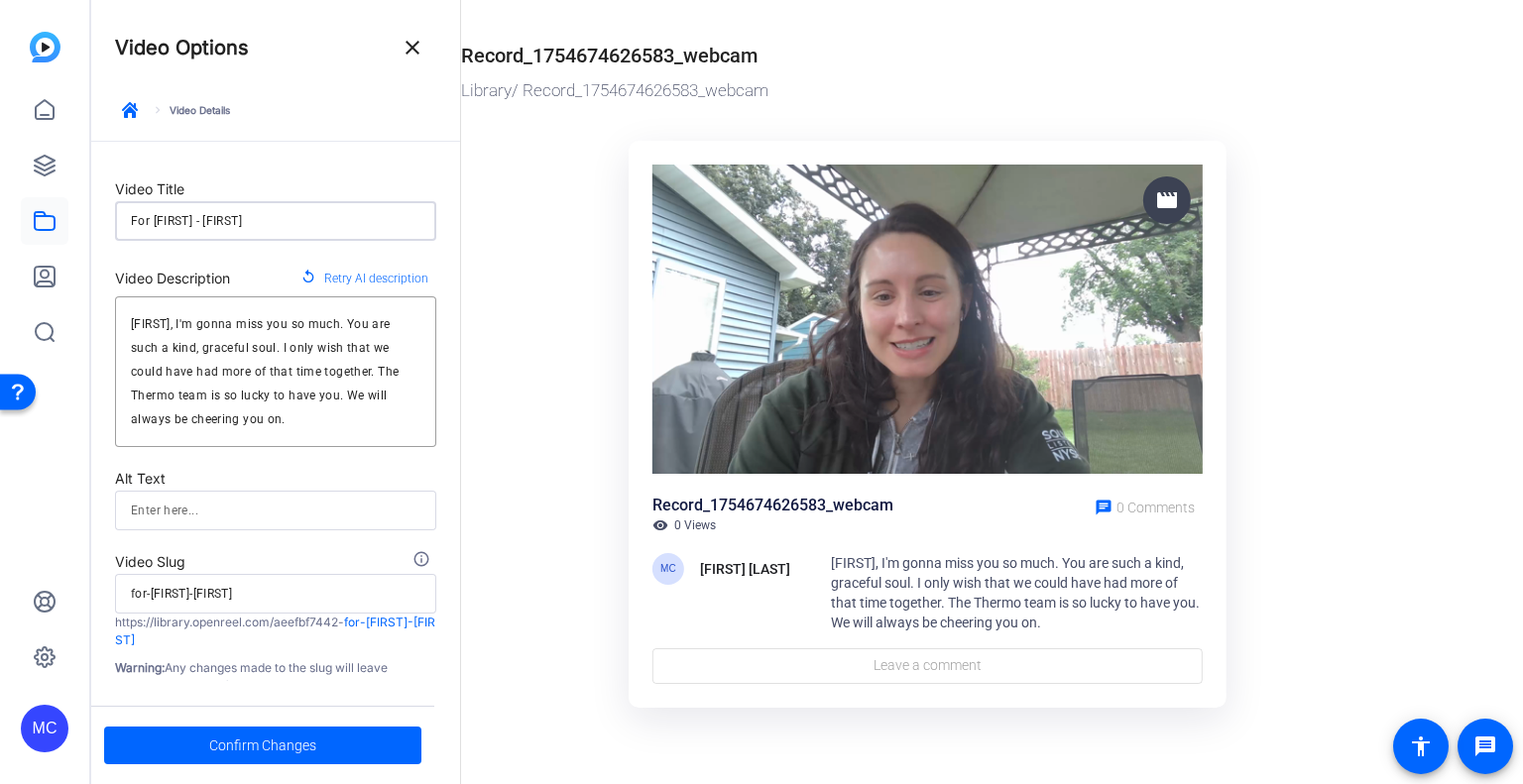 type on "For [FIRST] - [LAST]" 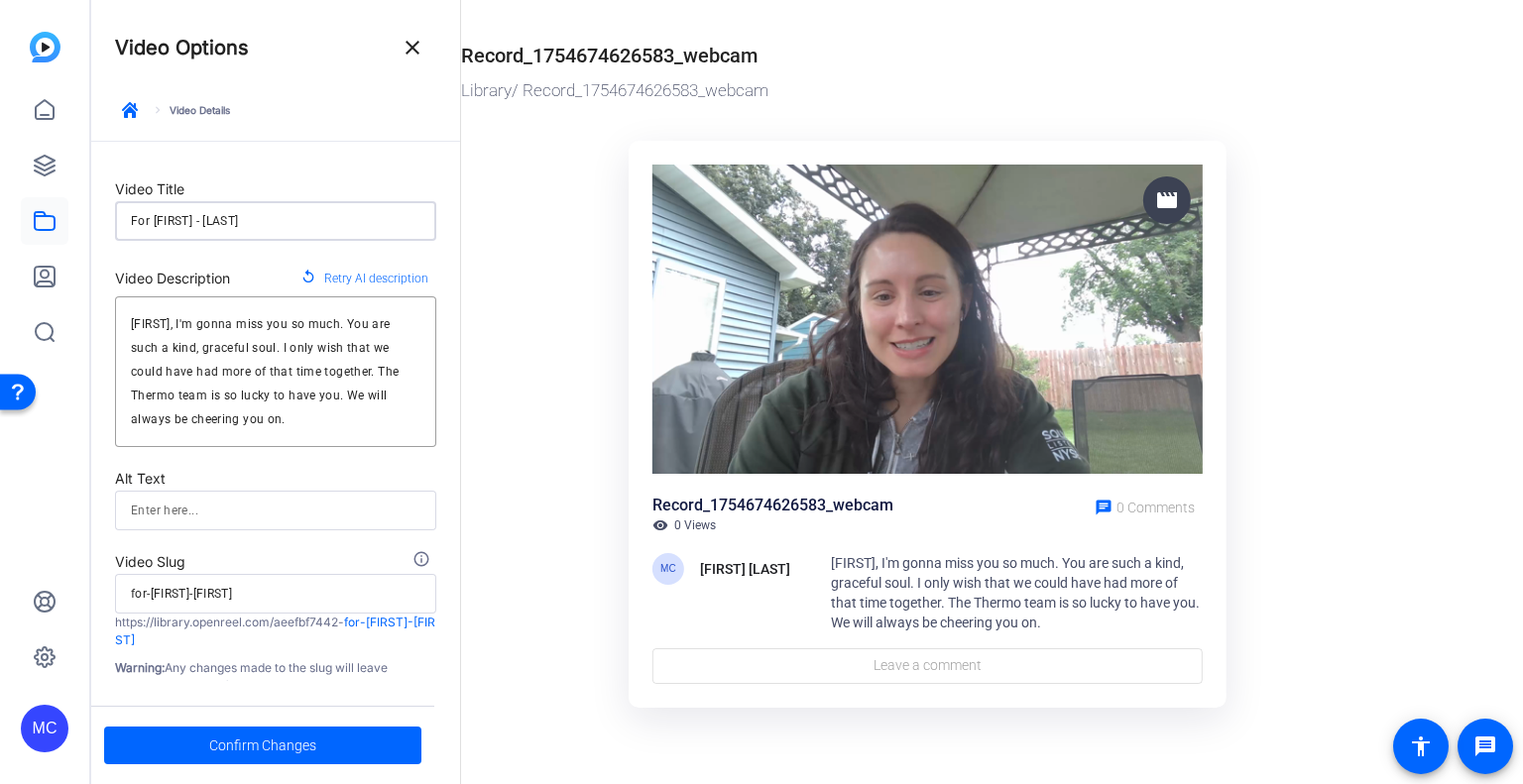 type on "for-[FIRST]-[FIRST]-[LAST]" 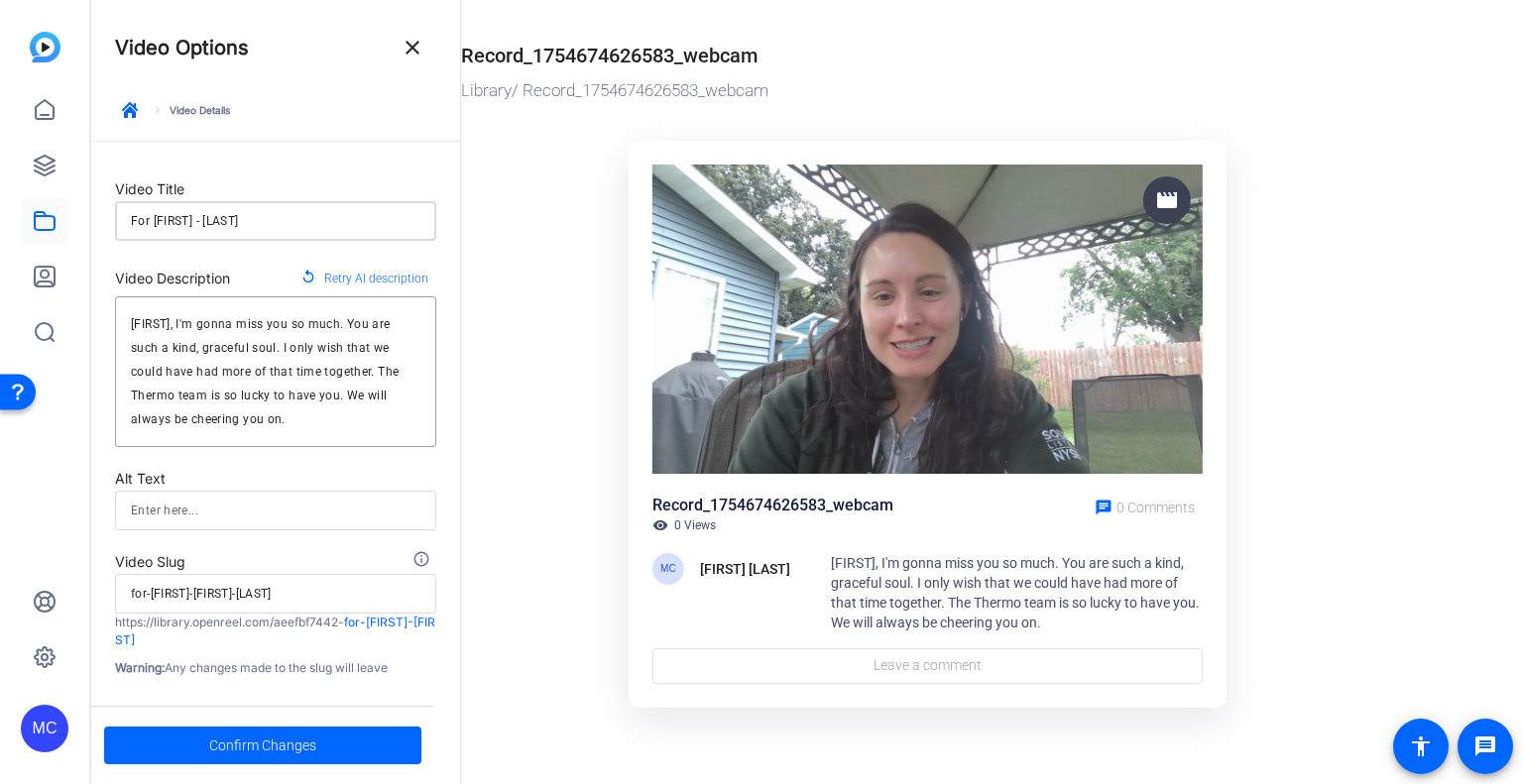 type on "For [FIRST] - [LAST]" 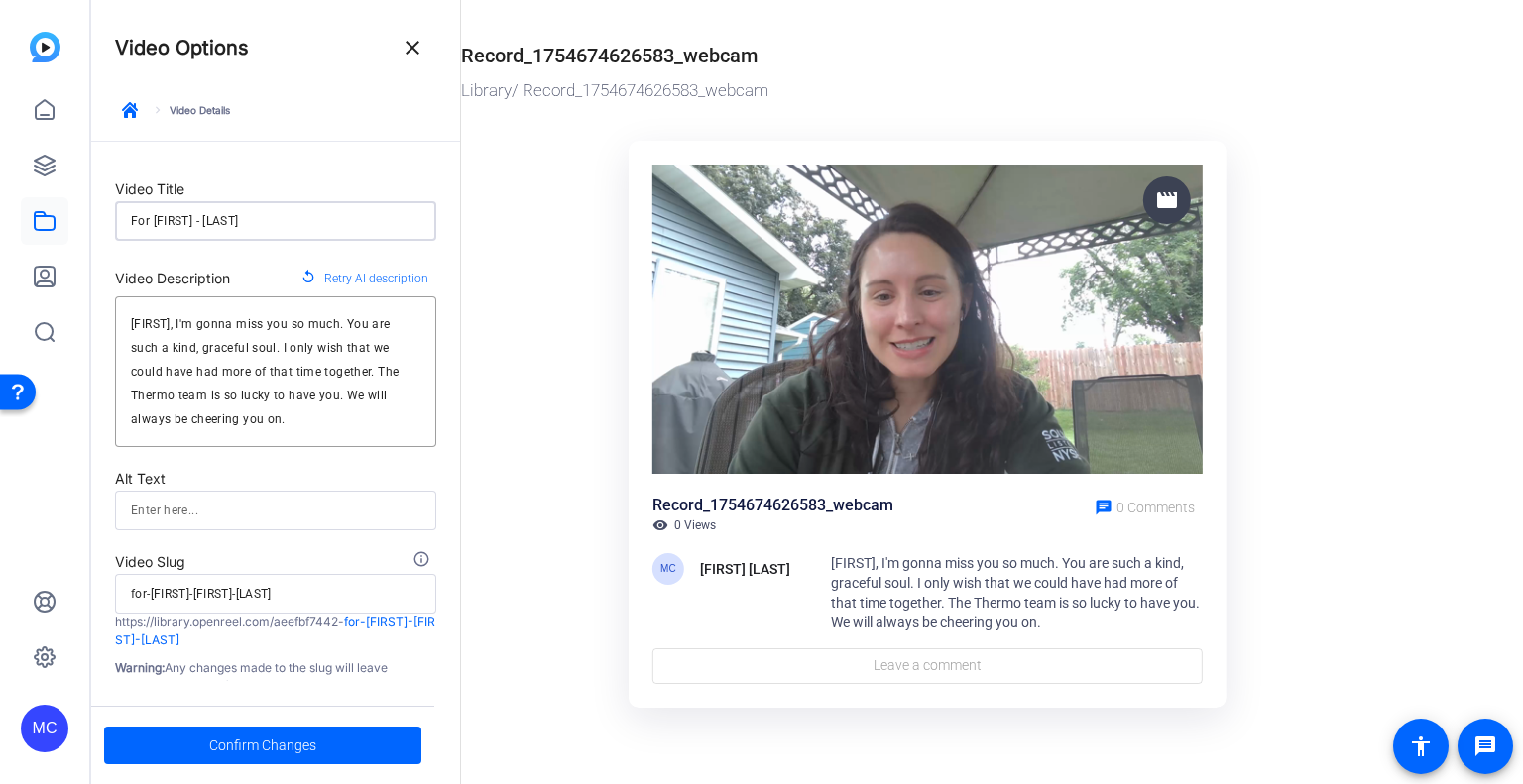 type on "For [FIRST] - [LAST]" 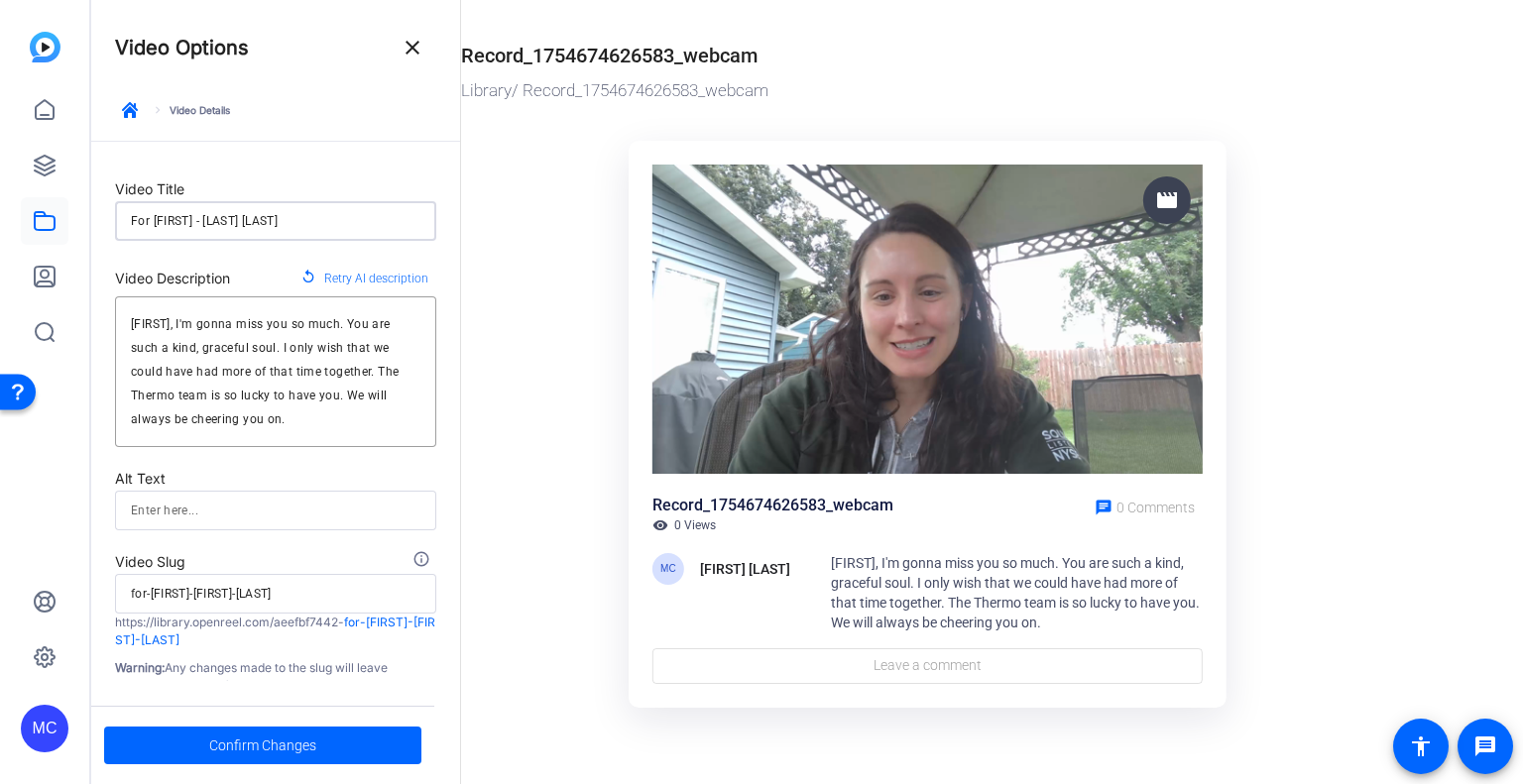 type on "For [FIRST] - [LAST] [LAST]" 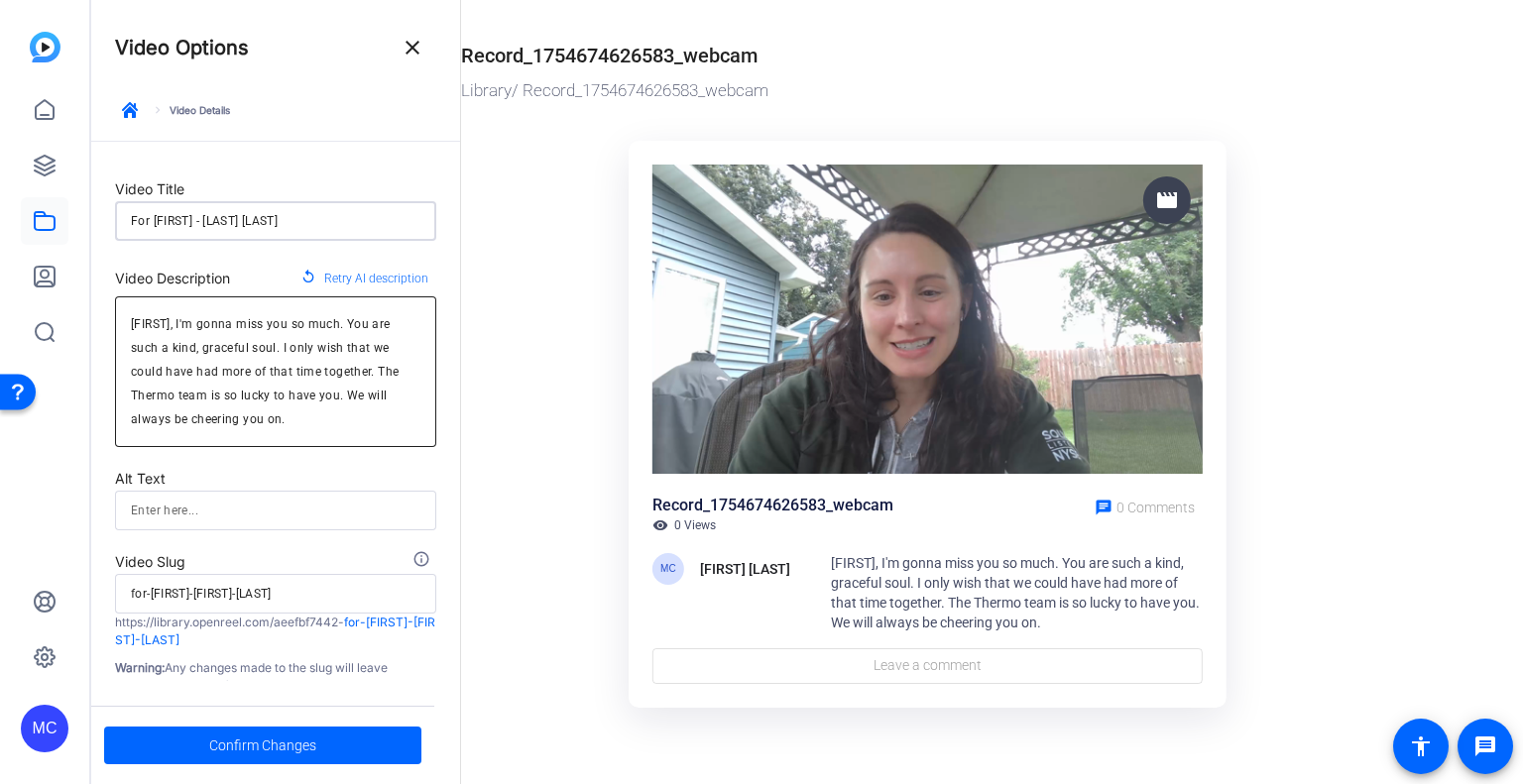 type on "For [FIRST] - [LAST] [LAST]" 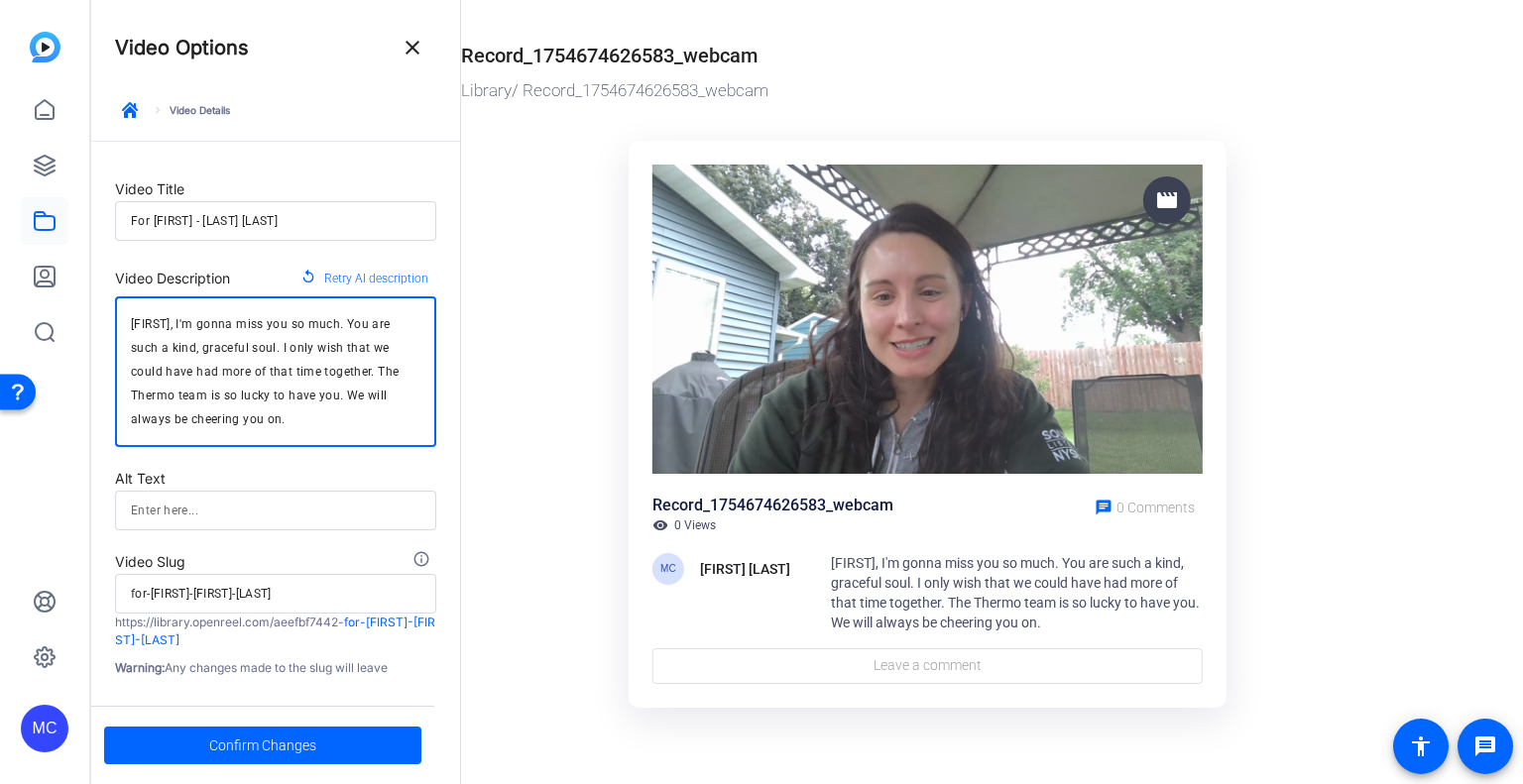 click on "[FIRST], I'm gonna miss you so much. You are such a kind, graceful soul. I only wish that we could have had more of that time together. The Thermo team is so lucky to have you. We will always be cheering you on." at bounding box center [276, 372] 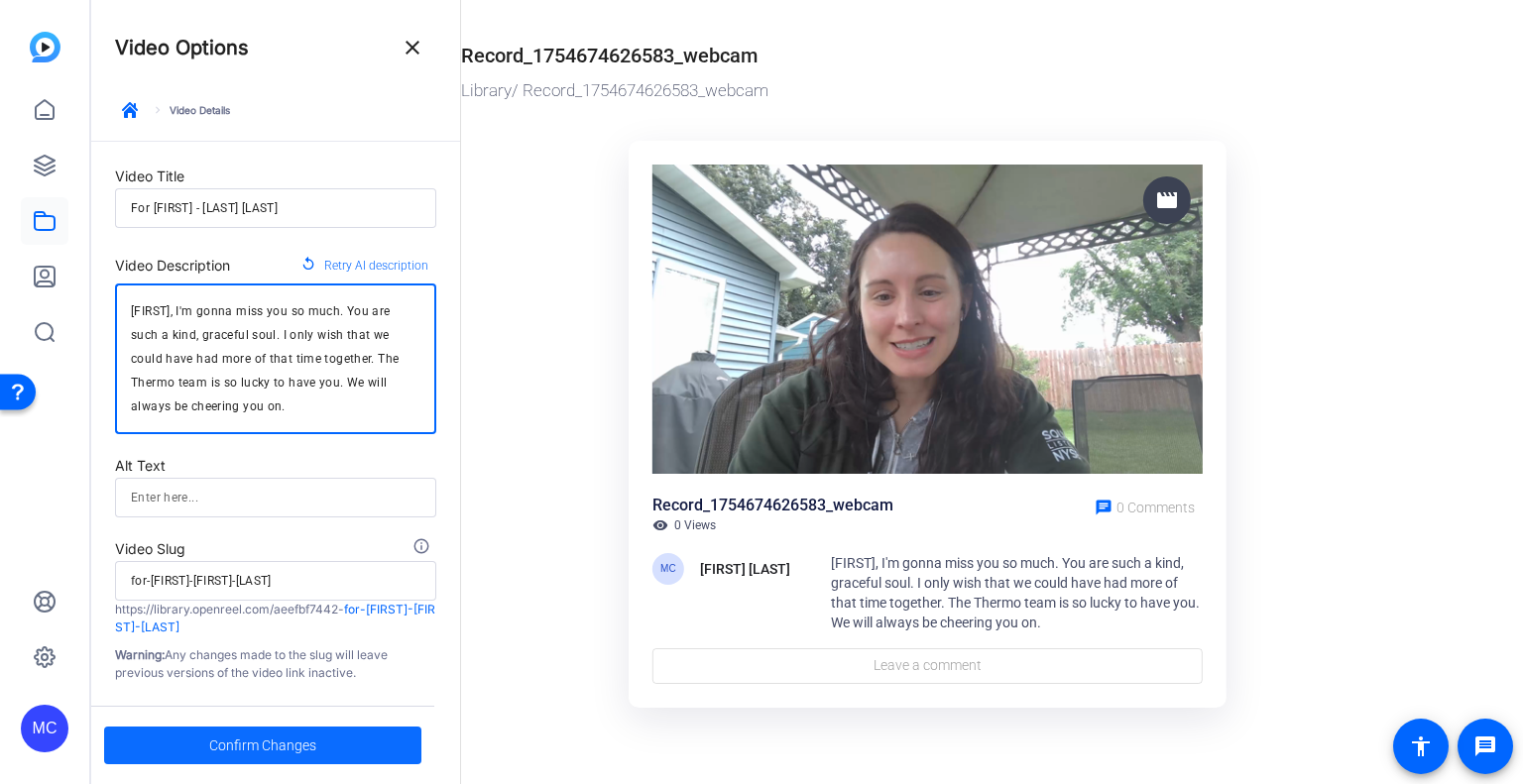 click on "Confirm Changes" 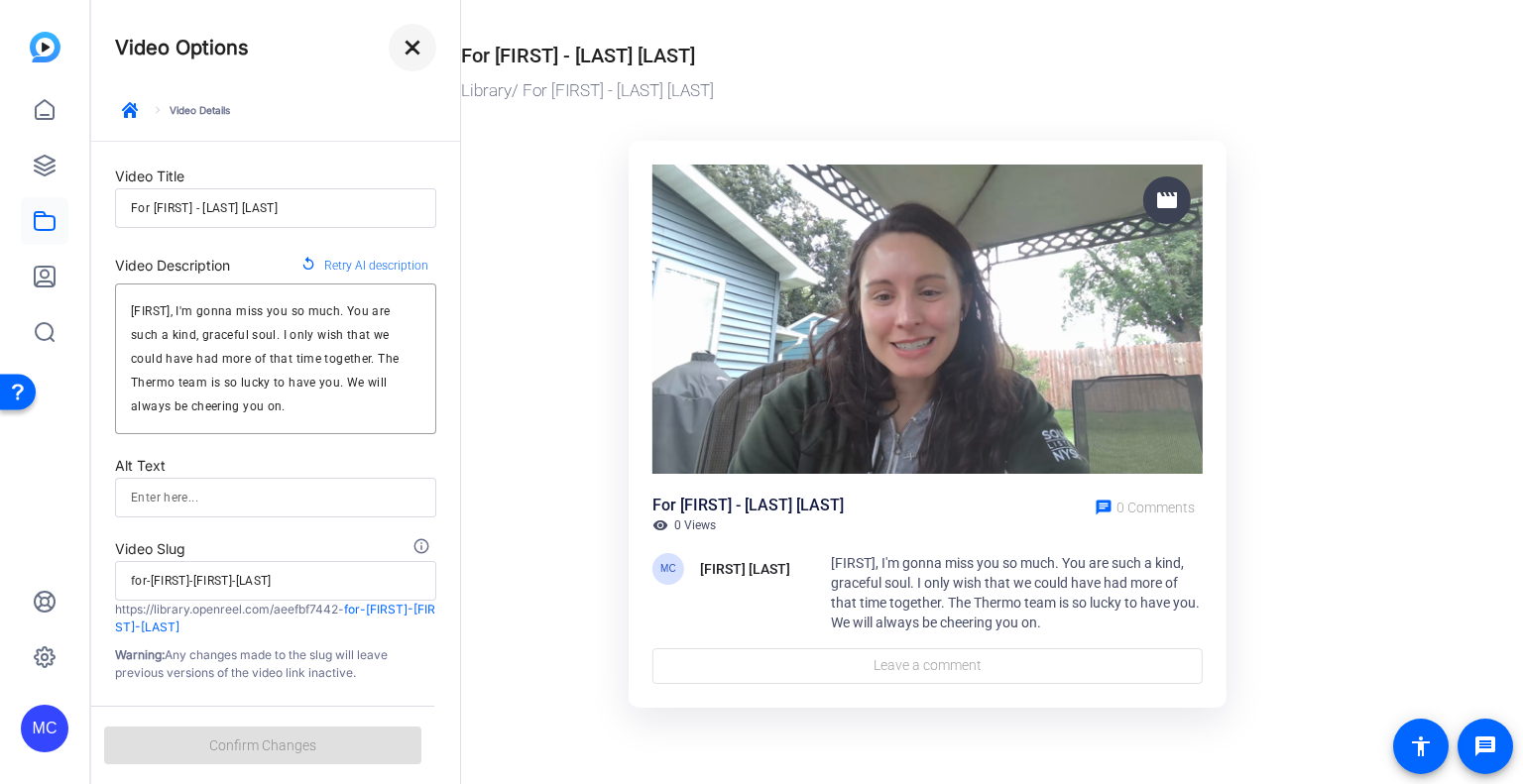 click on "close" 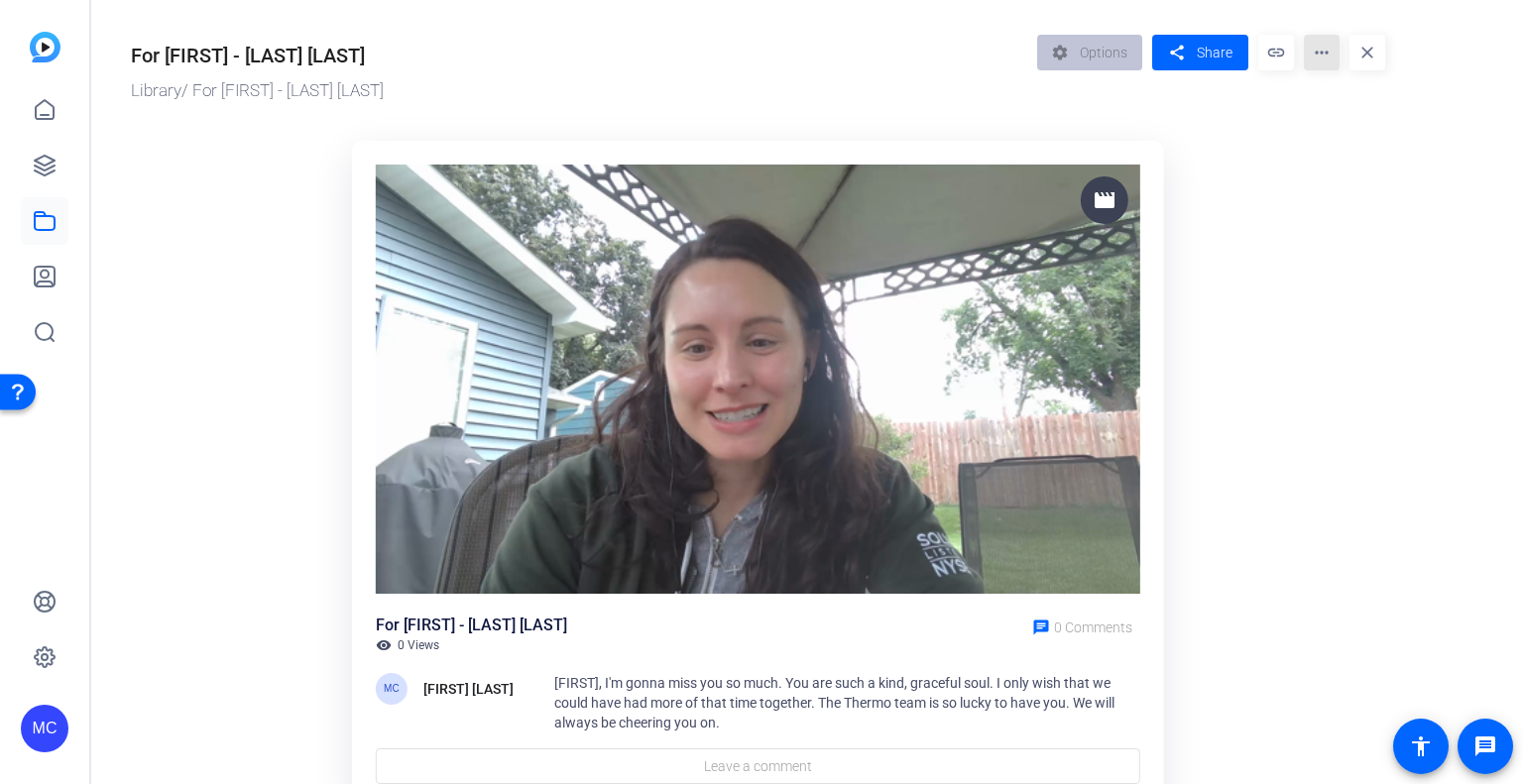 click on "more_horiz" 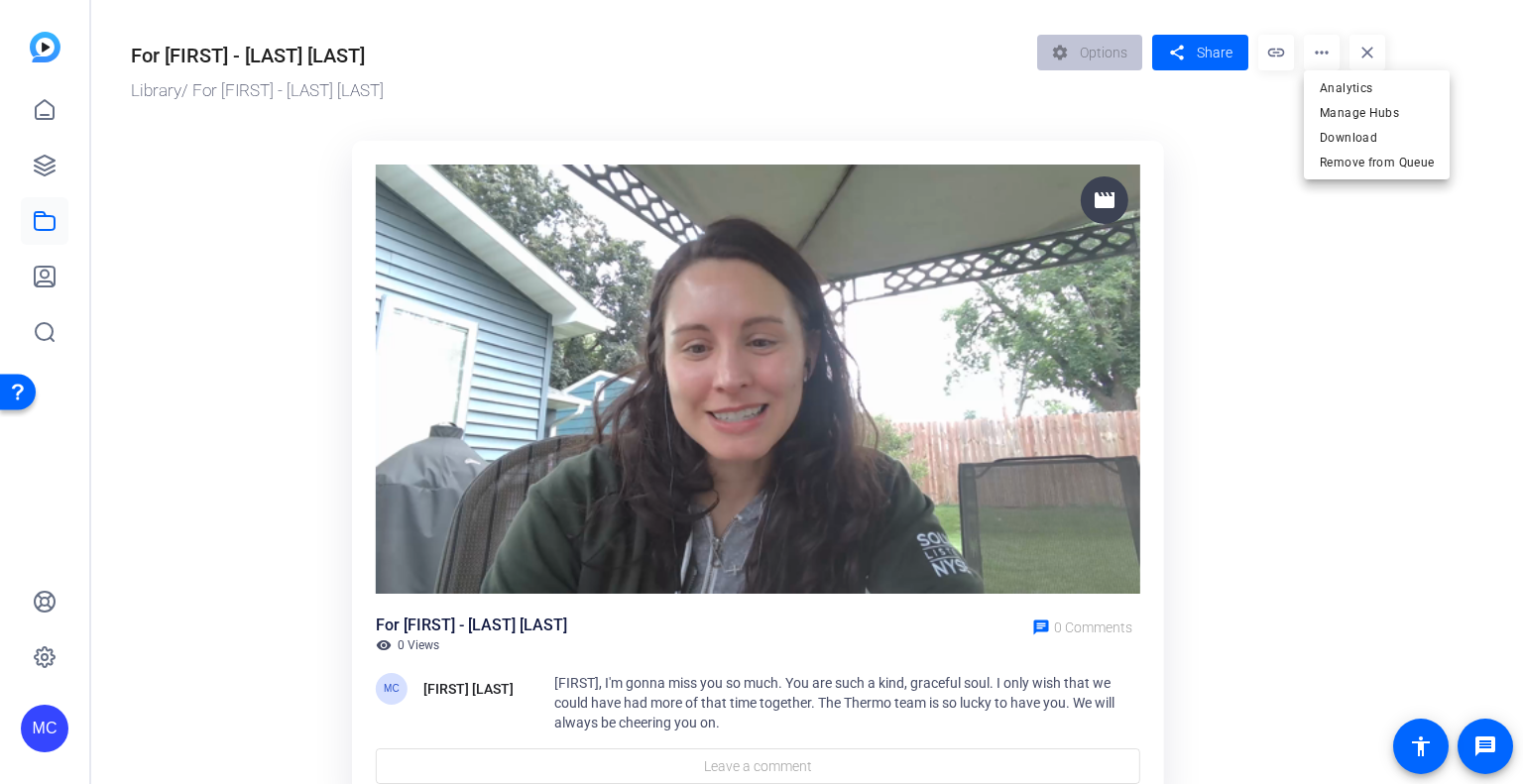 click at bounding box center (762, 392) 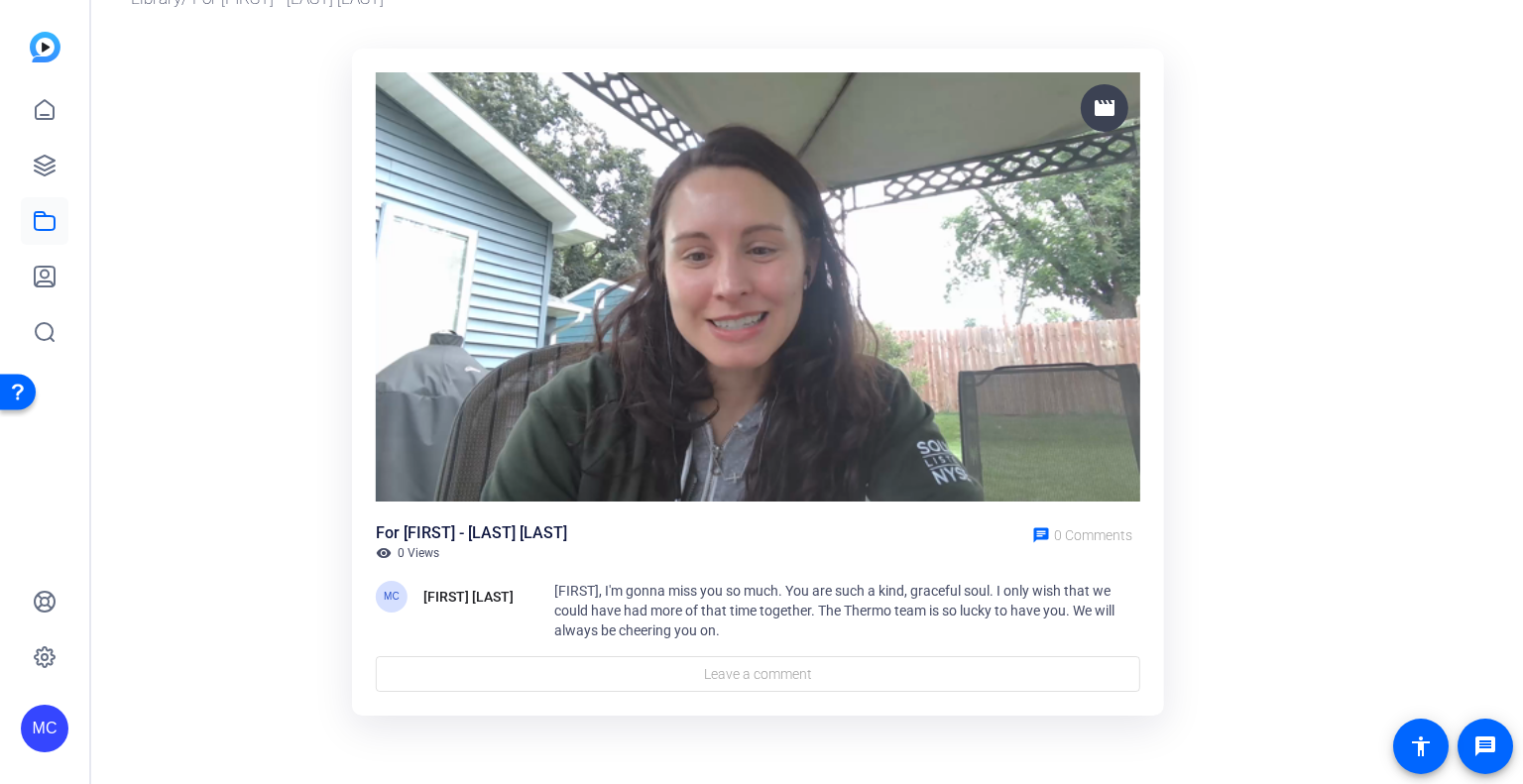 scroll, scrollTop: 0, scrollLeft: 0, axis: both 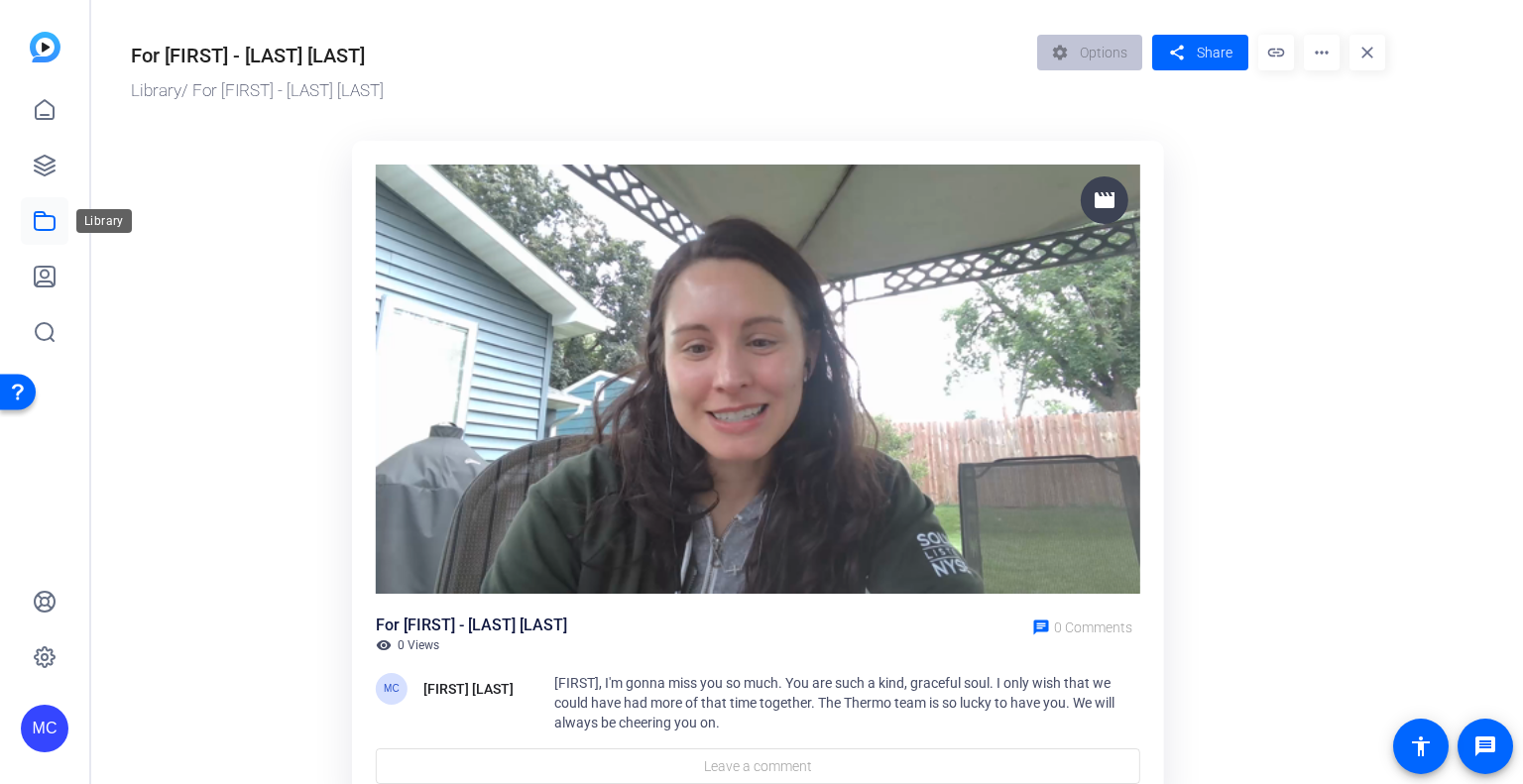 click 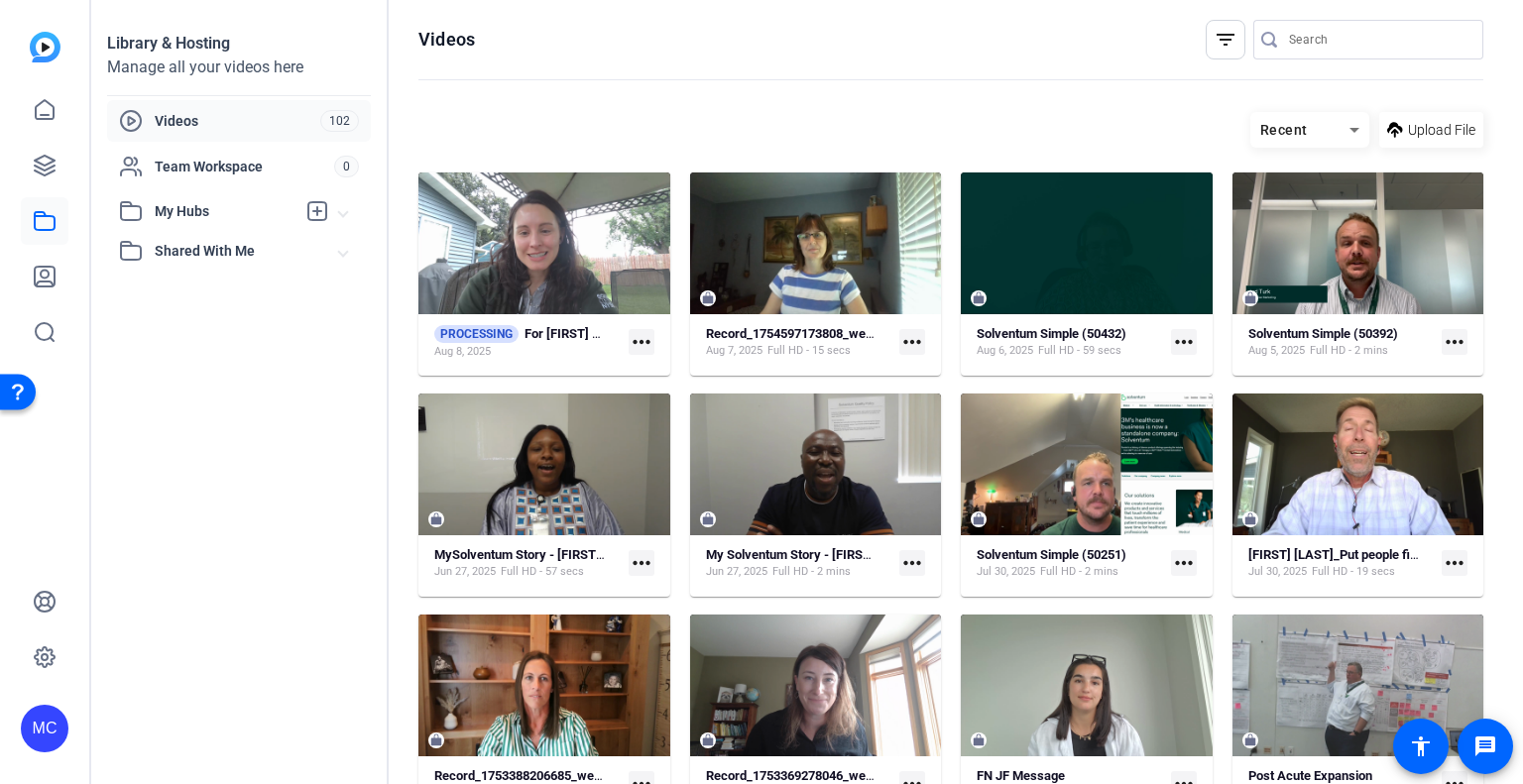 click on "more_horiz" 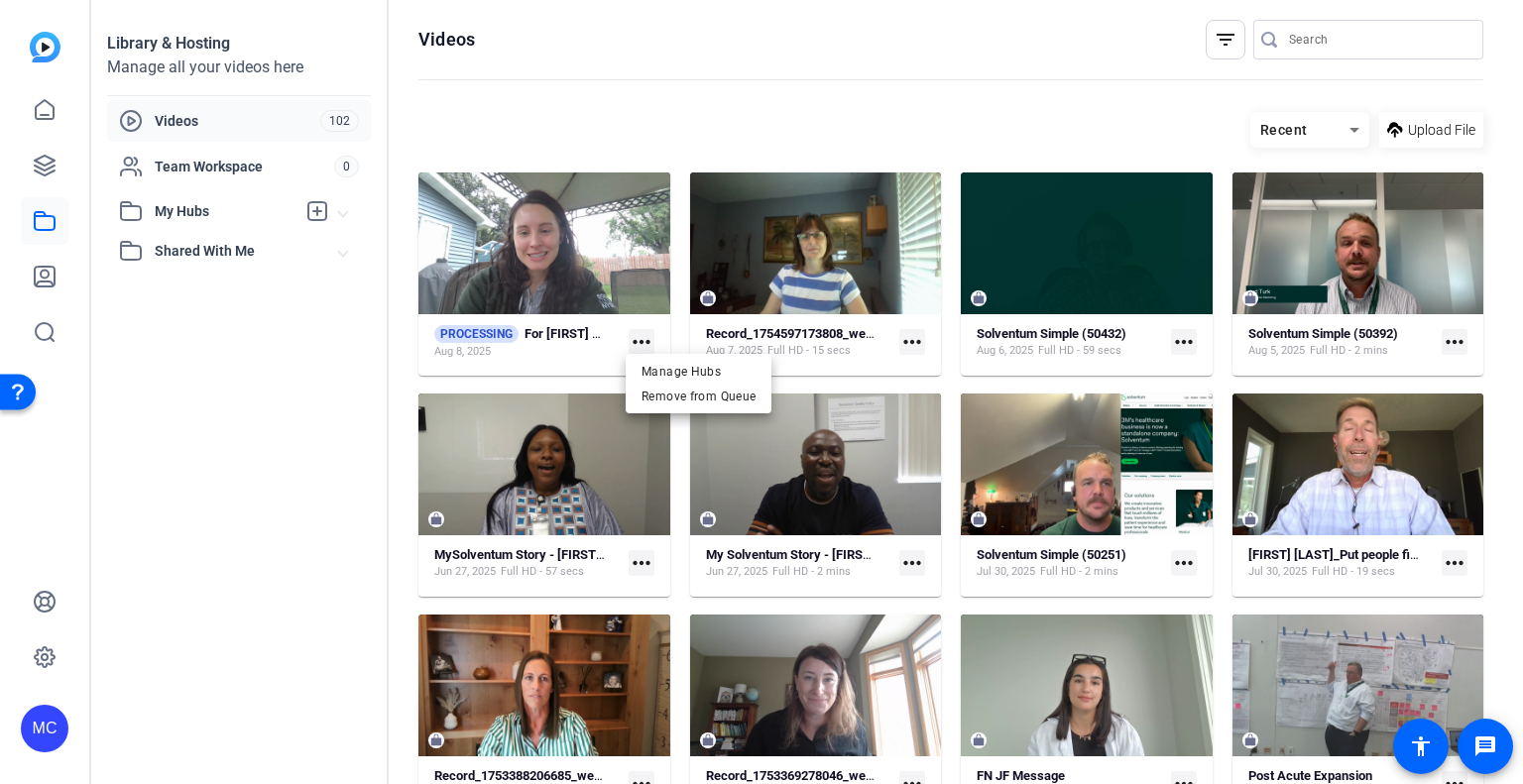 click at bounding box center [762, 392] 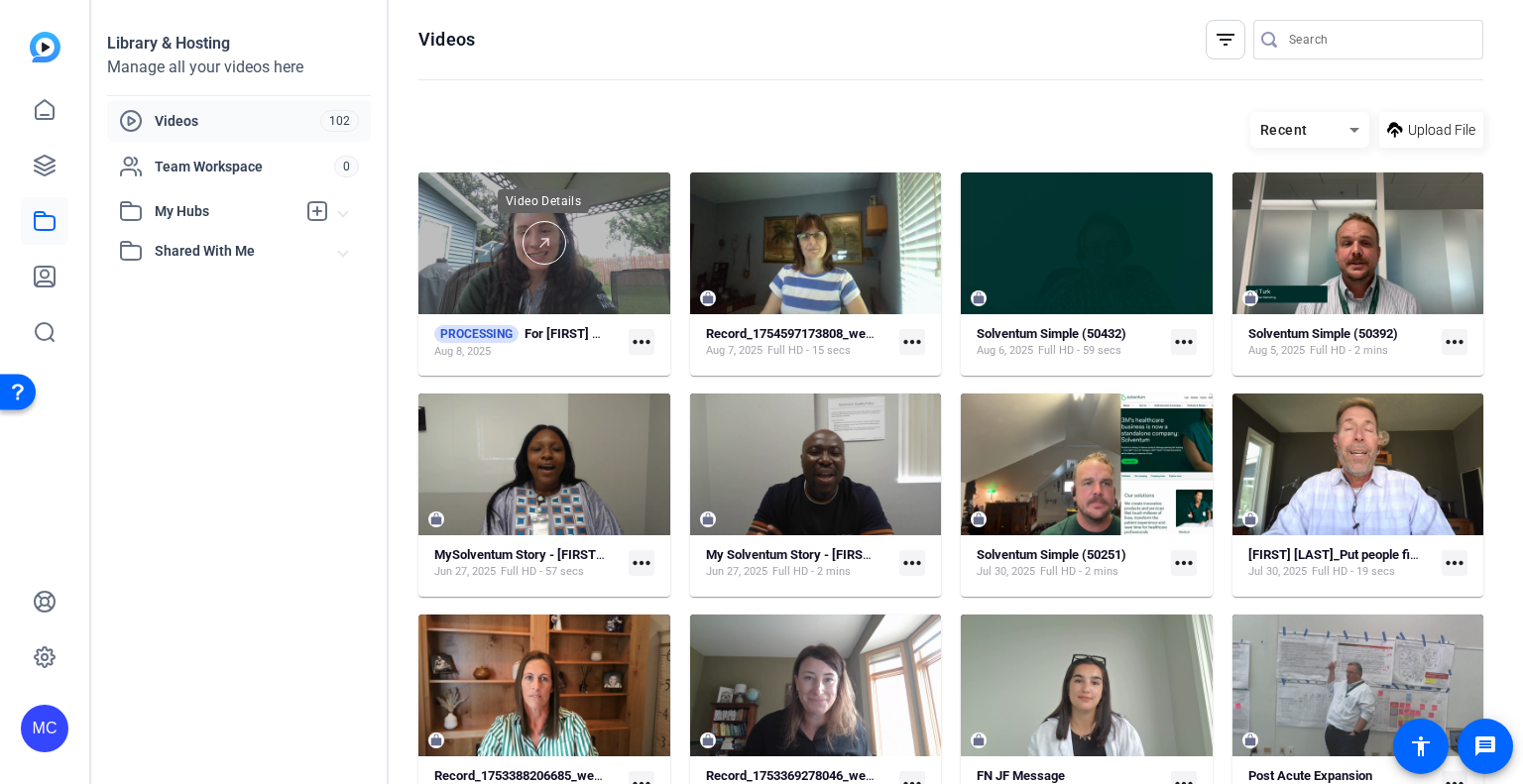 drag, startPoint x: 556, startPoint y: 245, endPoint x: 622, endPoint y: 209, distance: 75.17978 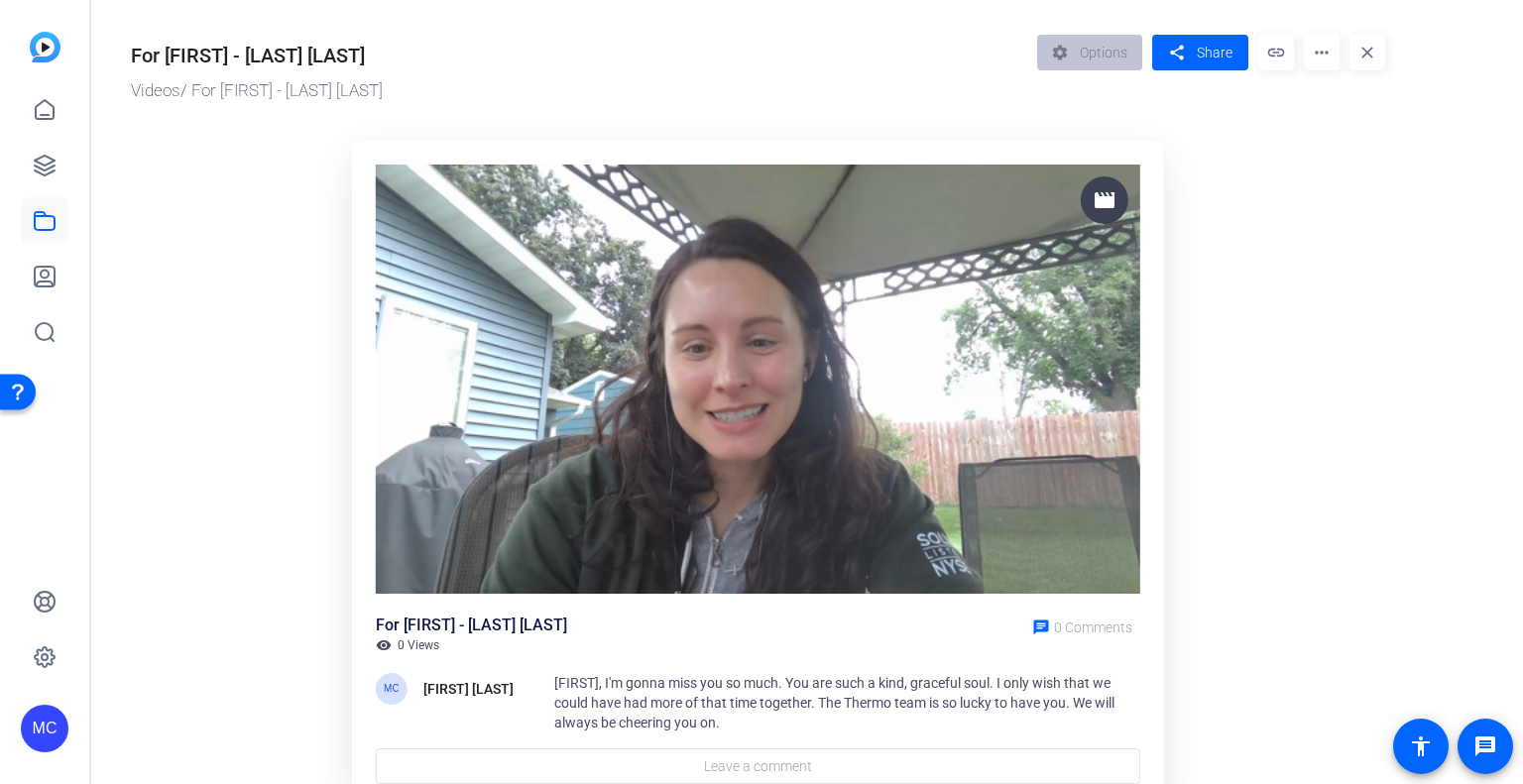 click on "more_horiz" 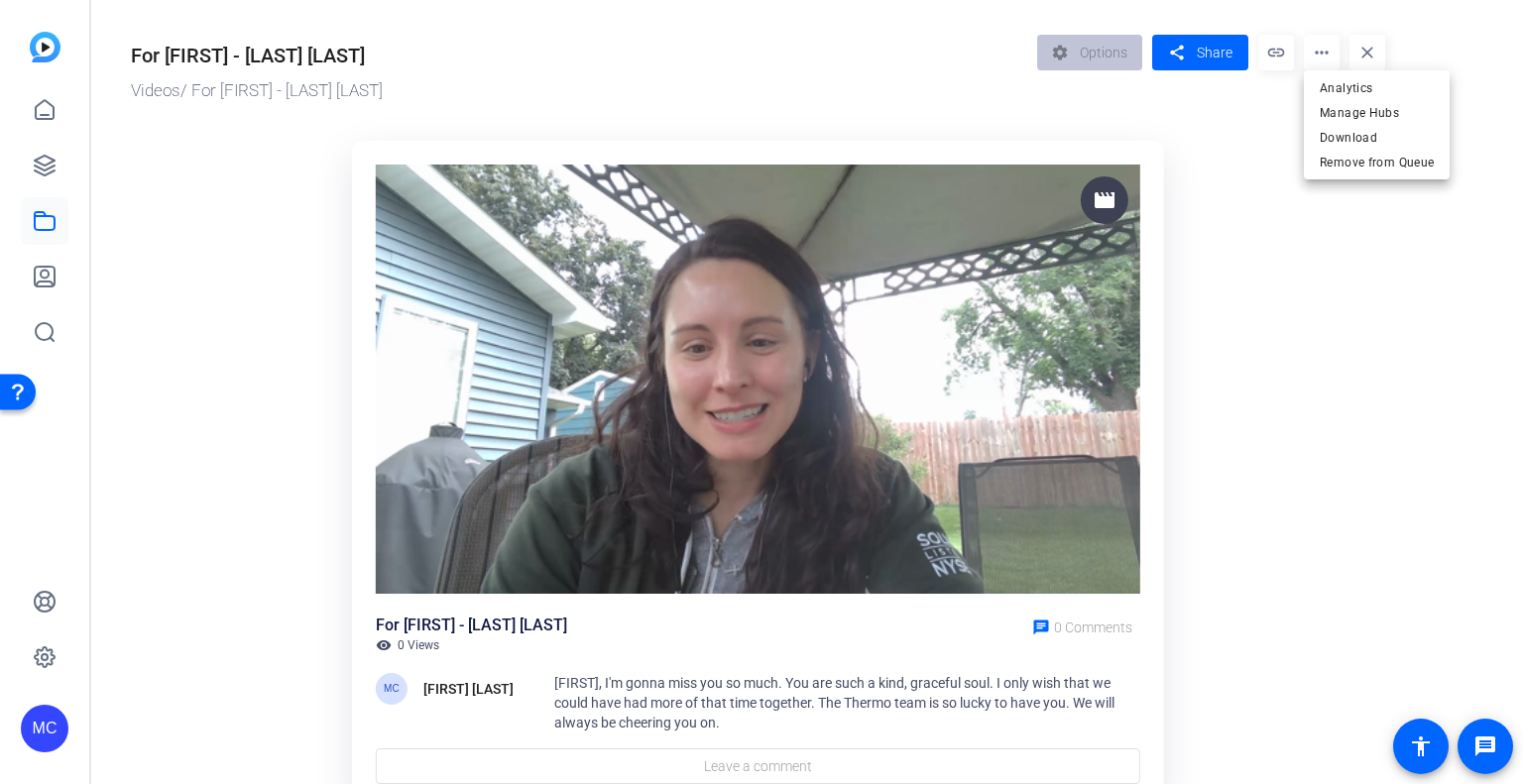 click at bounding box center [762, 392] 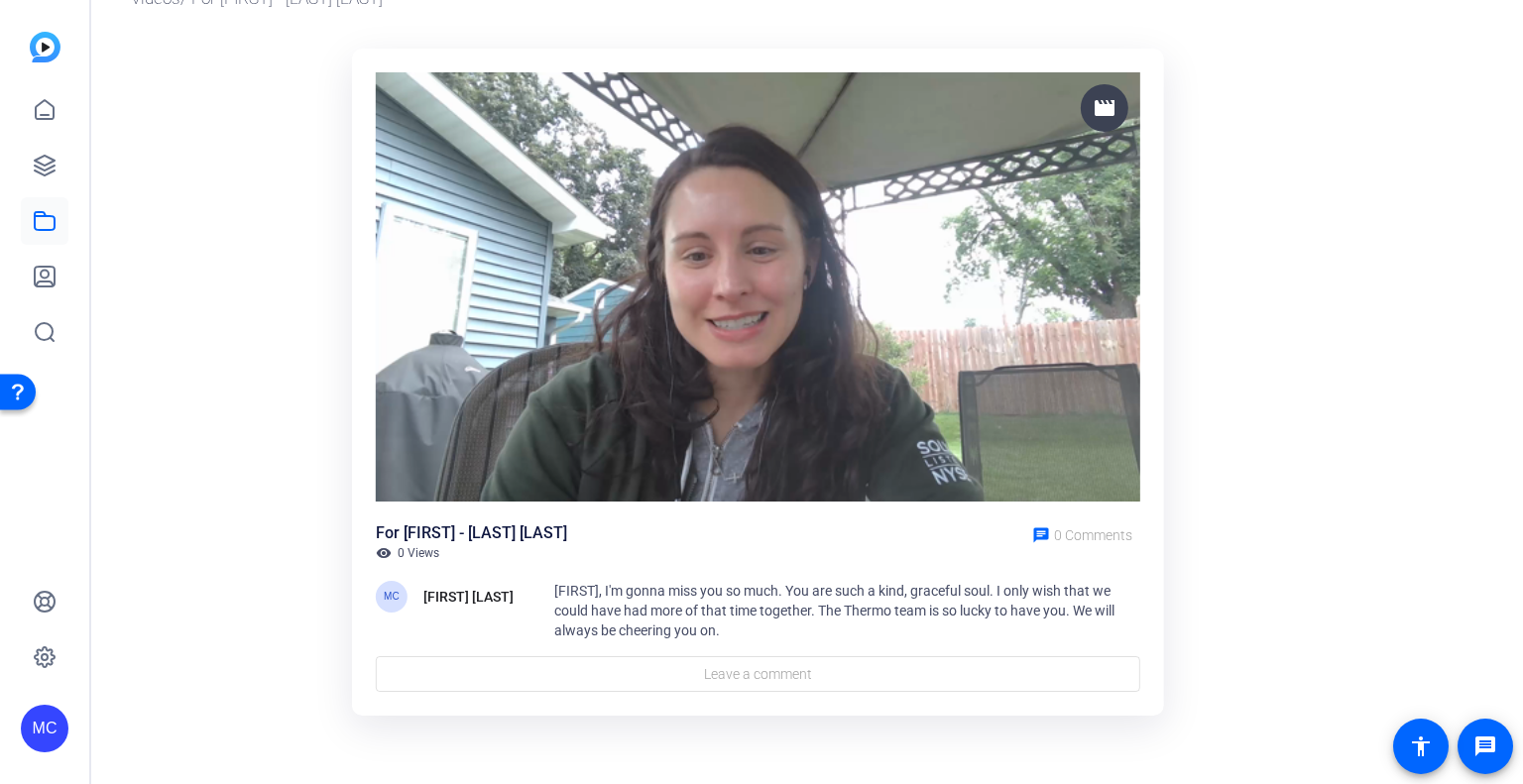 scroll, scrollTop: 0, scrollLeft: 0, axis: both 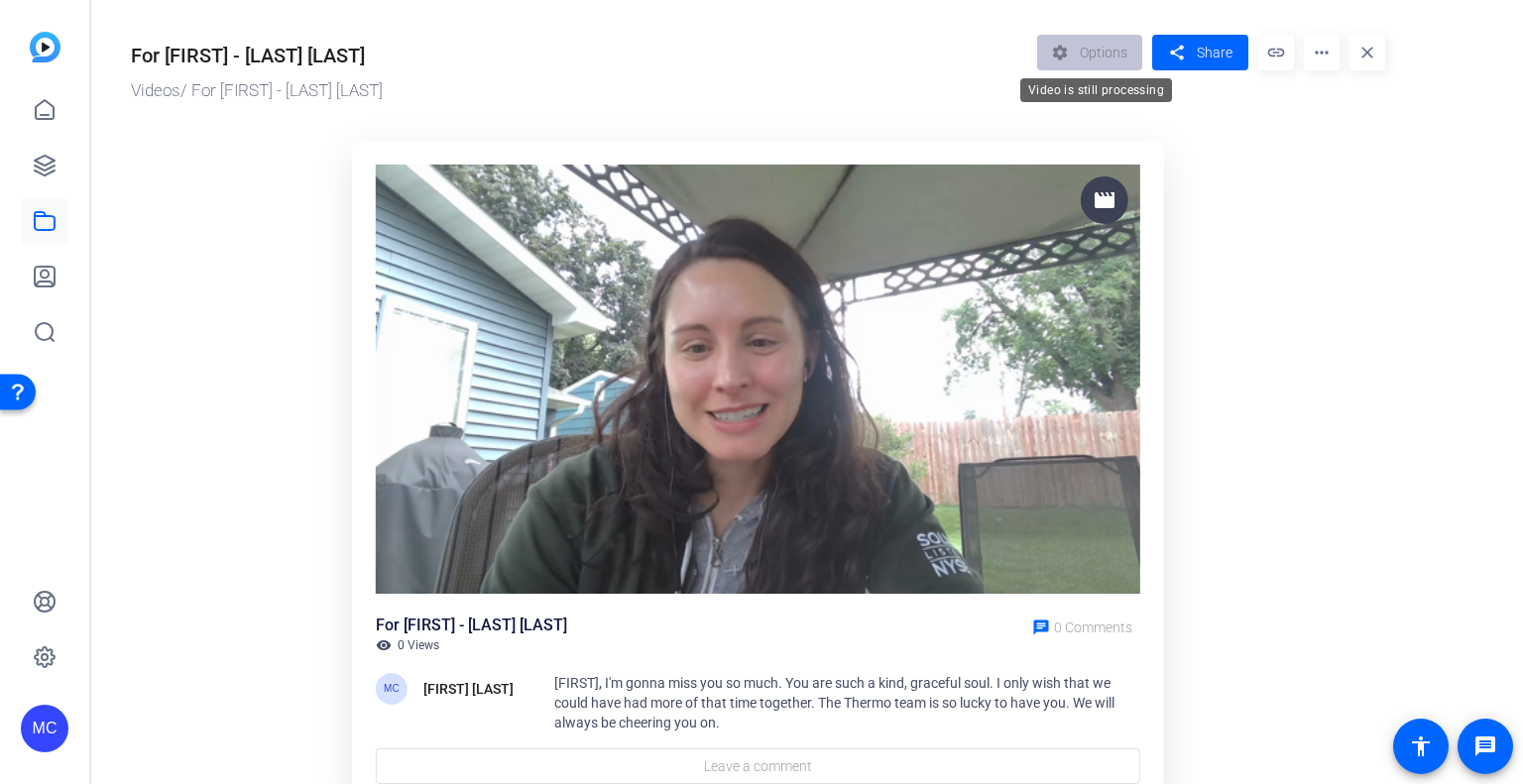 click on "settings  Options" 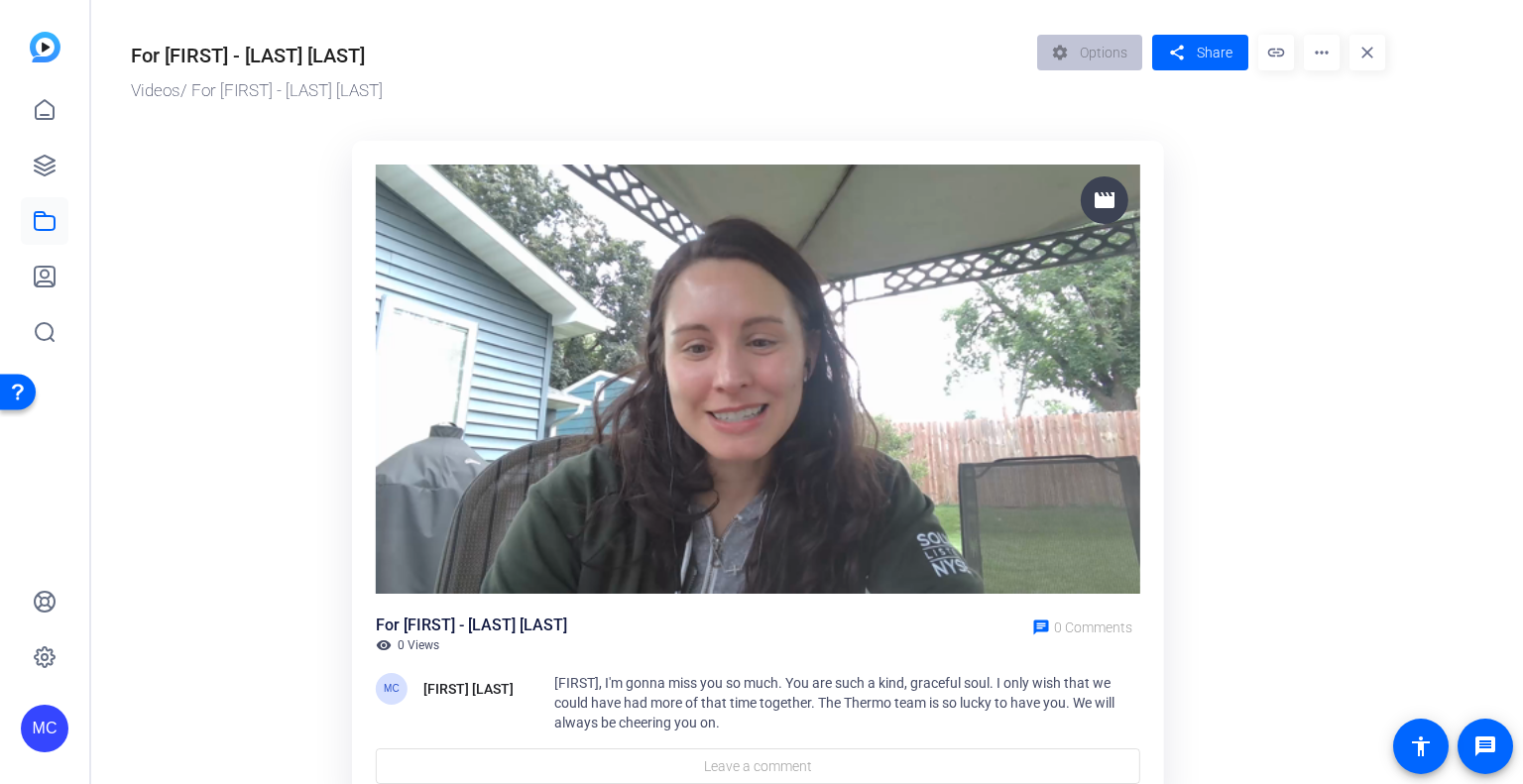 click on "more_horiz" 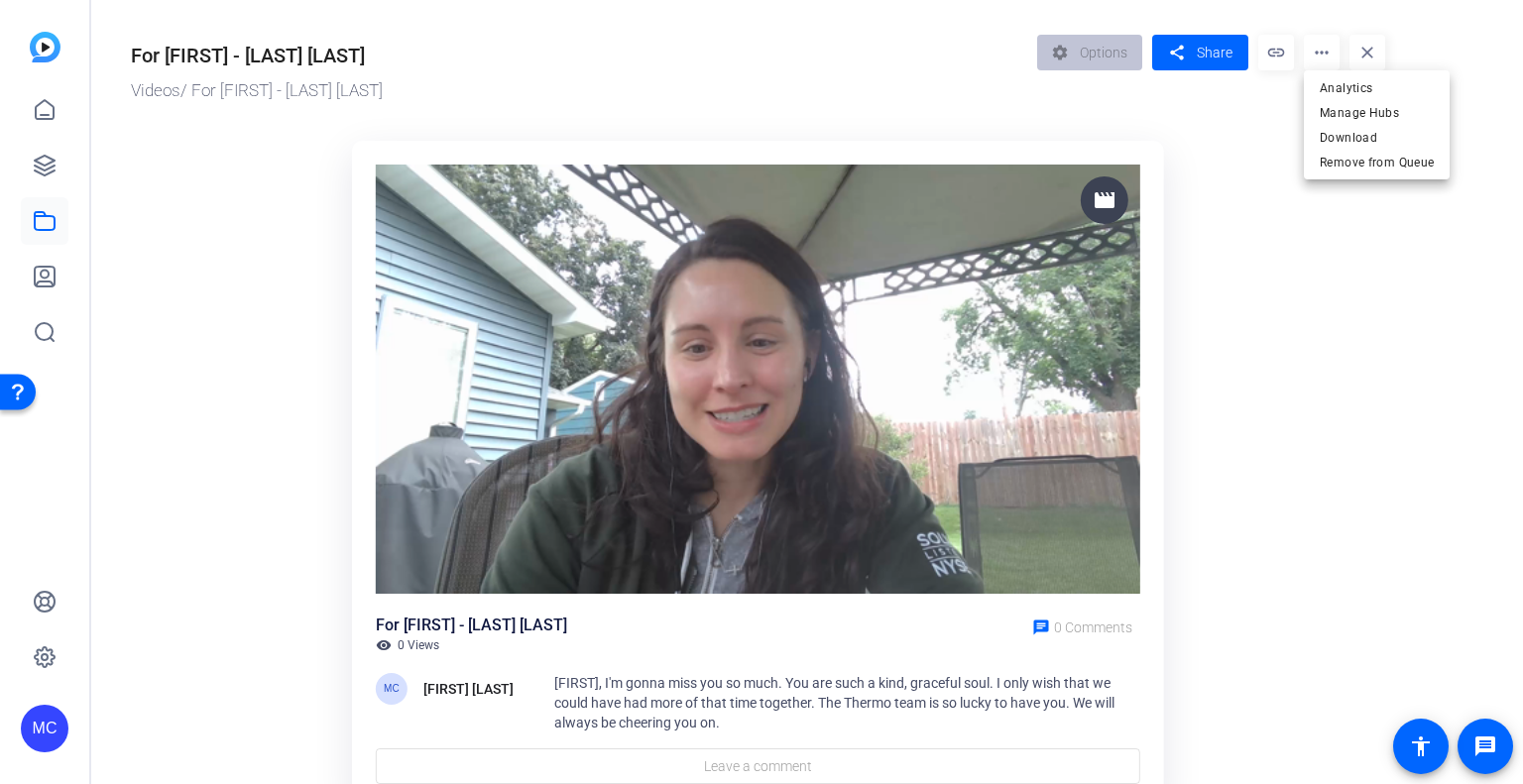 click at bounding box center [762, 392] 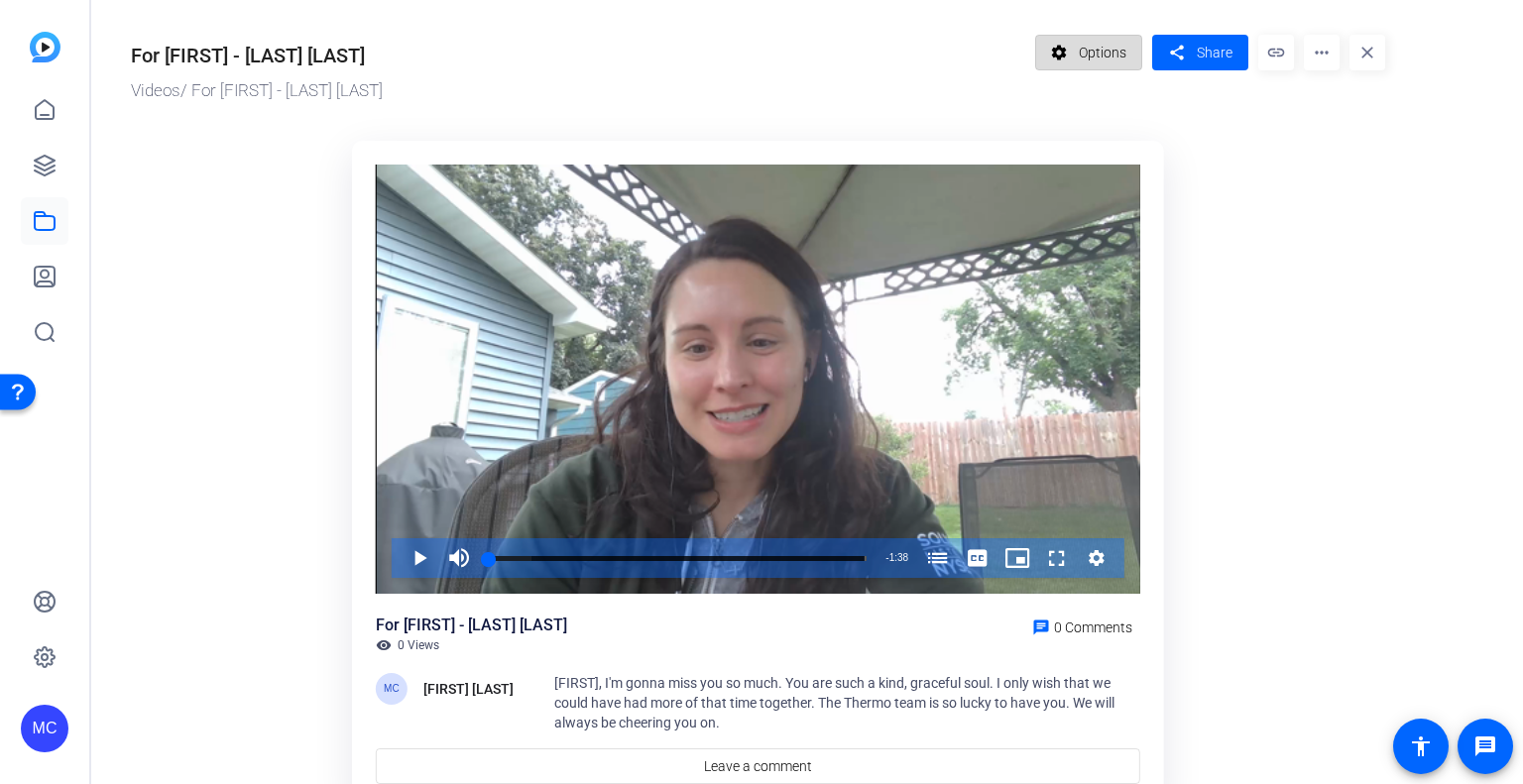 click on "Options" 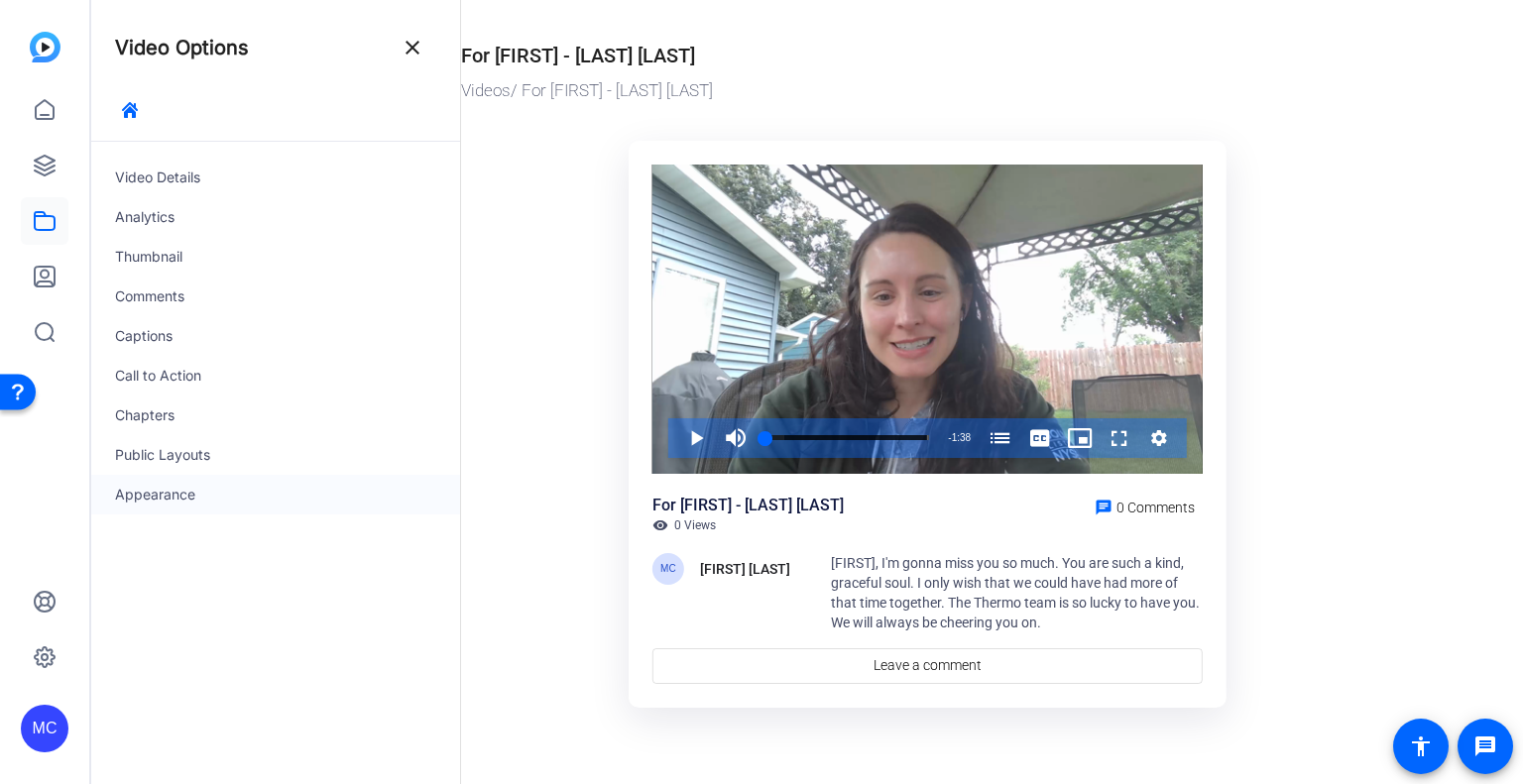 click on "Appearance" 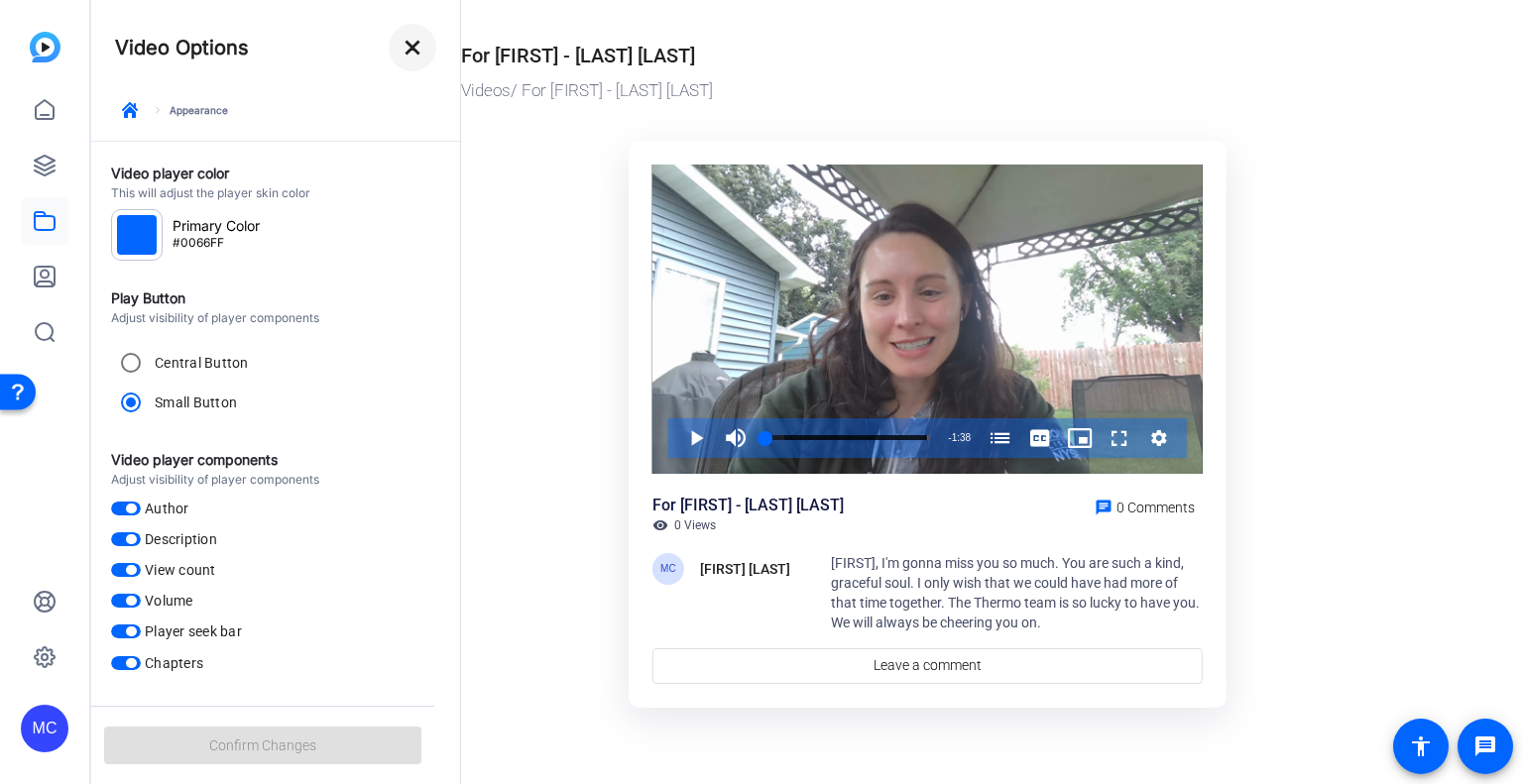 click on "close" 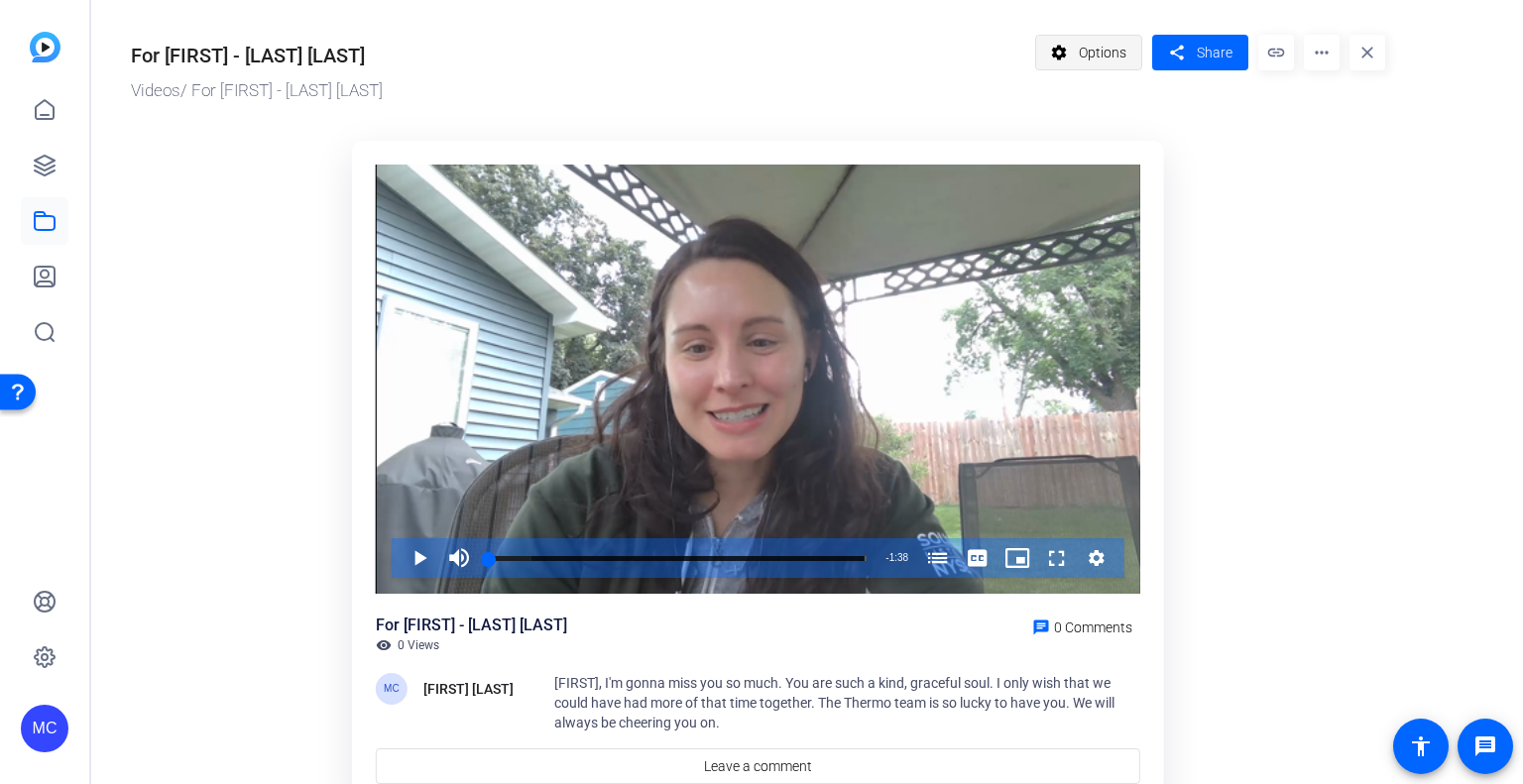 click on "Options" 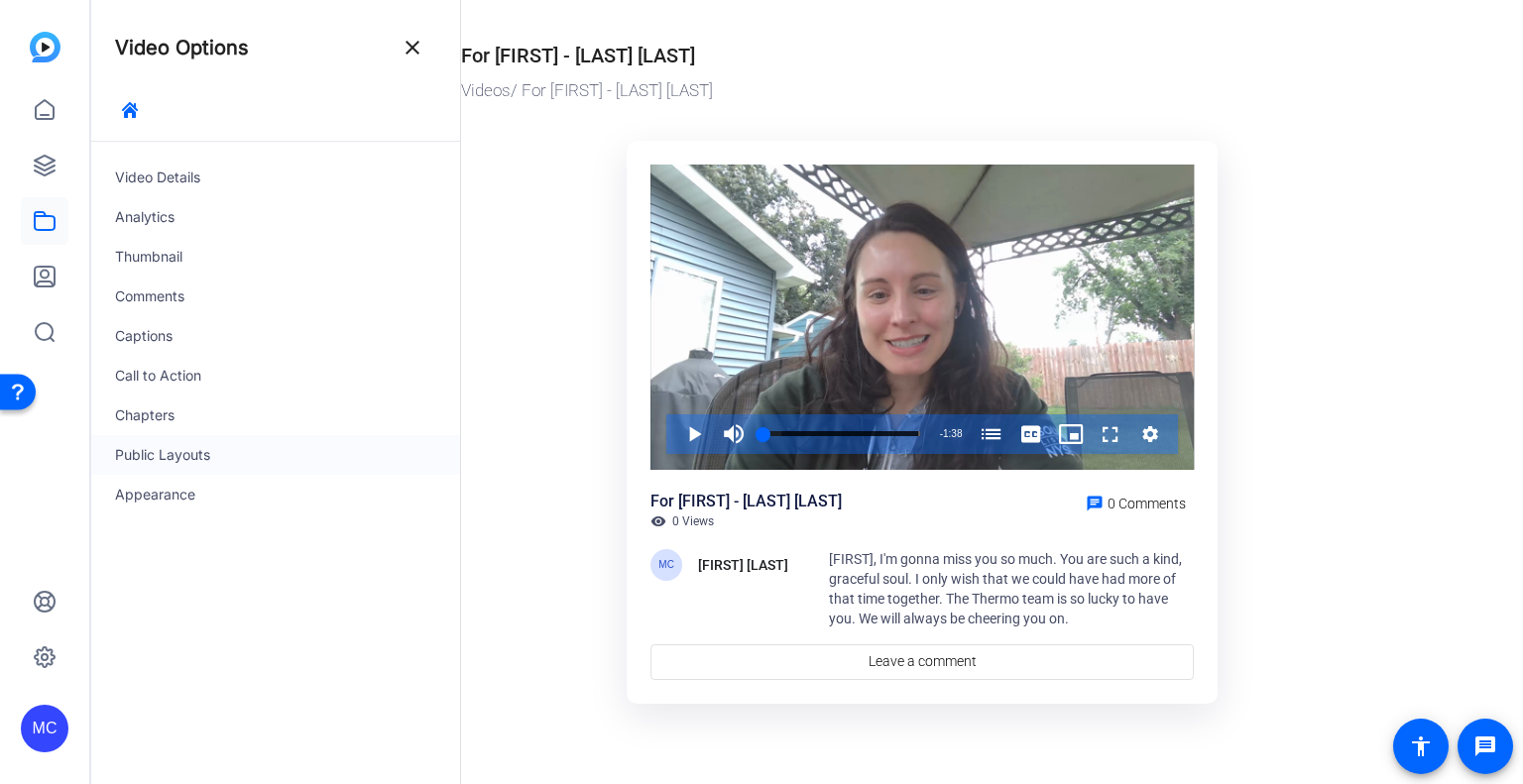 click on "Public Layouts" 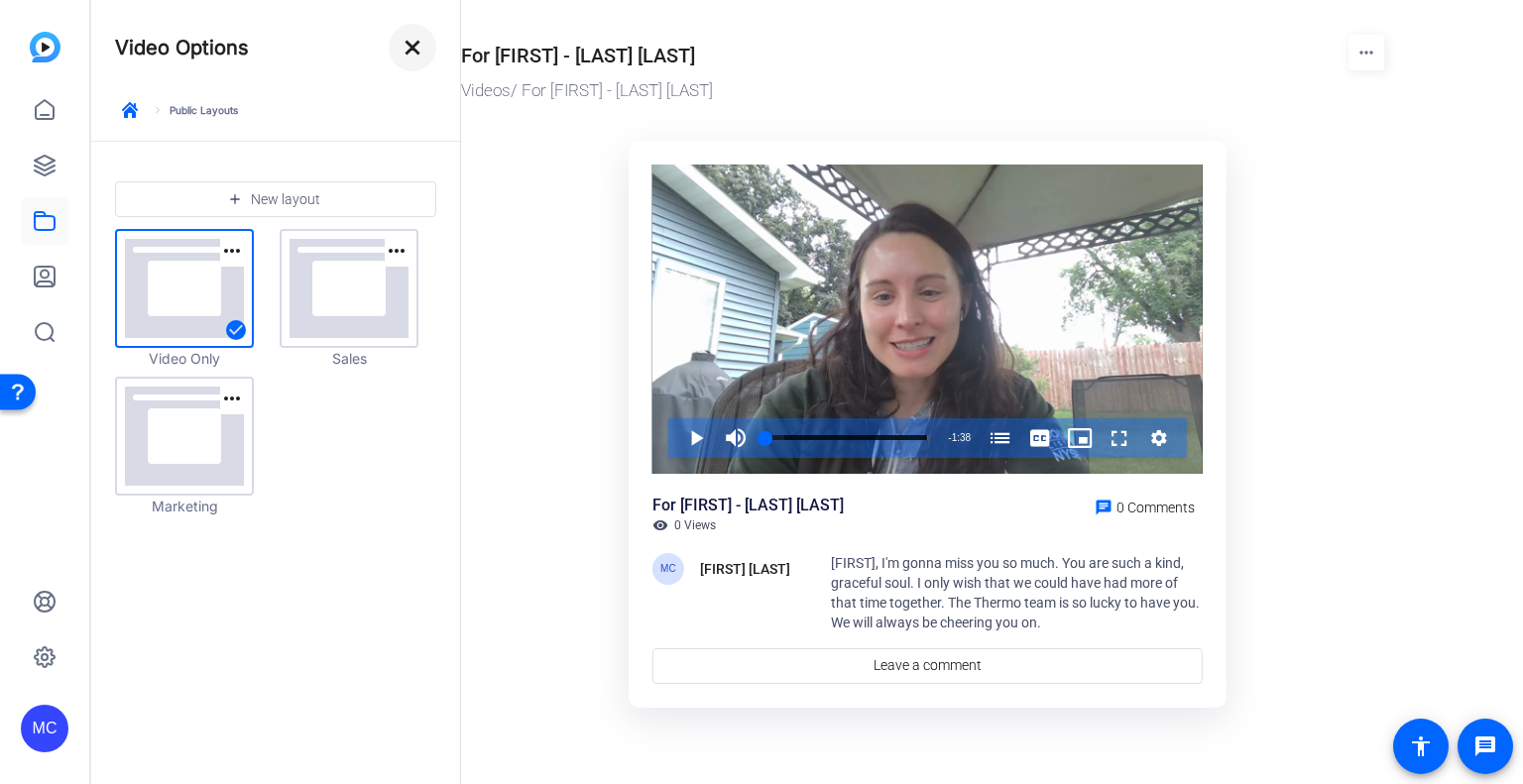 click on "close" 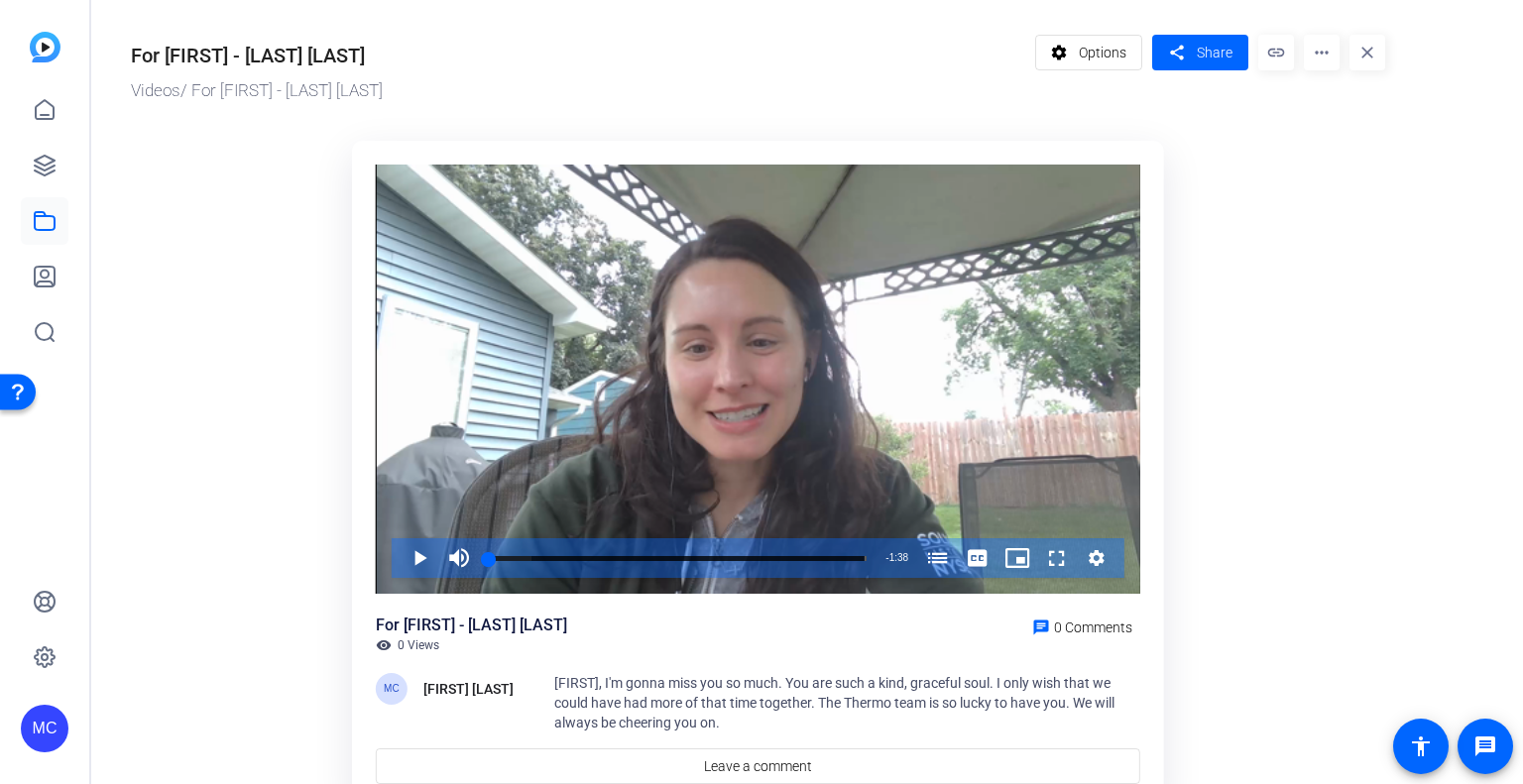 click on "close" 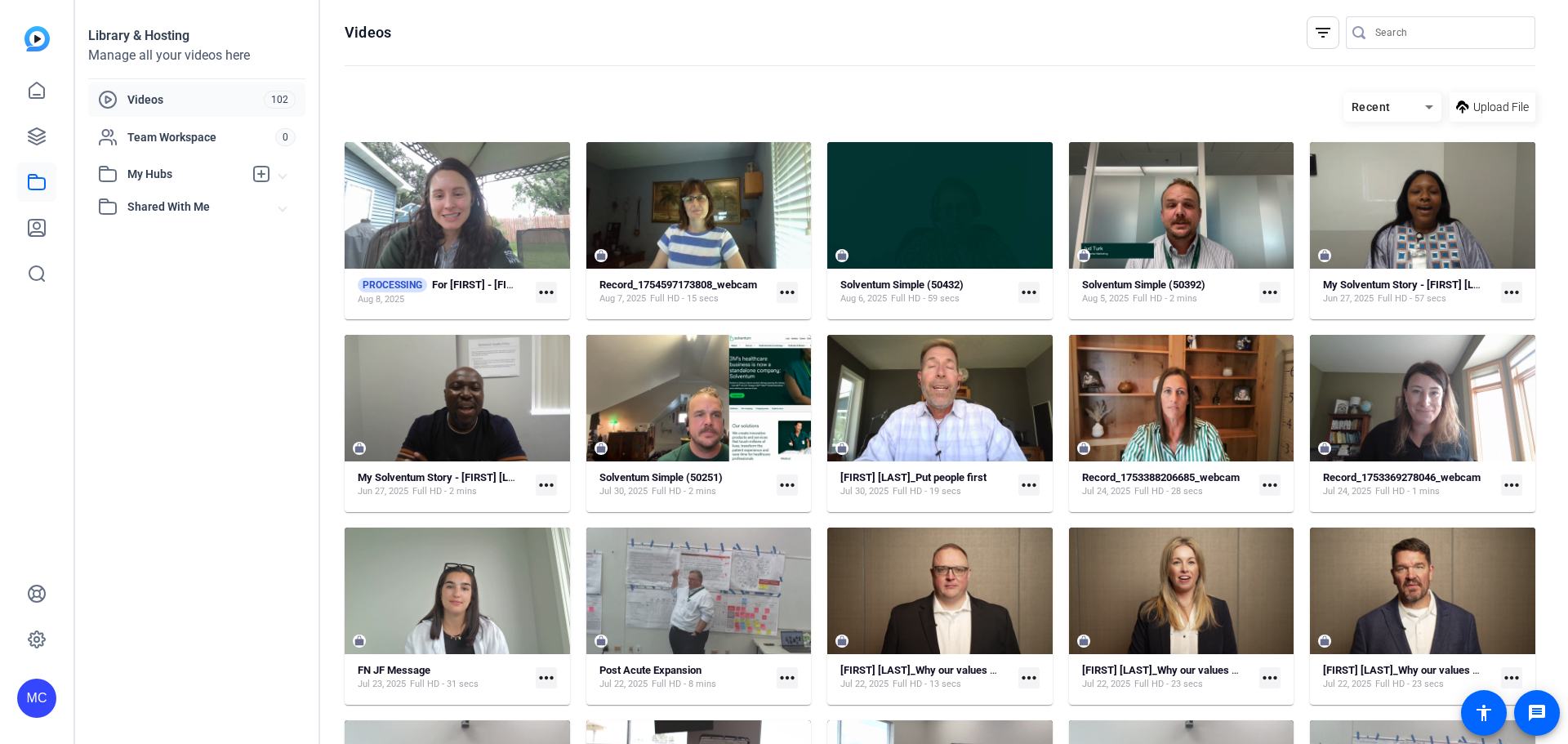 scroll, scrollTop: 0, scrollLeft: 0, axis: both 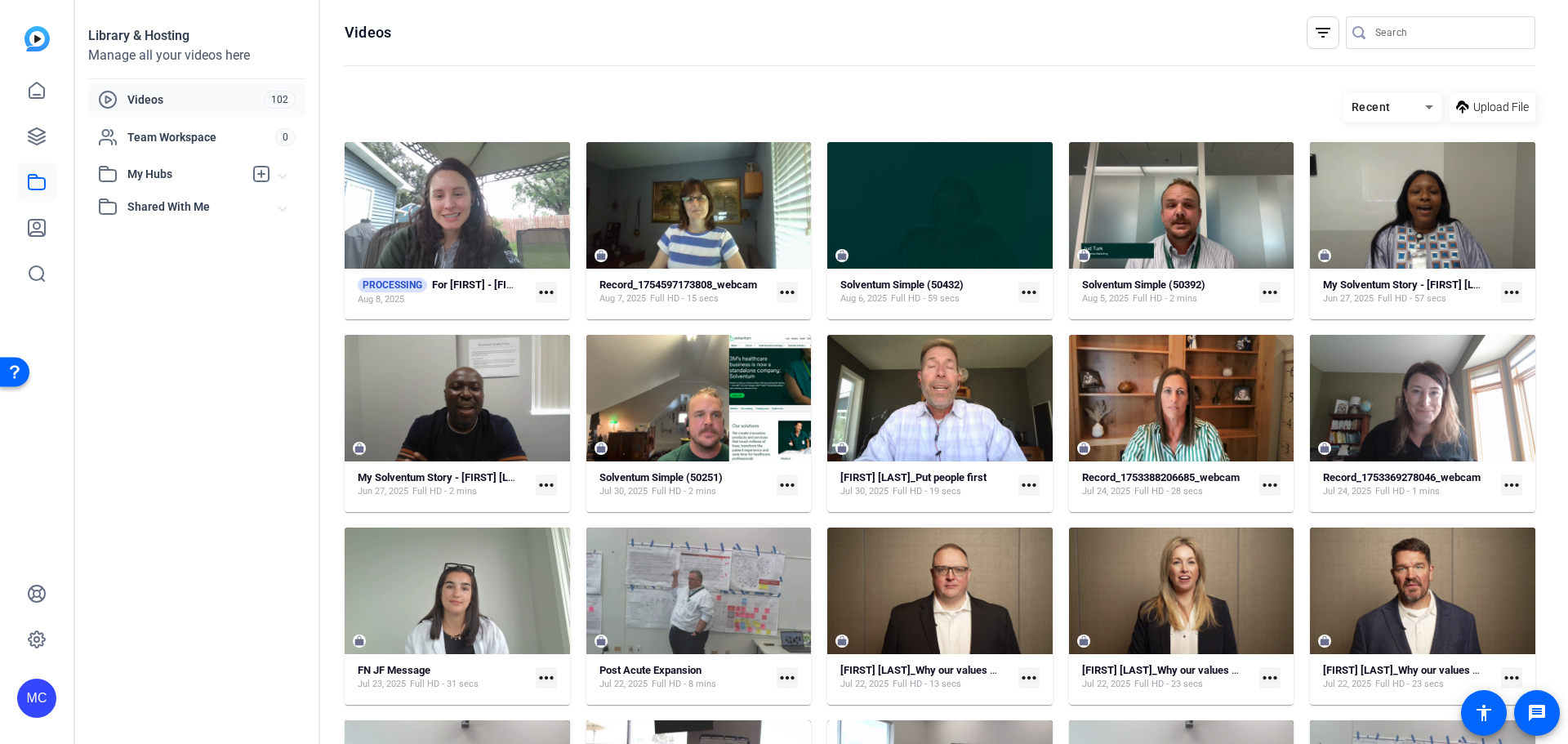 click on "more_horiz" 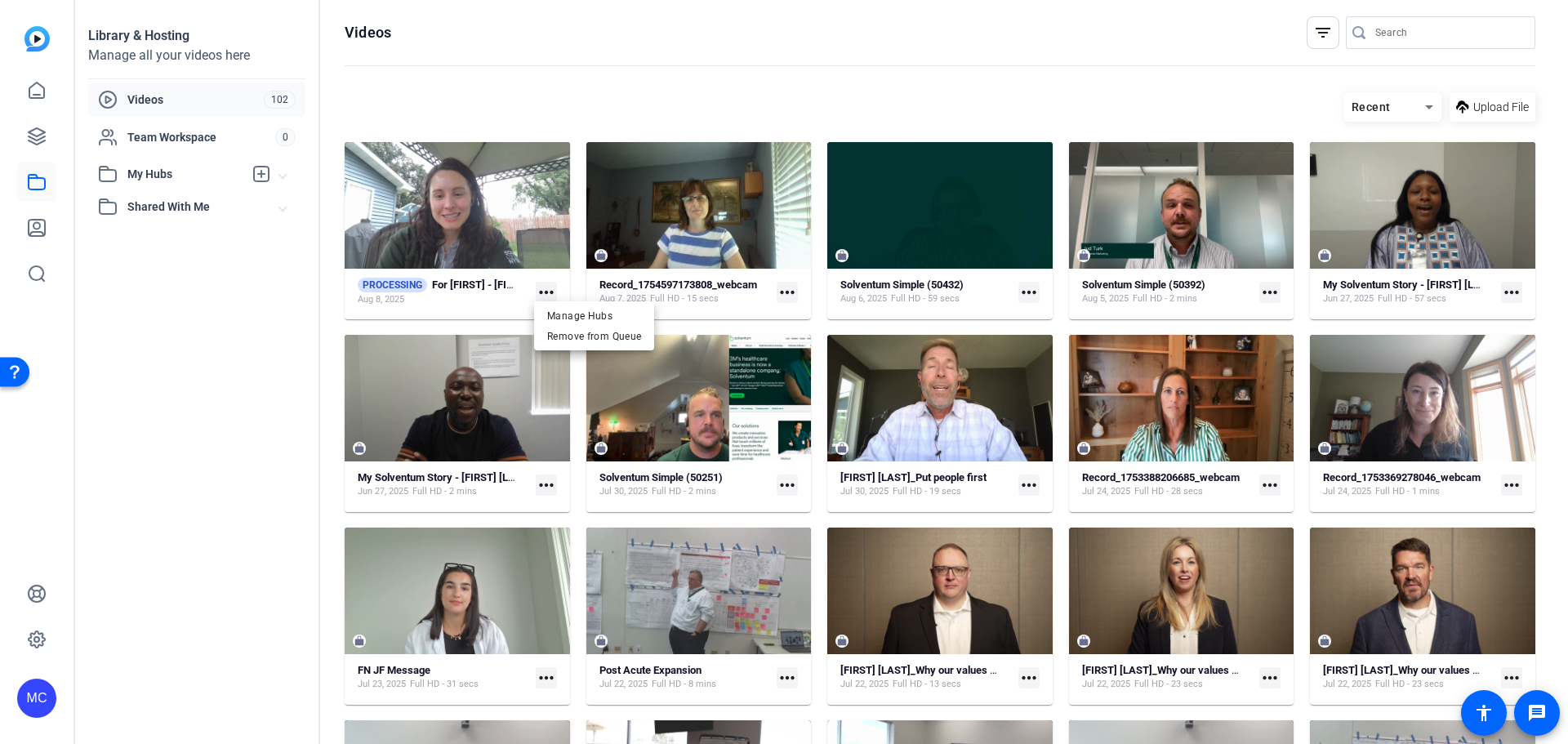 click at bounding box center (784, 372) 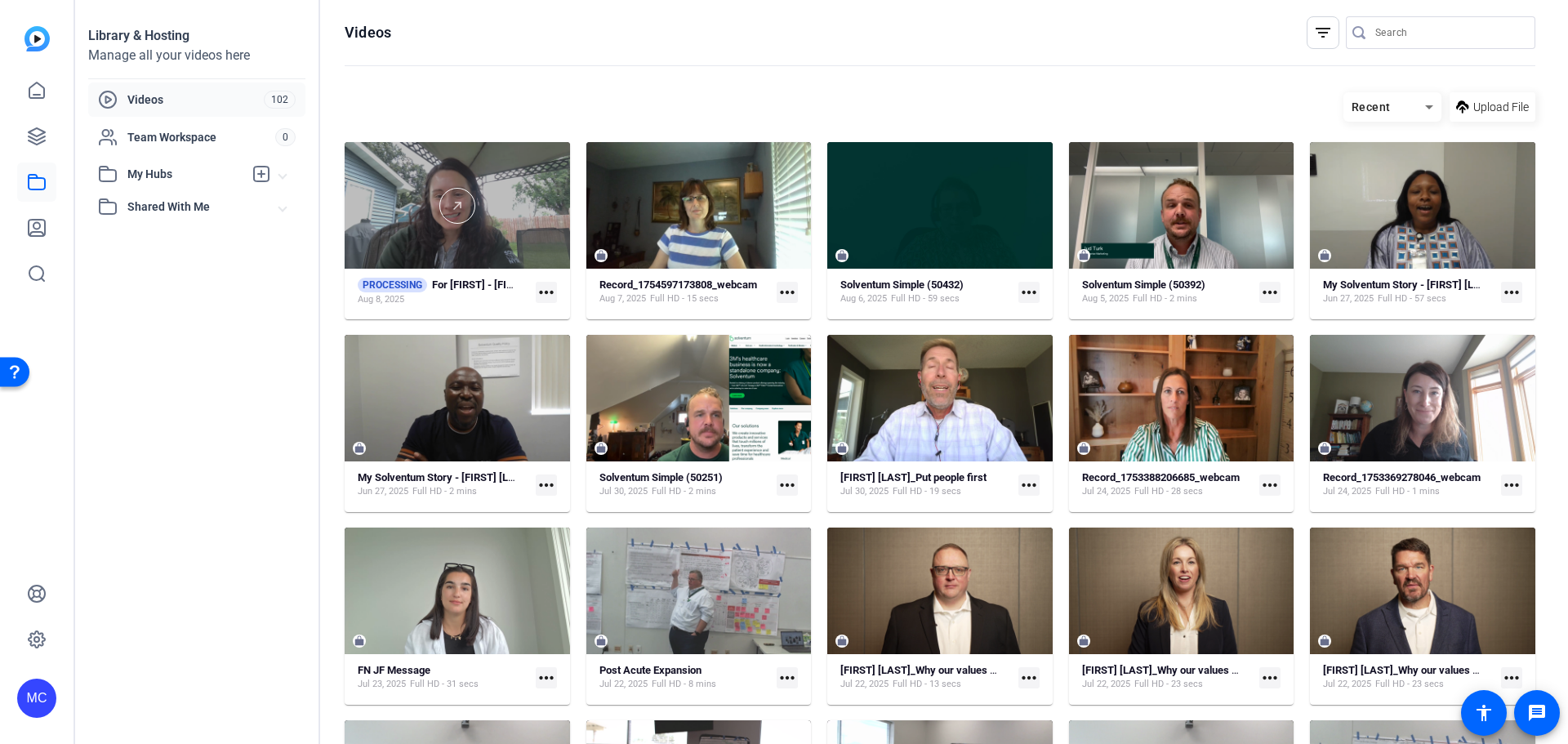 click 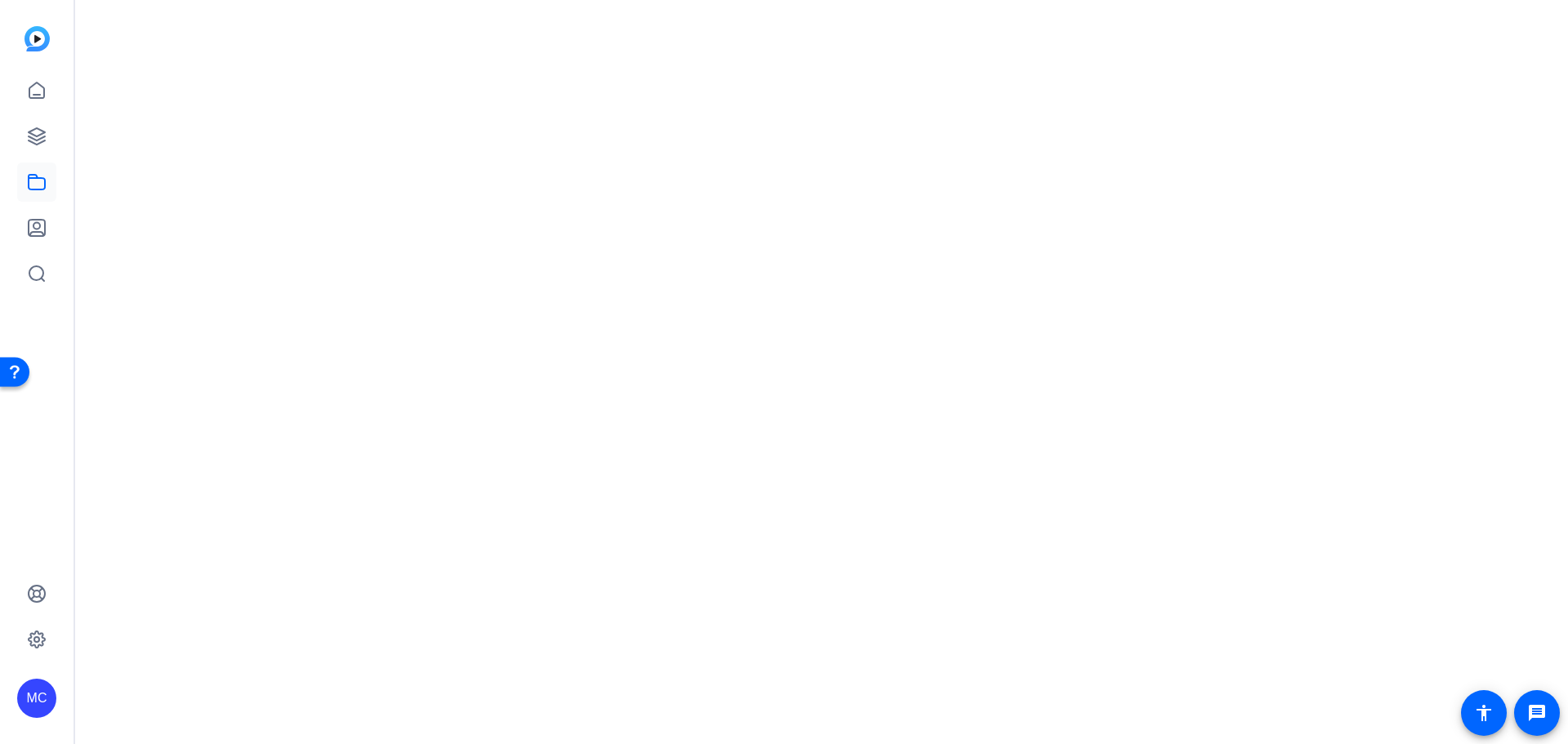 click 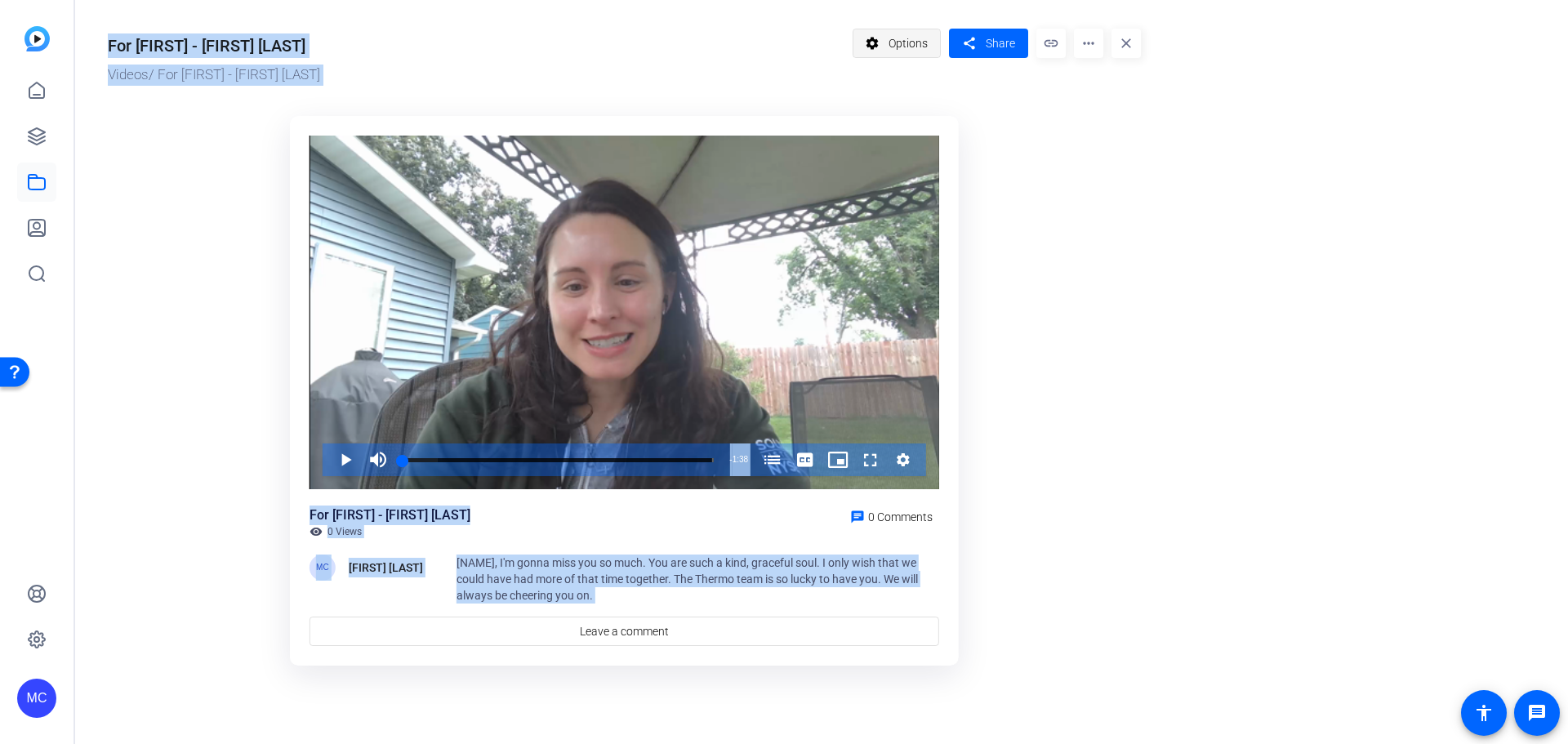 click on "Options" 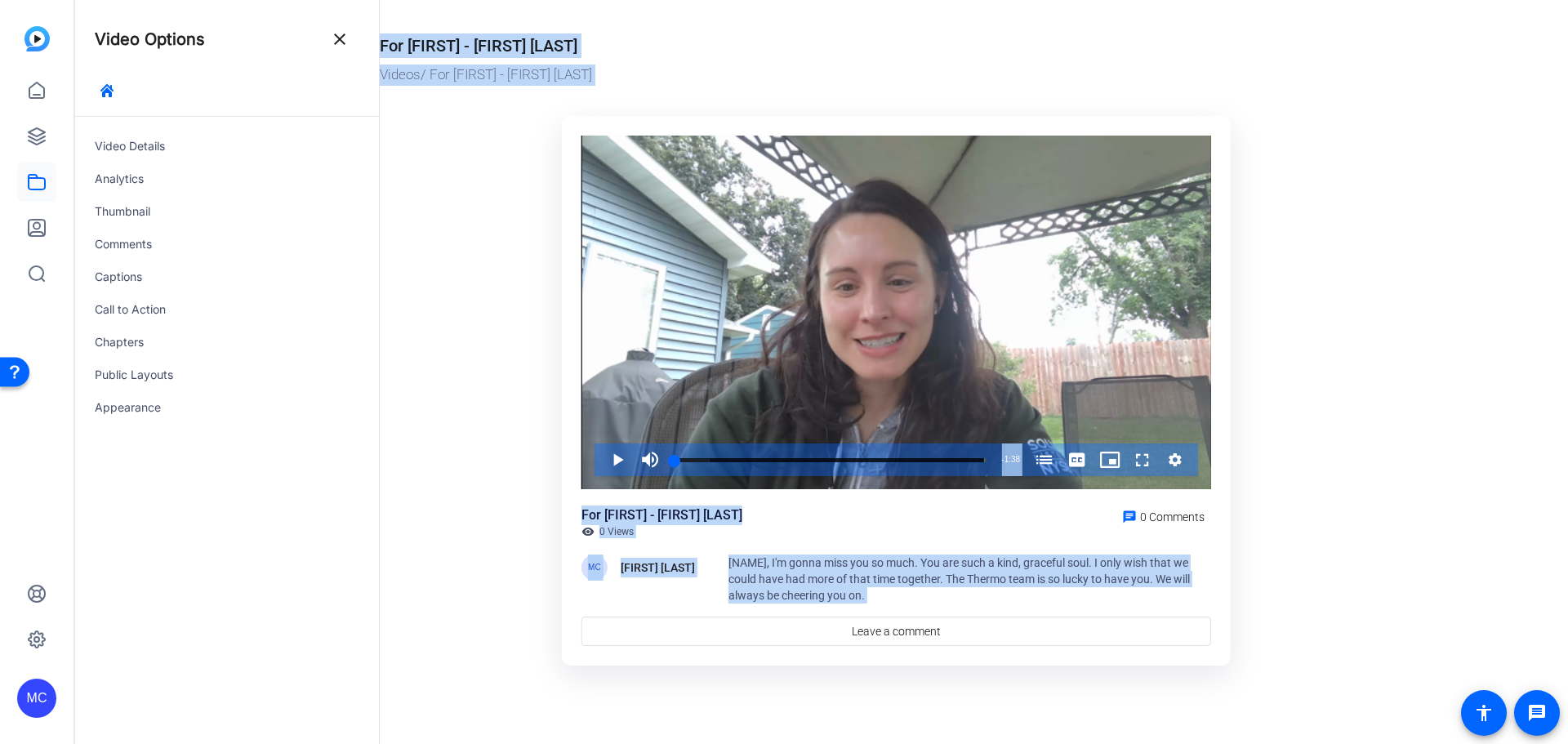 click on "For Janna - Brittney Grube  Videos  / For Janna - Brittney Grube     Video Player is loading. Play Video Play Mute Current Time  0:00 / Duration  1:38 Loaded :  11.35% 0:00 A message from the Thermo team (00:01) Stream Type  LIVE Seek to live, currently behind live LIVE Remaining Time  - 1:38   1x Playback Rate Chapters Chapters A message from the Thermo team (00:01) Descriptions descriptions off , selected Captions captions settings , opens captions settings dialog captions off , selected English  Captions Audio Track default , selected Picture-in-Picture Fullscreen This is a modal window. Beginning of dialog window. Escape will cancel and close the window. Text Color White Black Red Green Blue Yellow Magenta Cyan Transparency Opaque Semi-Transparent Background Color Black White Red Green Blue Yellow Magenta Cyan Transparency Opaque Semi-Transparent Transparent Window Color Black White Red Green Blue Yellow Magenta Cyan Transparency Transparent Semi-Transparent Opaque Font Size 50% 75% 100% 125% 150%" 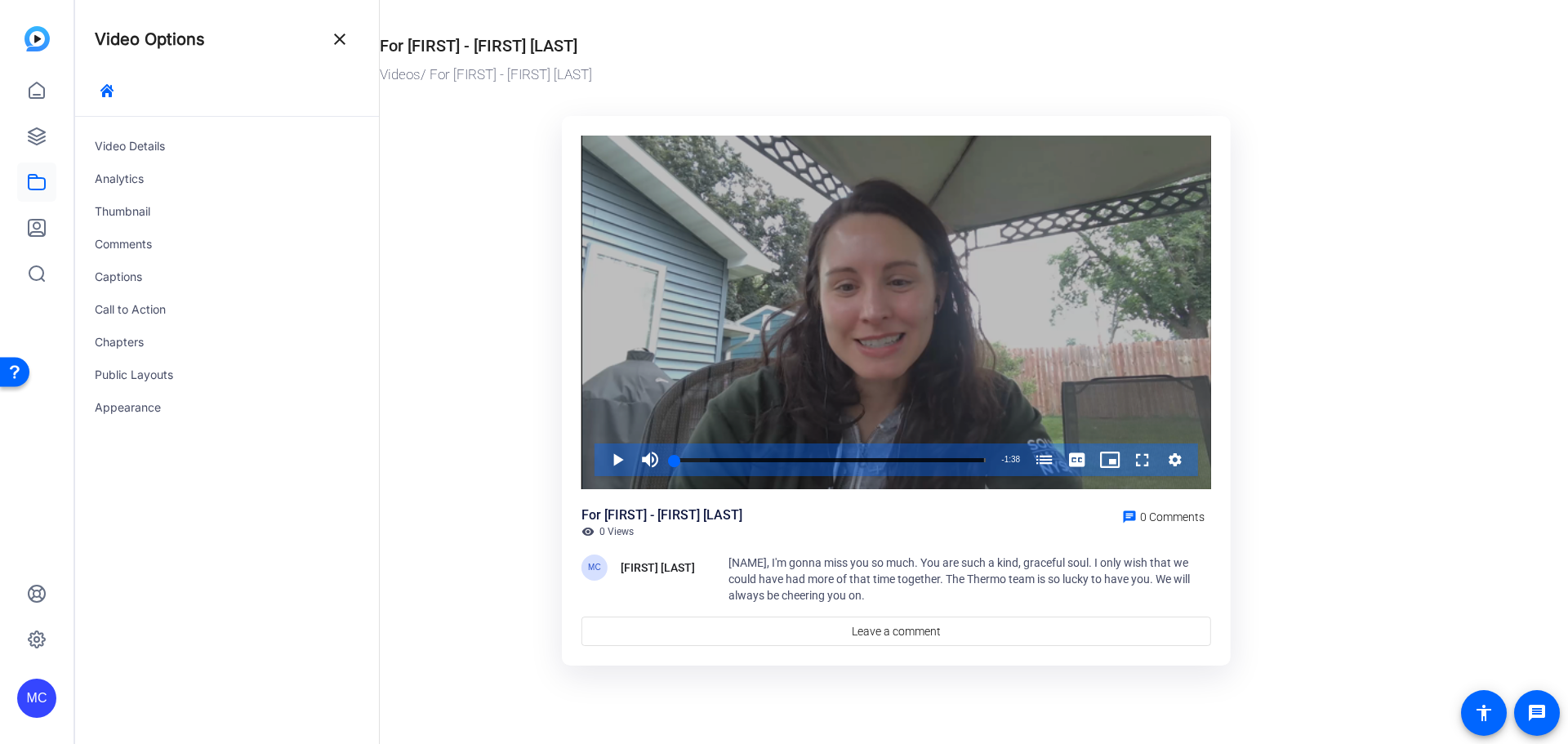 click 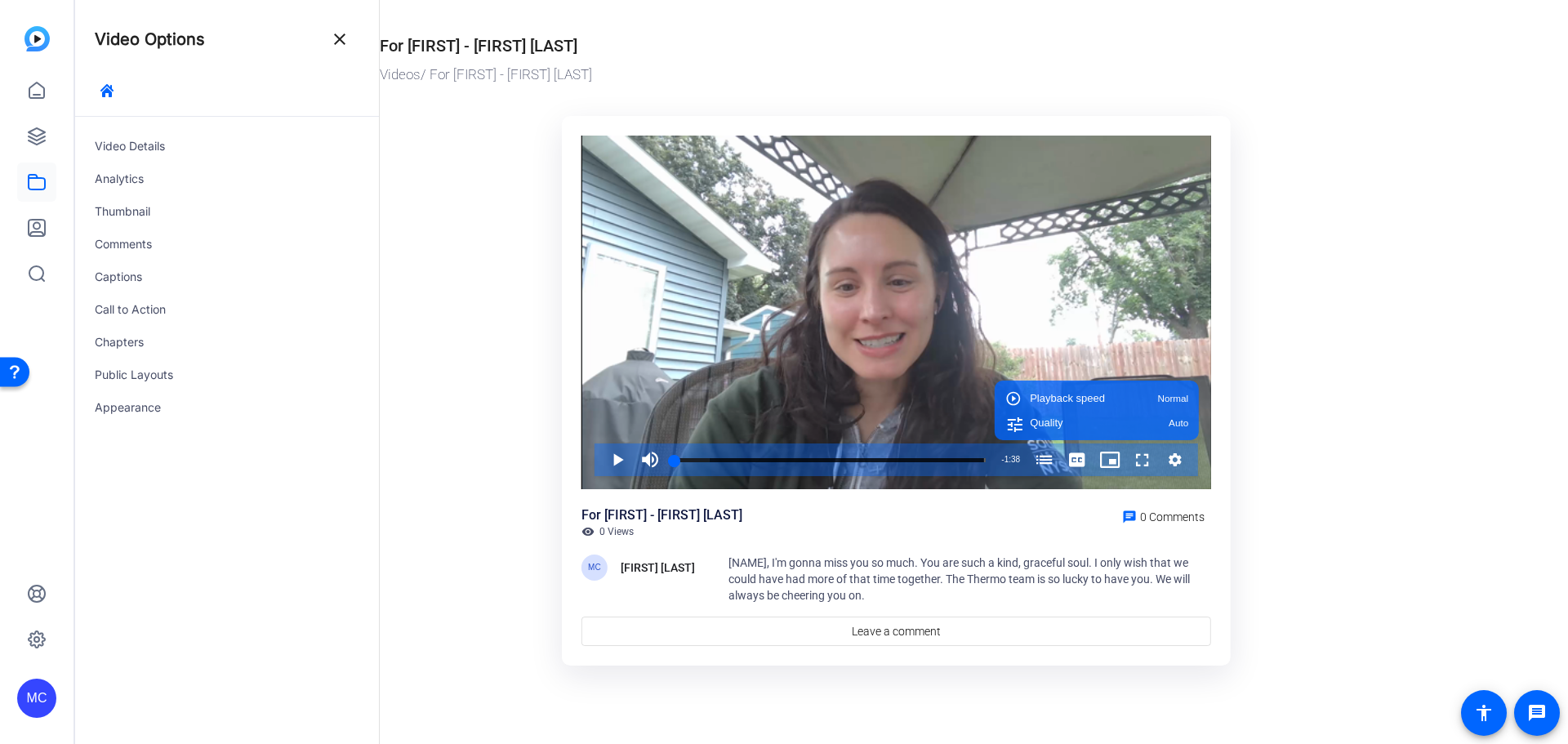 click on "Video Player is loading. Play Video Play Mute Current Time  0:00 / Duration  1:38 Loaded :  11.35% 0:00 A message from the Thermo team (00:01) Stream Type  LIVE Seek to live, currently behind live LIVE Remaining Time  - 1:38   1x Playback Rate Chapters Chapters A message from the Thermo team (00:01) Descriptions descriptions off , selected Captions captions settings , opens captions settings dialog captions off , selected English  Captions Audio Track default , selected Picture-in-Picture Fullscreen This is a modal window. Beginning of dialog window. Escape will cancel and close the window. Text Color White Black Red Green Blue Yellow Magenta Cyan Transparency Opaque Semi-Transparent Background Color Black White Red Green Blue Yellow Magenta Cyan Transparency Opaque Semi-Transparent Transparent Window Color Black White Red Green Blue Yellow Magenta Cyan Transparency Transparent Semi-Transparent Opaque Font Size 50% 75% 100% 125% 150% 175% 200% 300% 400% Text Edge Style None Raised Depressed Uniform" 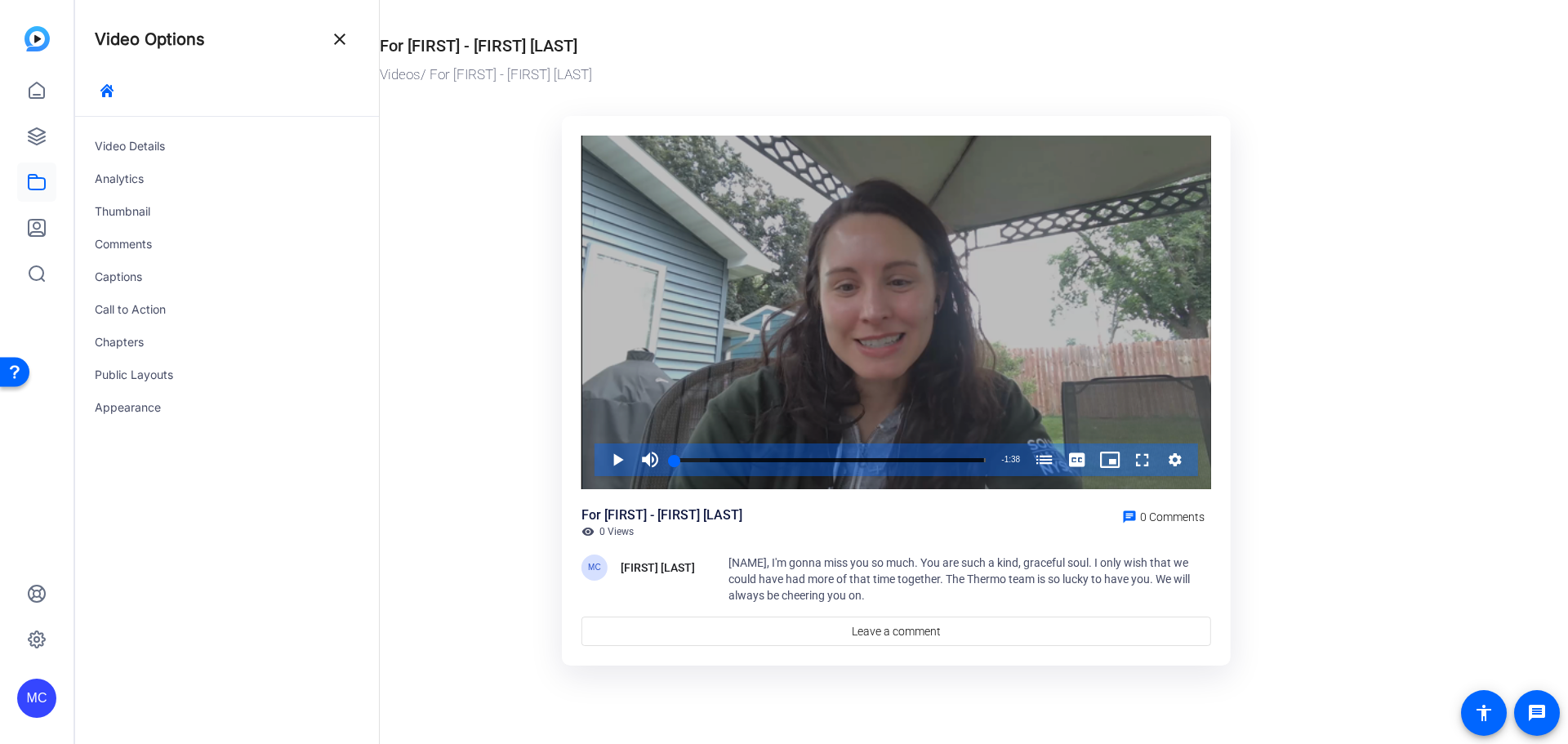 click 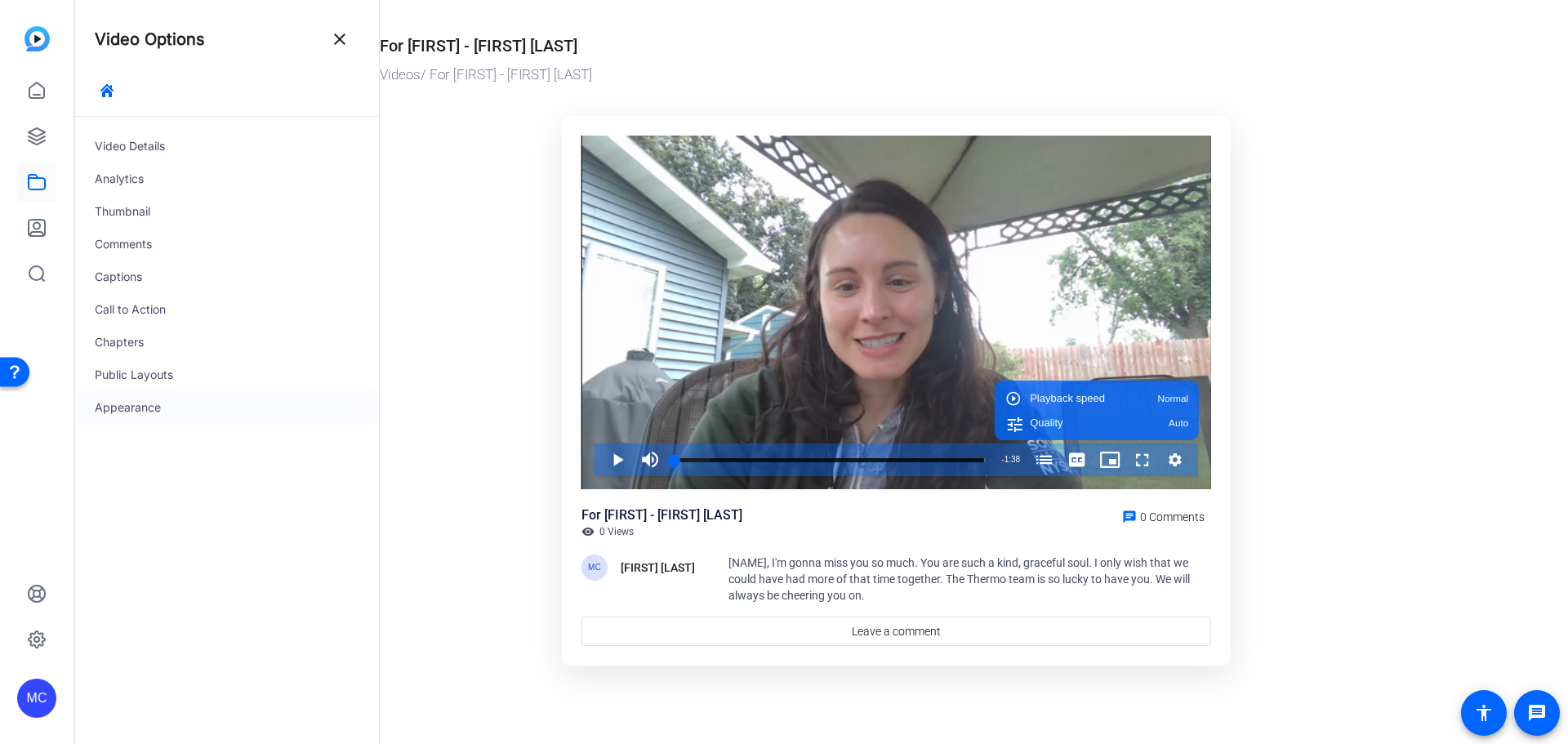 click on "Appearance" 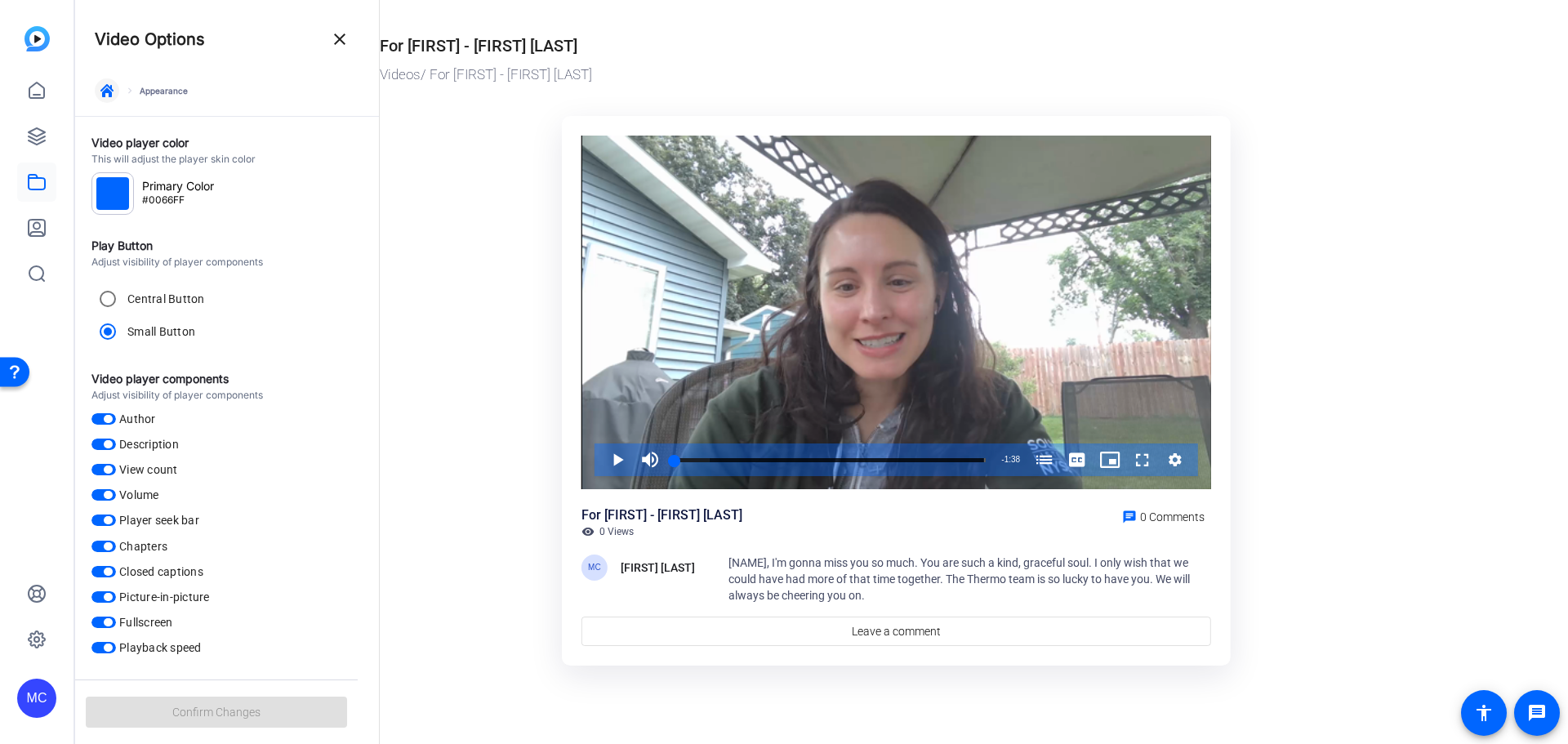 click 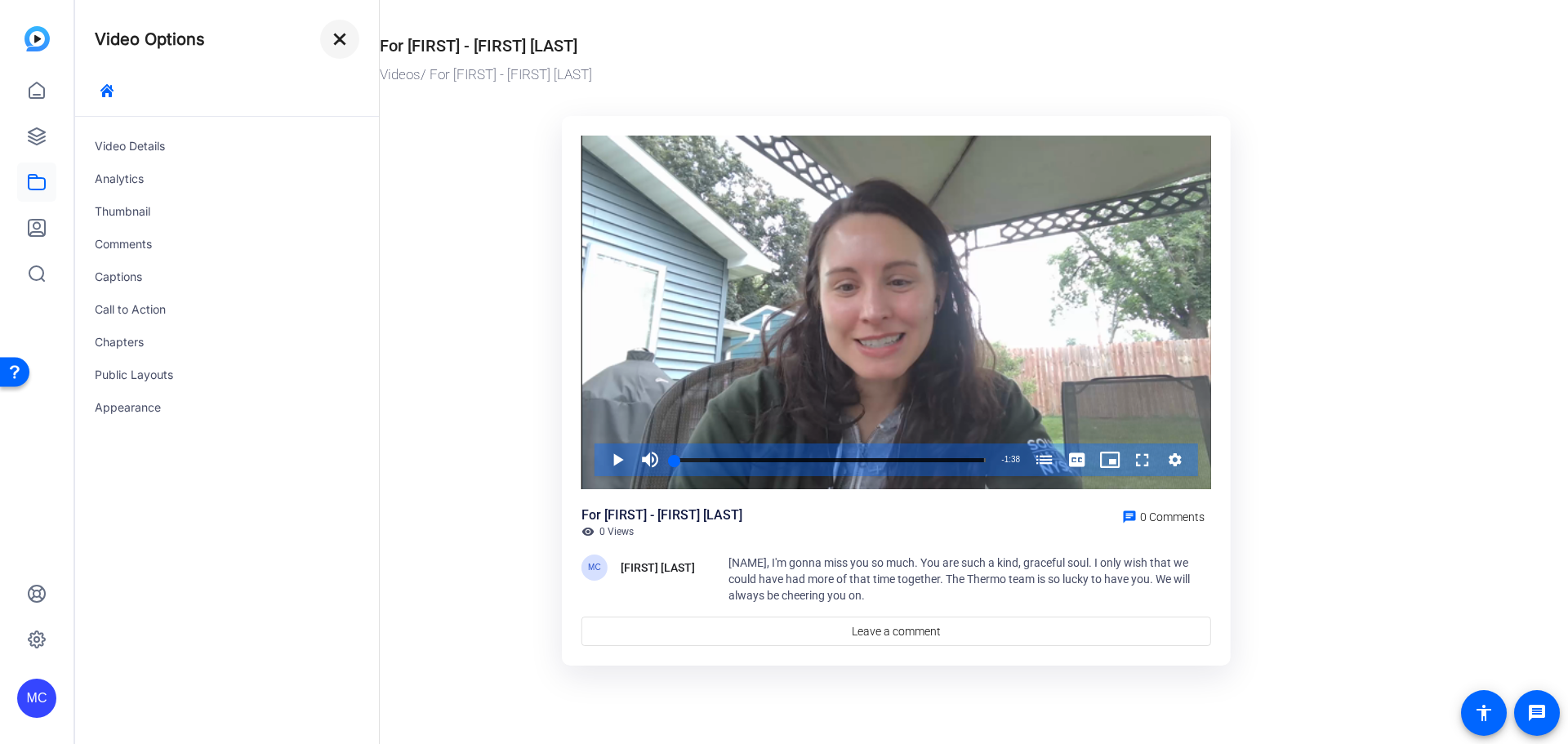 click on "close" 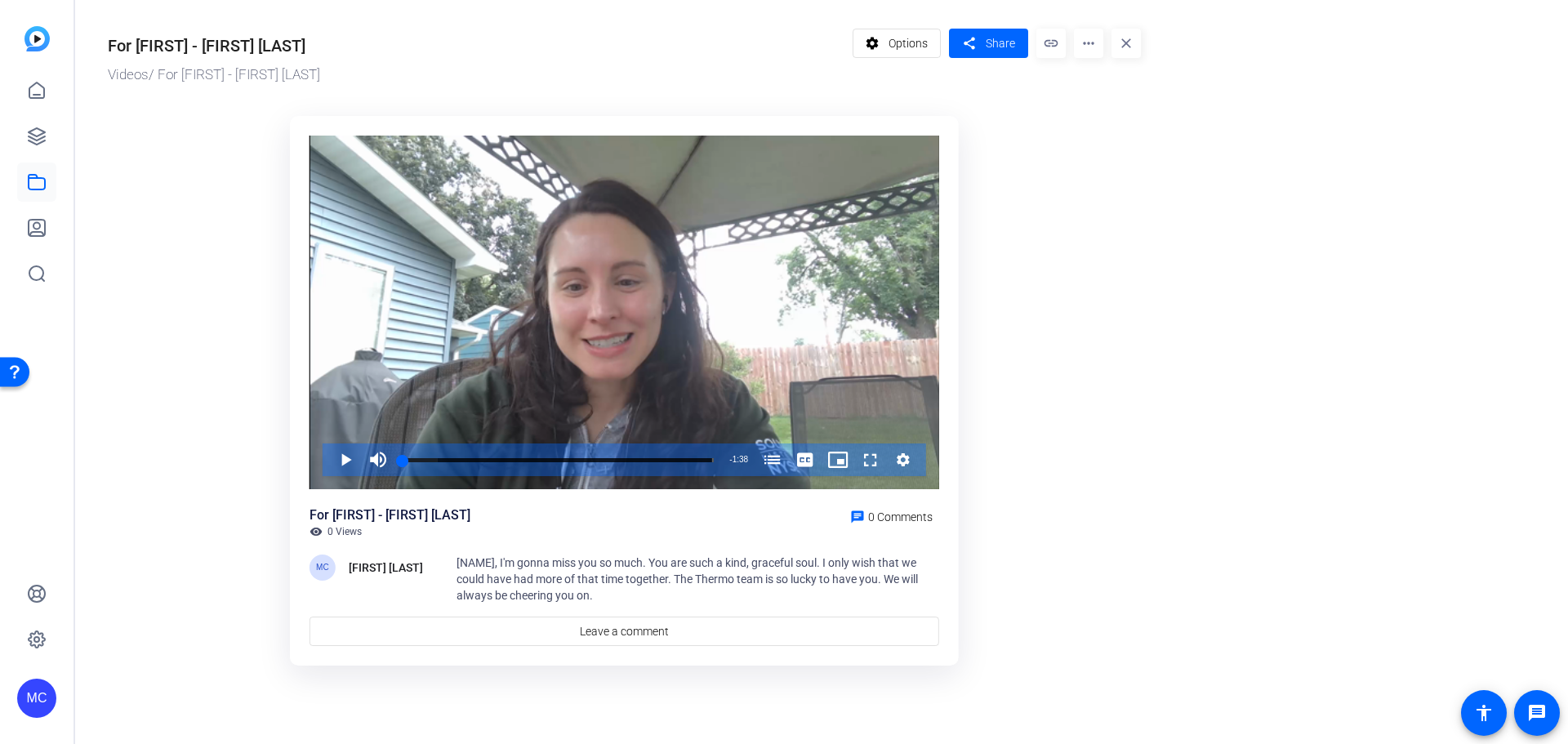 click on "settings  Options  share  Share  link more_horiz close" 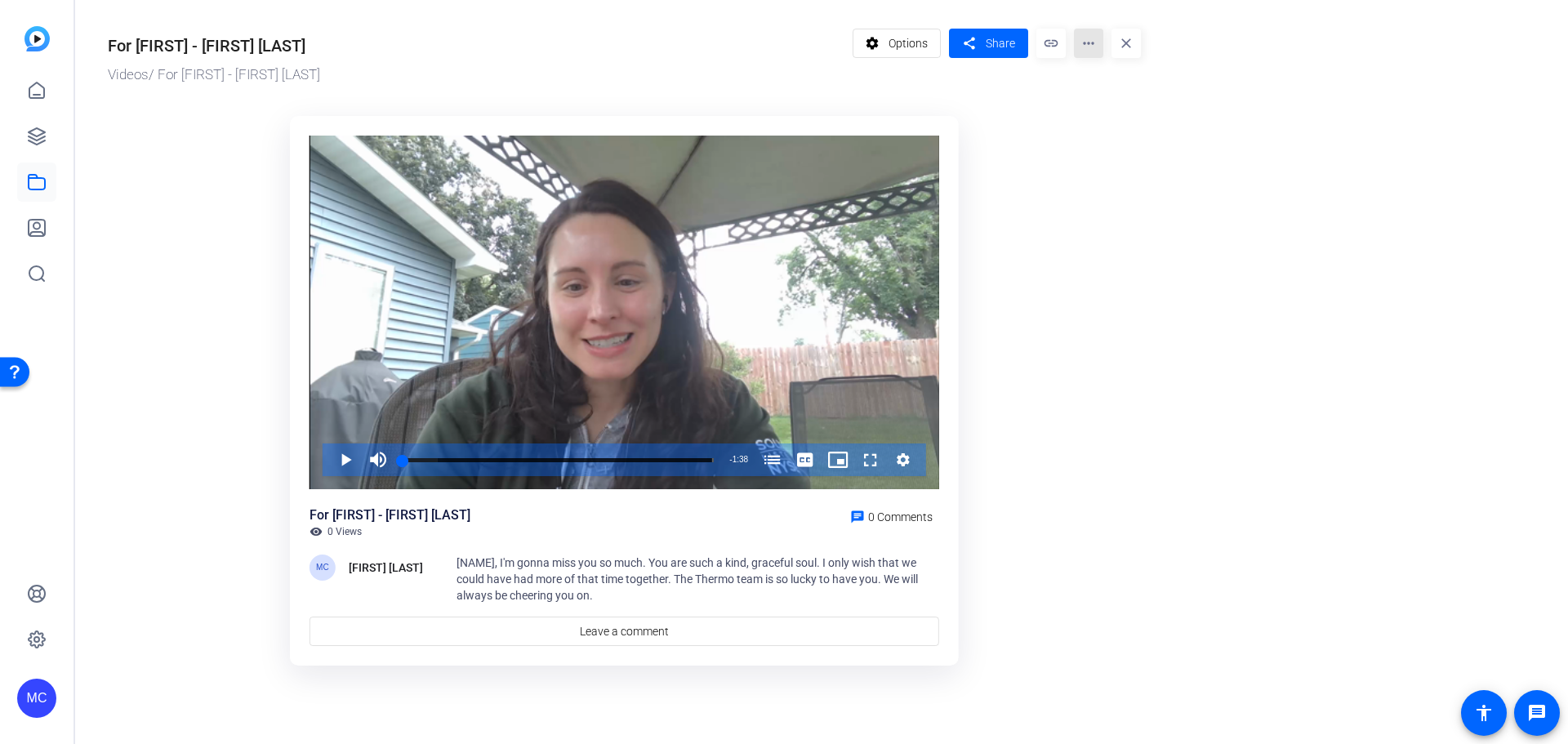click on "more_horiz" 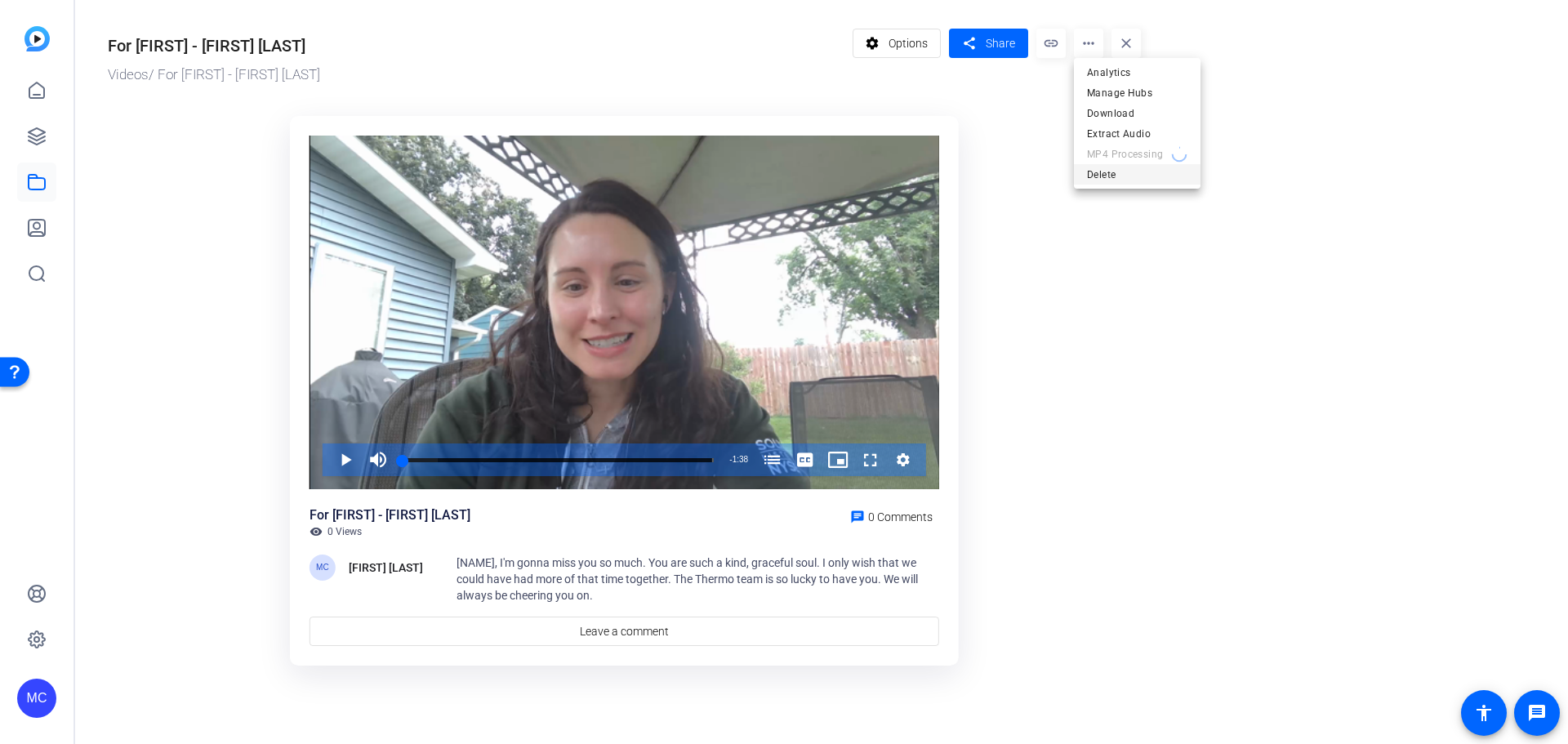 click on "Delete" at bounding box center (1137, 175) 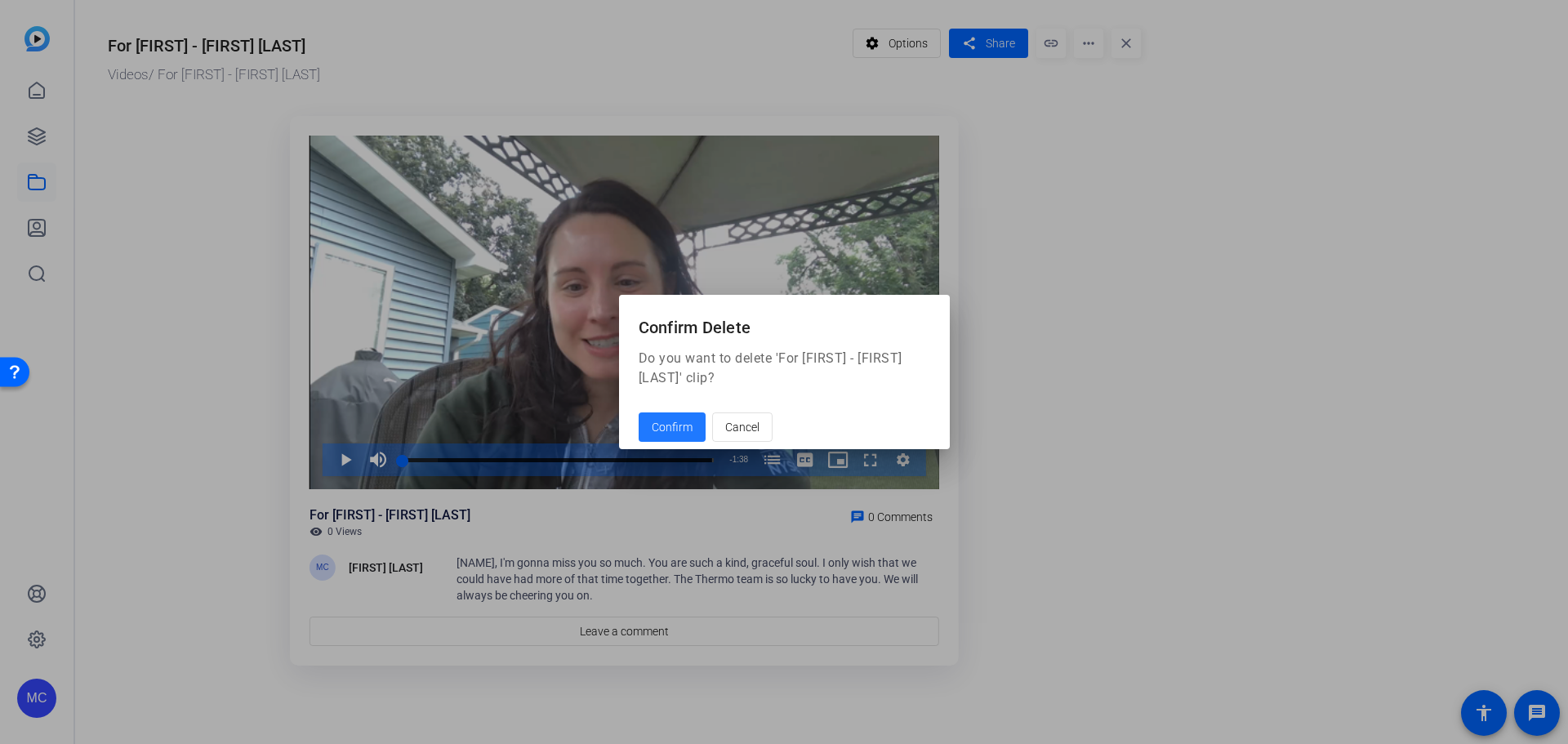 click on "Confirm" 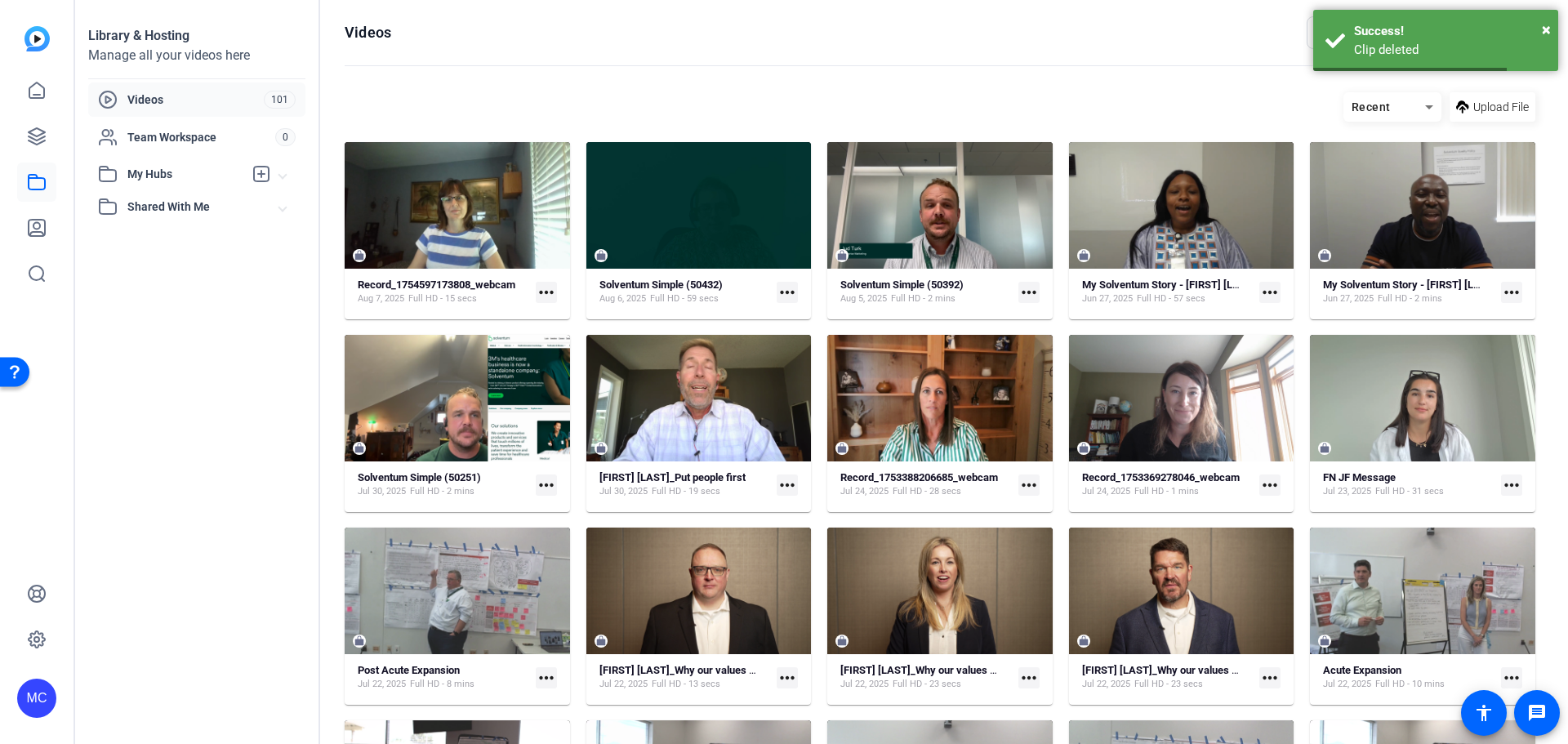 click on "Recent
Upload File" 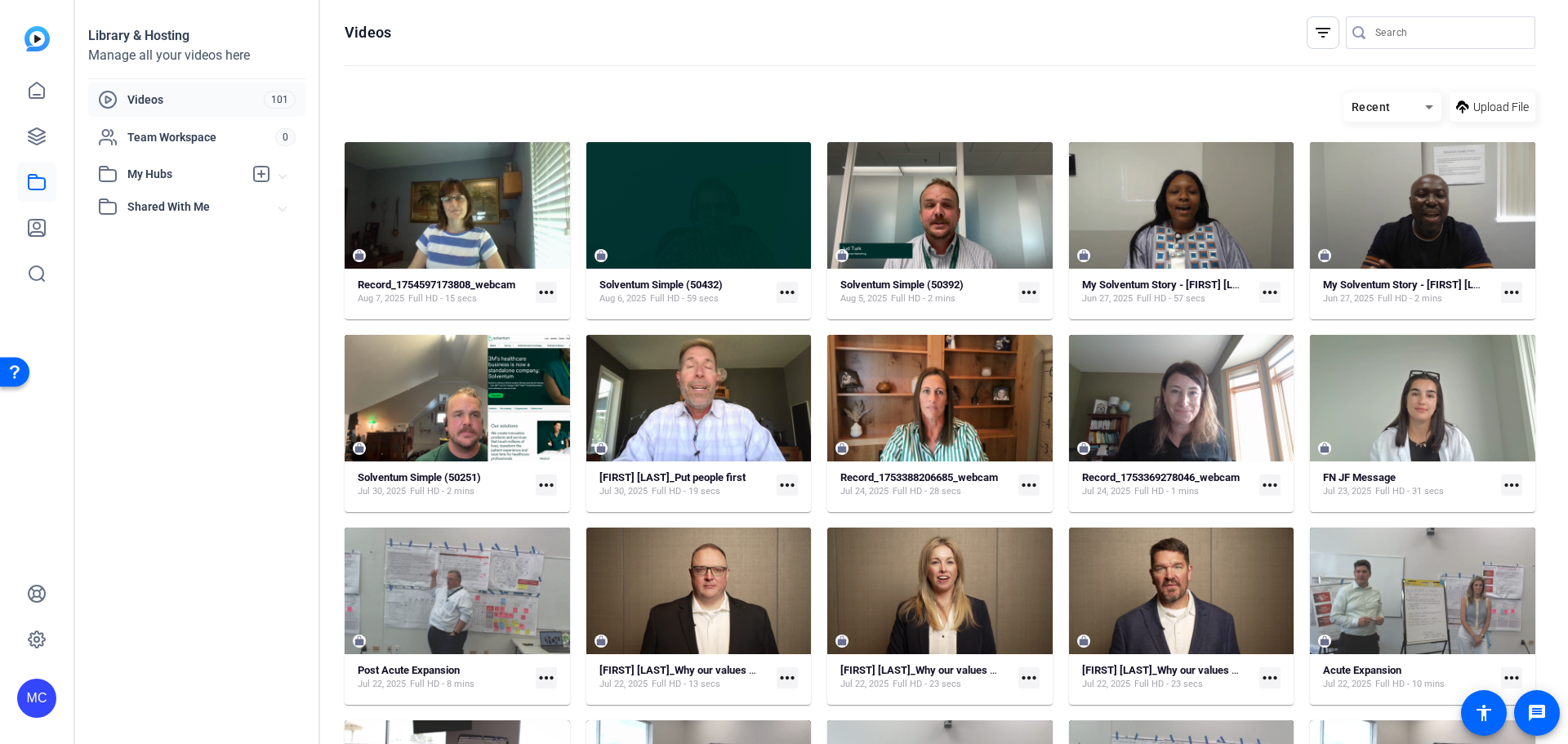 click on "Videos  filter_list" 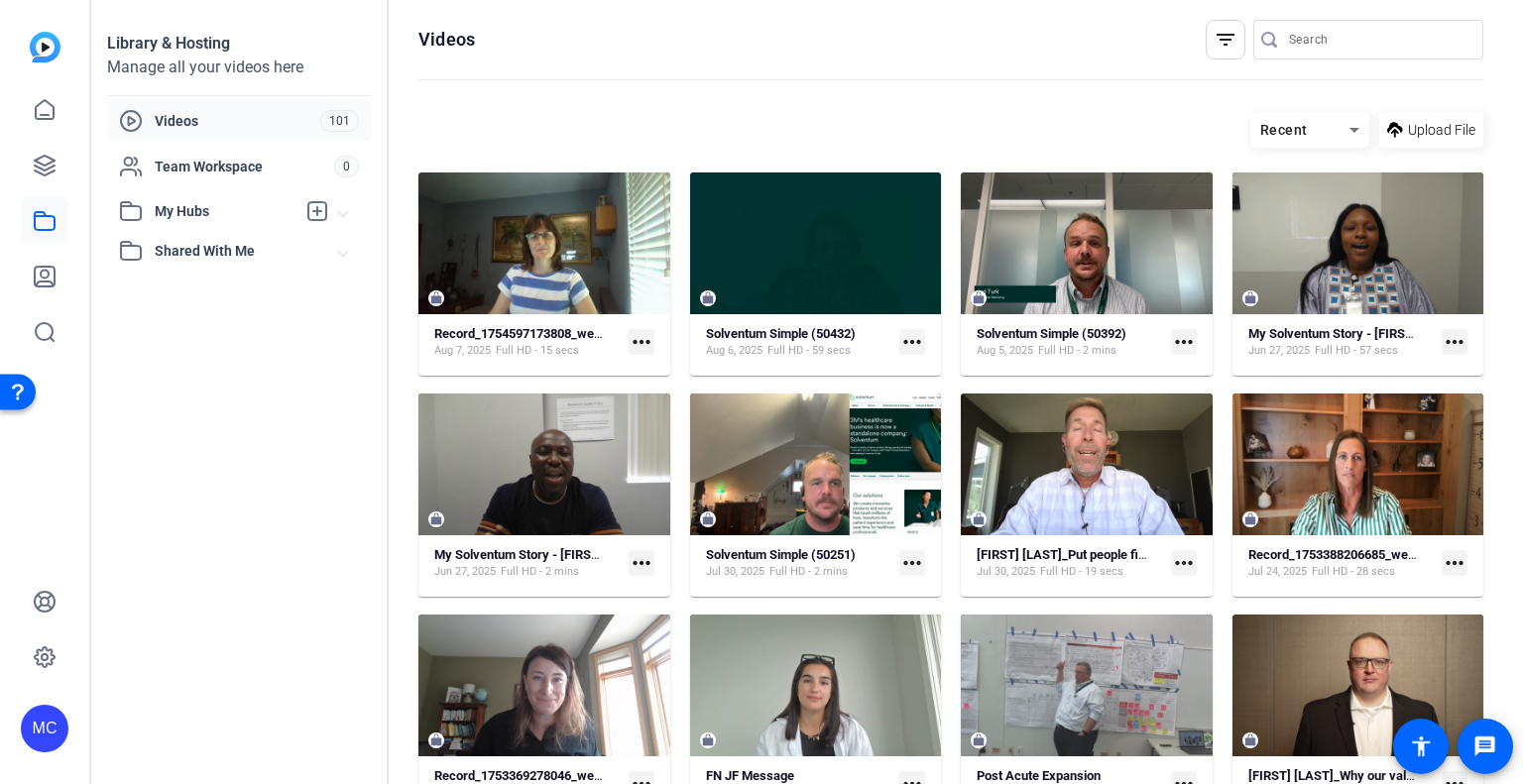 click 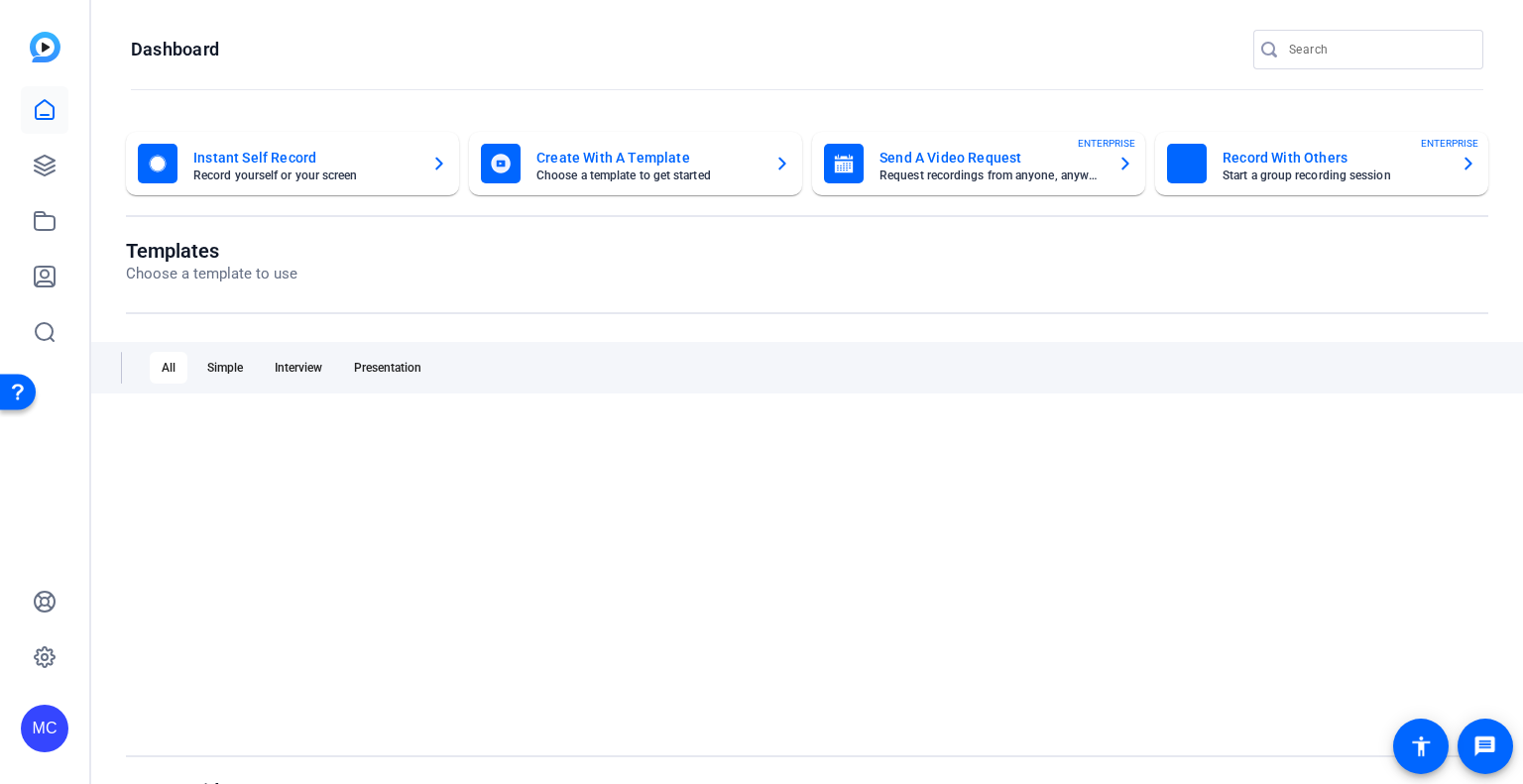 click on "Instant Self Record" 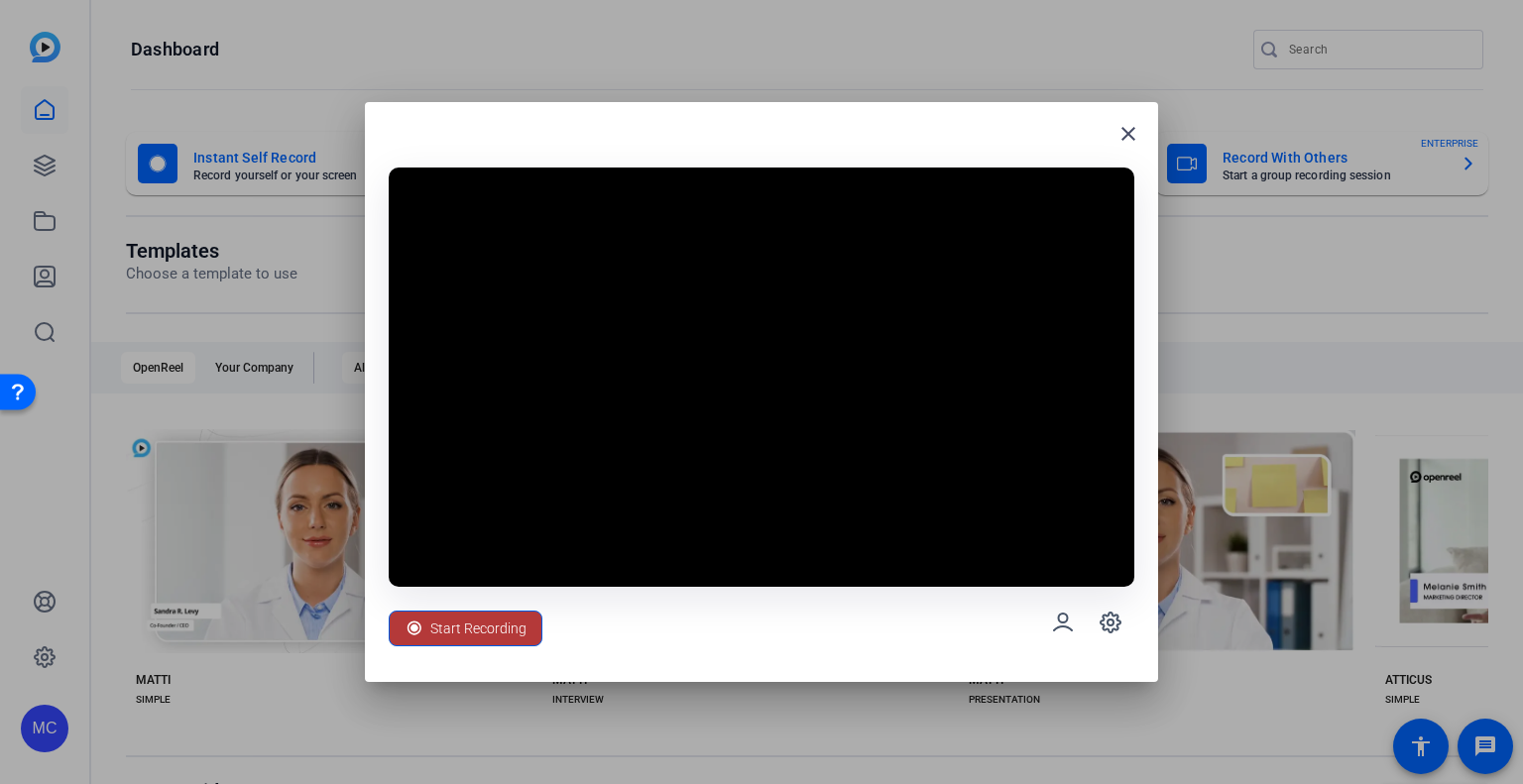 click on "Start Recording" at bounding box center (478, 628) 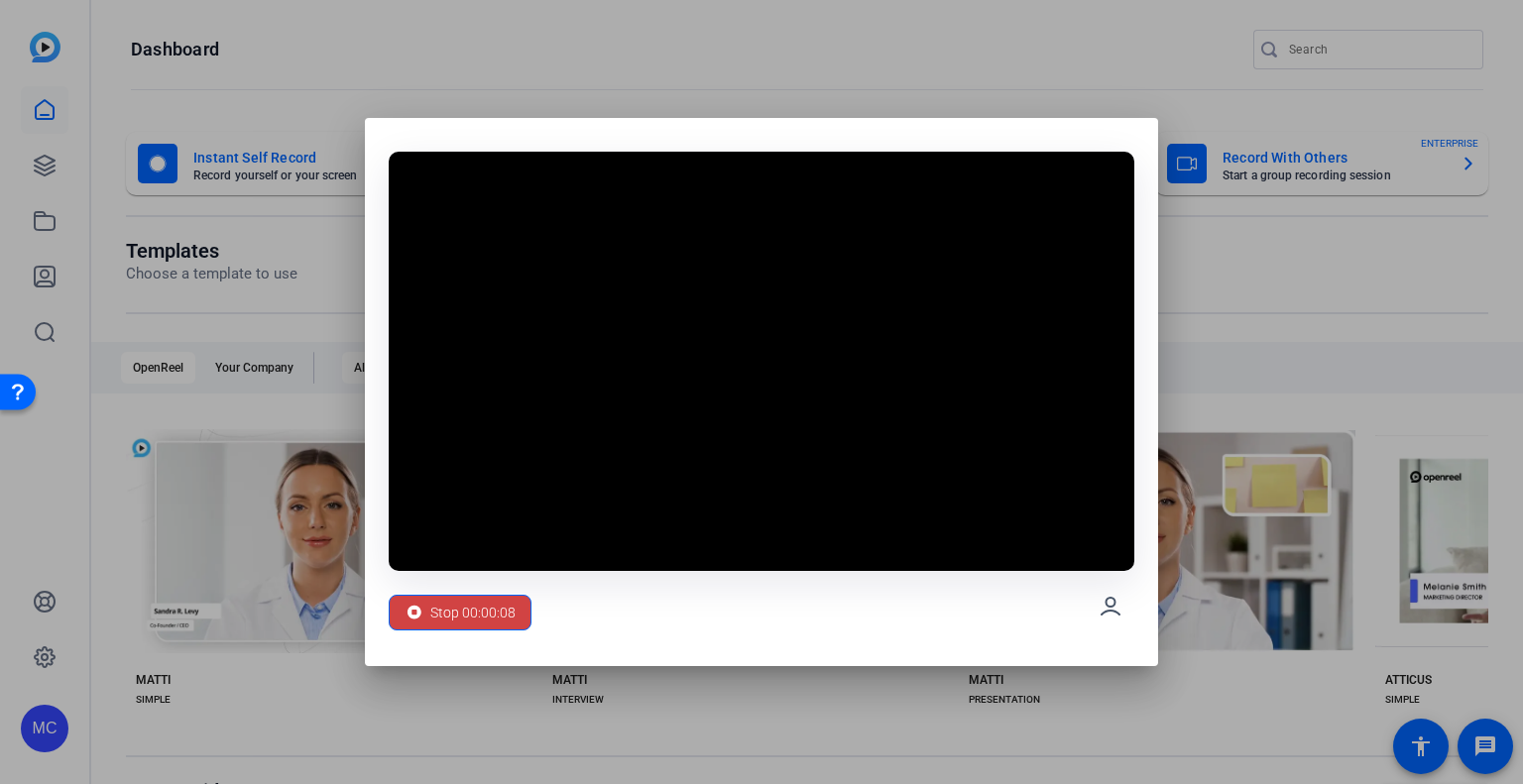 click at bounding box center [762, 361] 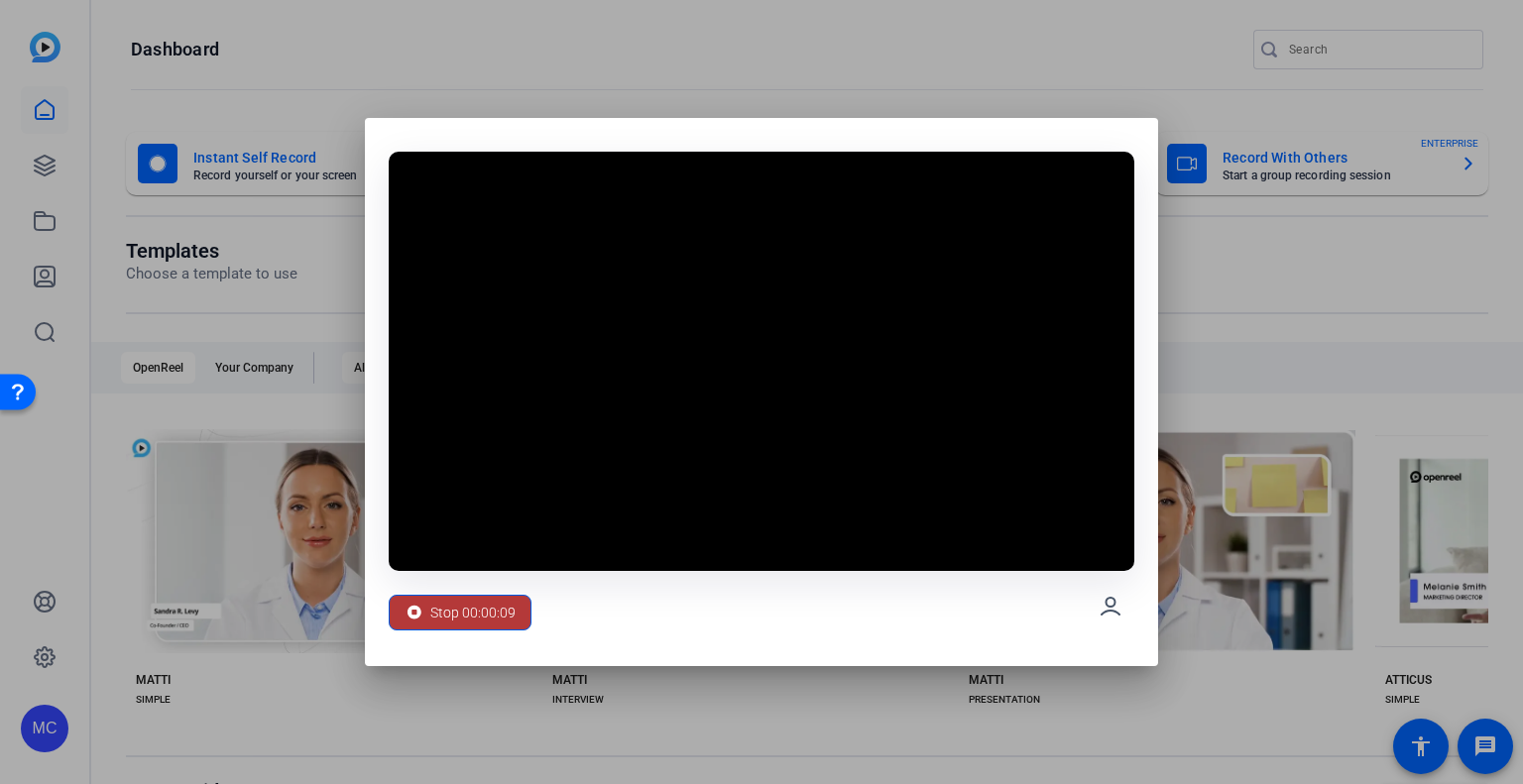click on "Stop 00:00:09" at bounding box center (473, 613) 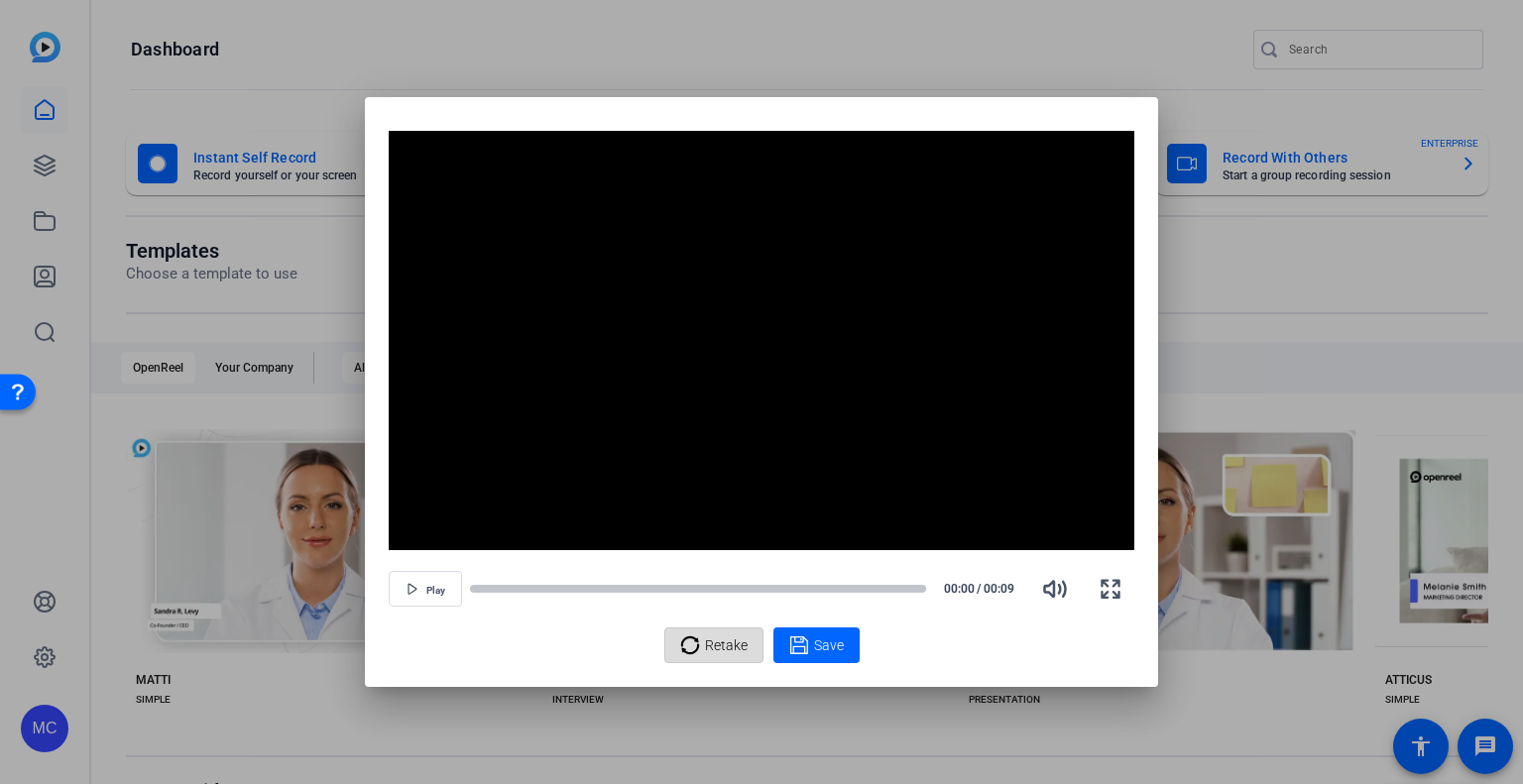 click on "Retake" at bounding box center [726, 645] 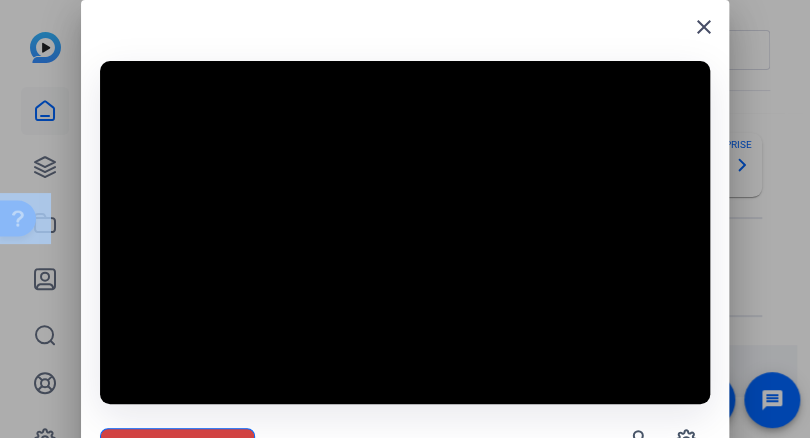 drag, startPoint x: 805, startPoint y: 436, endPoint x: 807, endPoint y: 459, distance: 23.086792 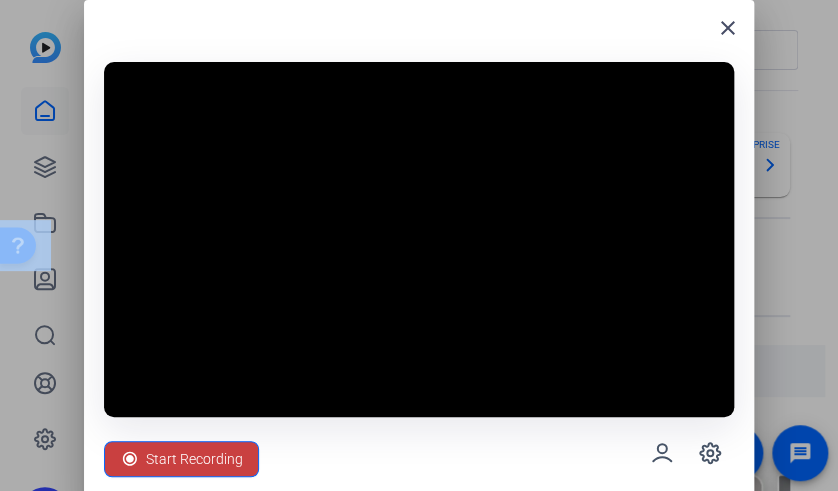 click on "Start Recording" at bounding box center [194, 459] 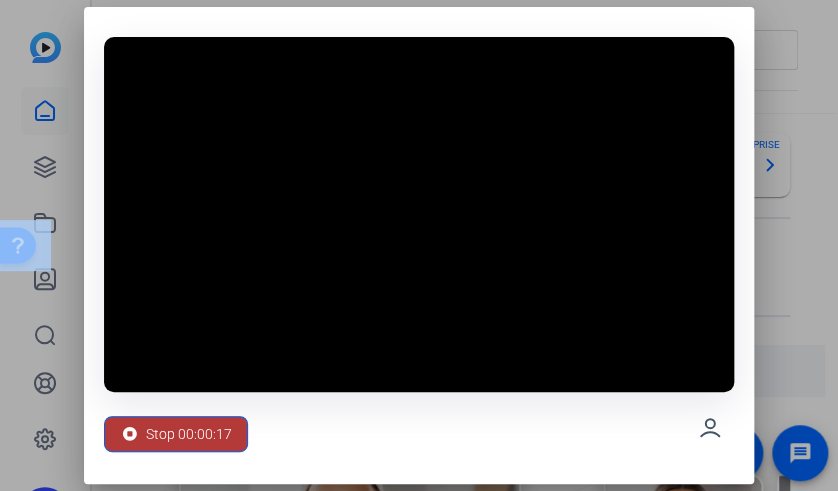 click on "Stop 00:00:17" at bounding box center (189, 434) 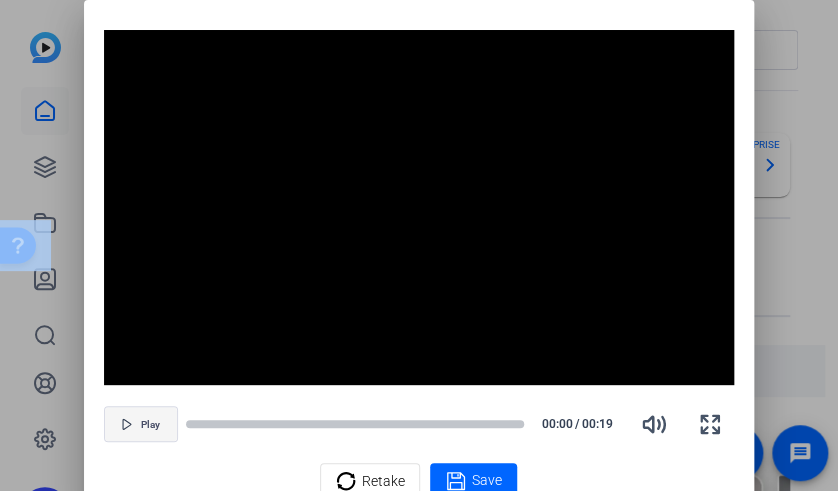 click at bounding box center (141, 424) 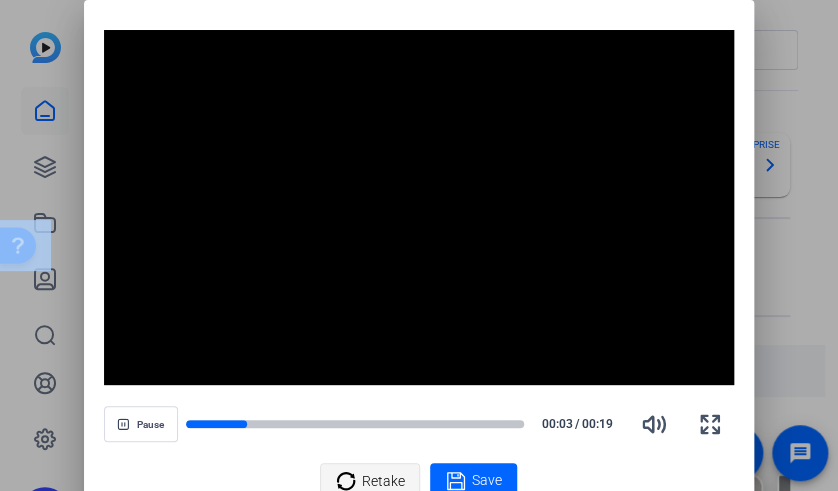 click on "Retake" at bounding box center [370, 481] 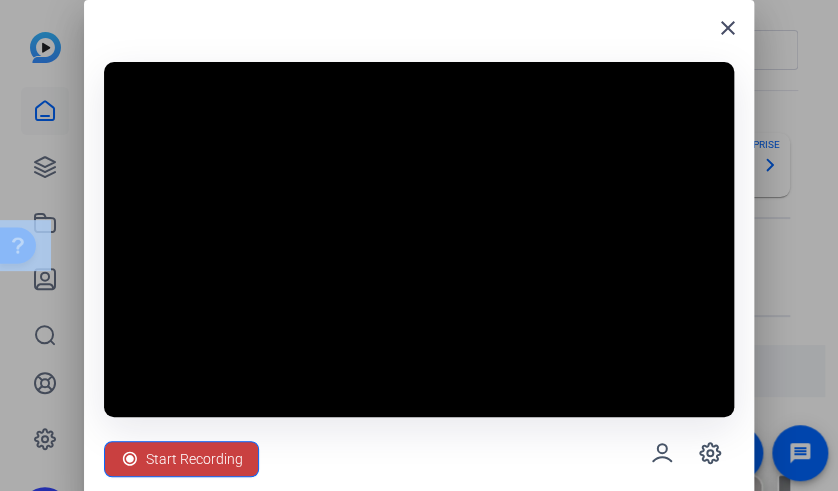 click on "Start Recording" at bounding box center (194, 459) 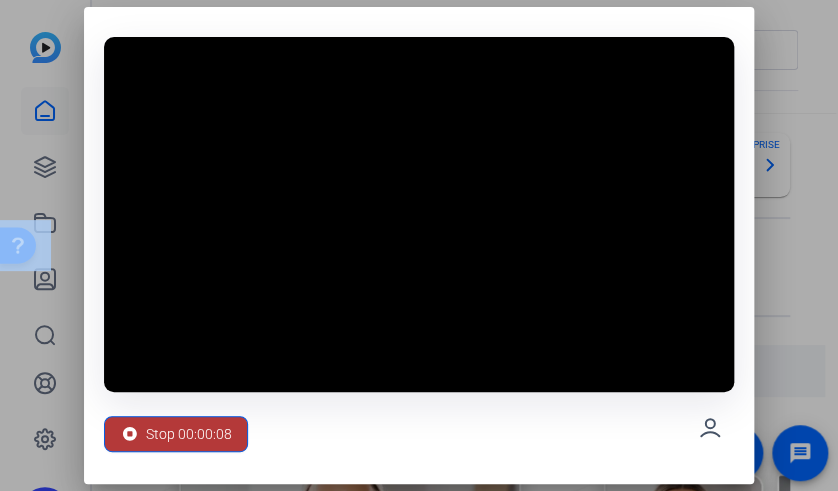 click on "Stop 00:00:08" at bounding box center (189, 434) 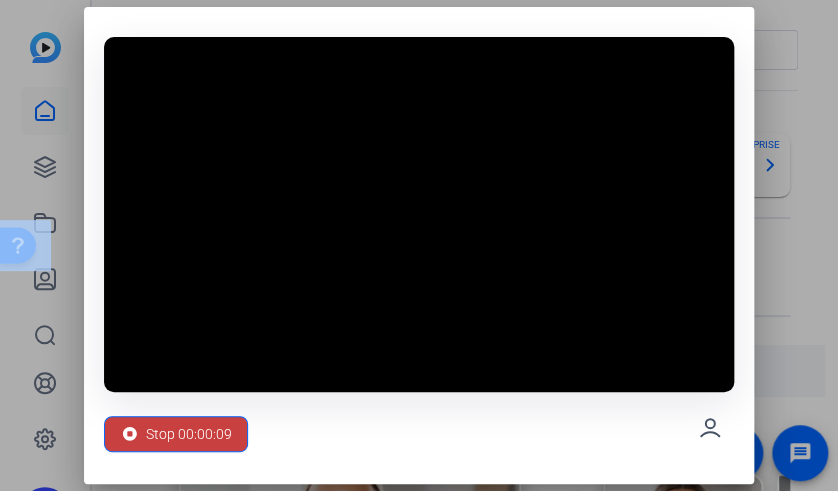 click on "Stop 00:00:09" at bounding box center [189, 434] 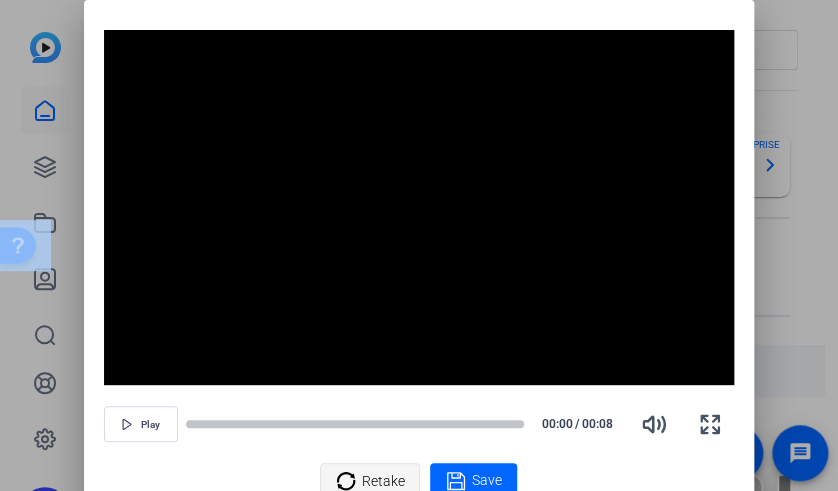click on "Retake" at bounding box center (382, 481) 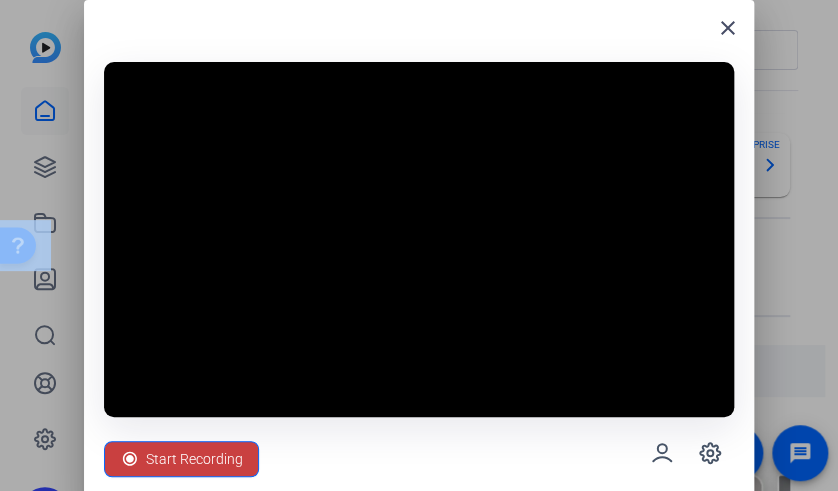 click at bounding box center (181, 459) 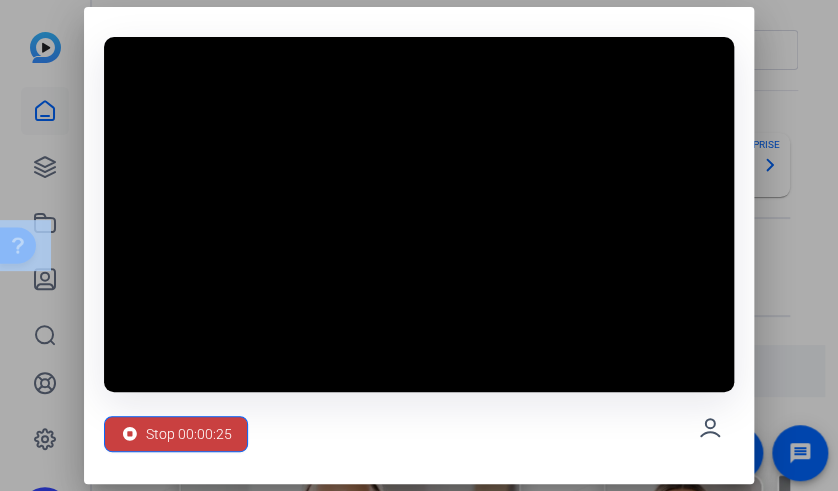 click at bounding box center (176, 434) 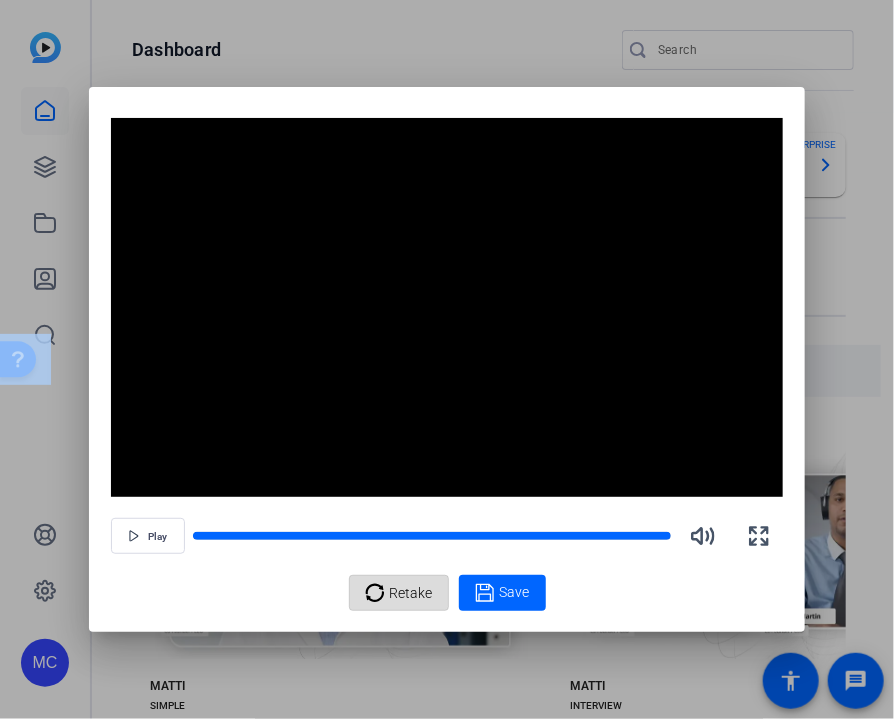 click on "Retake" at bounding box center (411, 593) 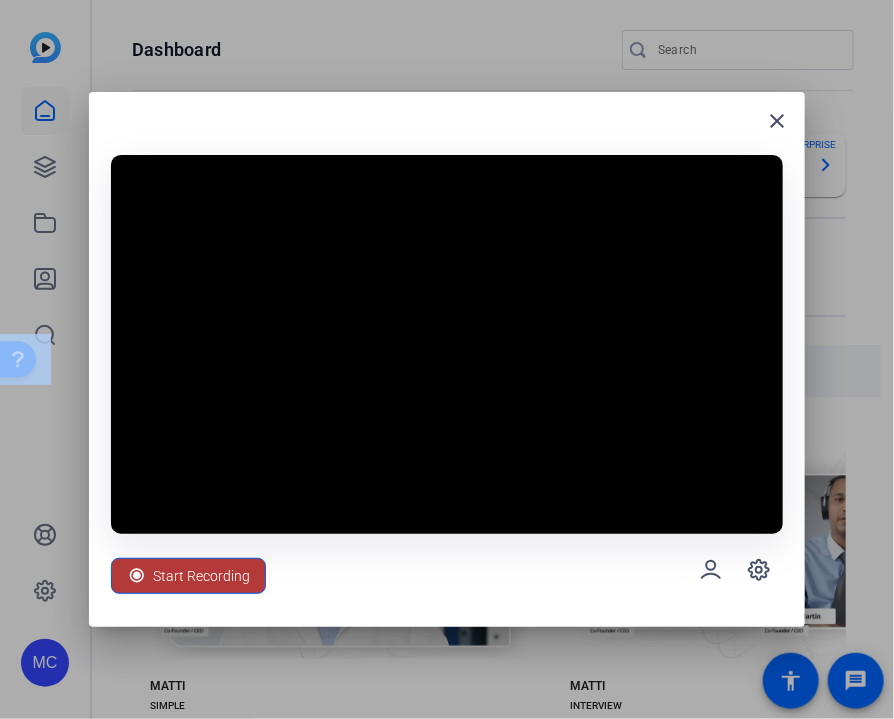 click on "Start Recording" at bounding box center (201, 576) 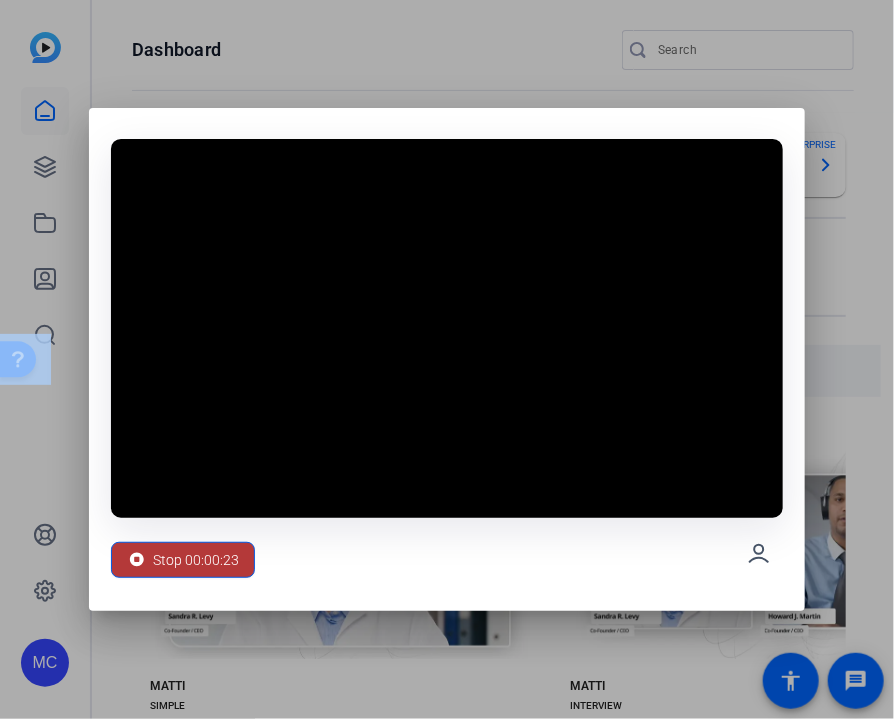 click on "Stop 00:00:23" at bounding box center (196, 560) 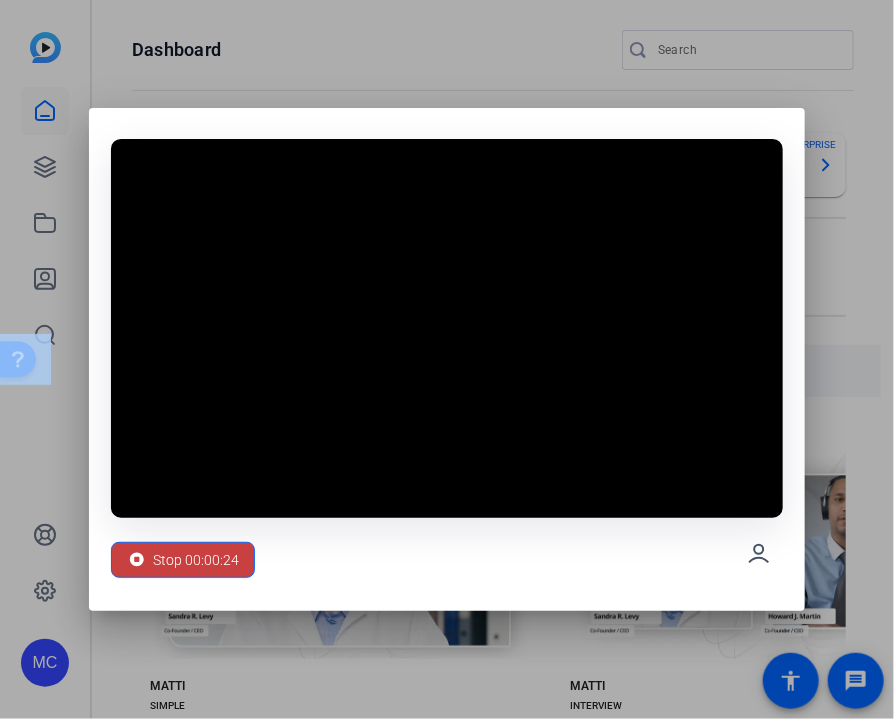 click on "Stop 00:00:24" at bounding box center (196, 560) 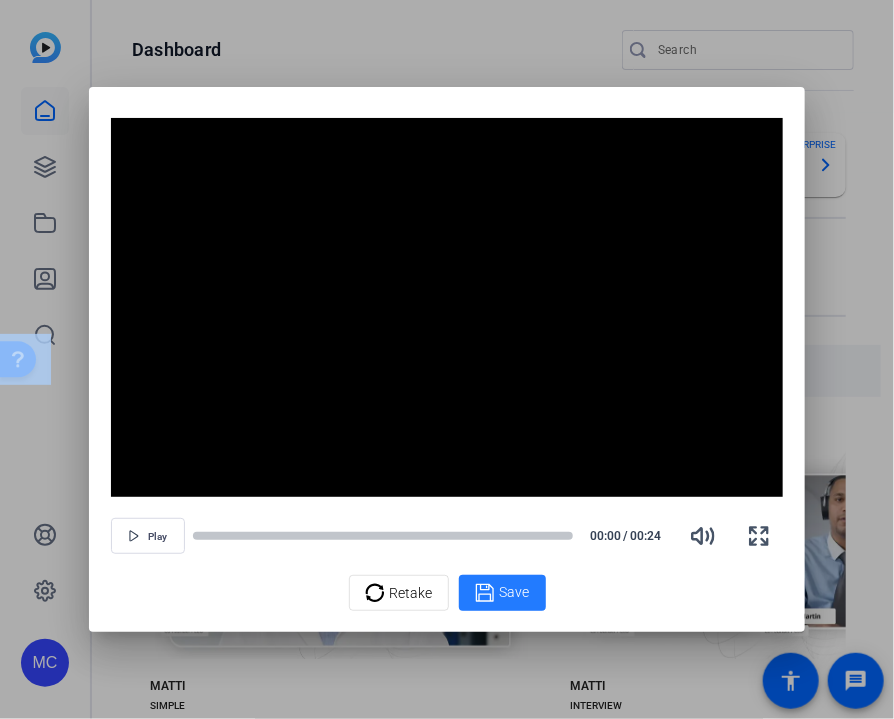 drag, startPoint x: 540, startPoint y: 605, endPoint x: 500, endPoint y: 597, distance: 40.792156 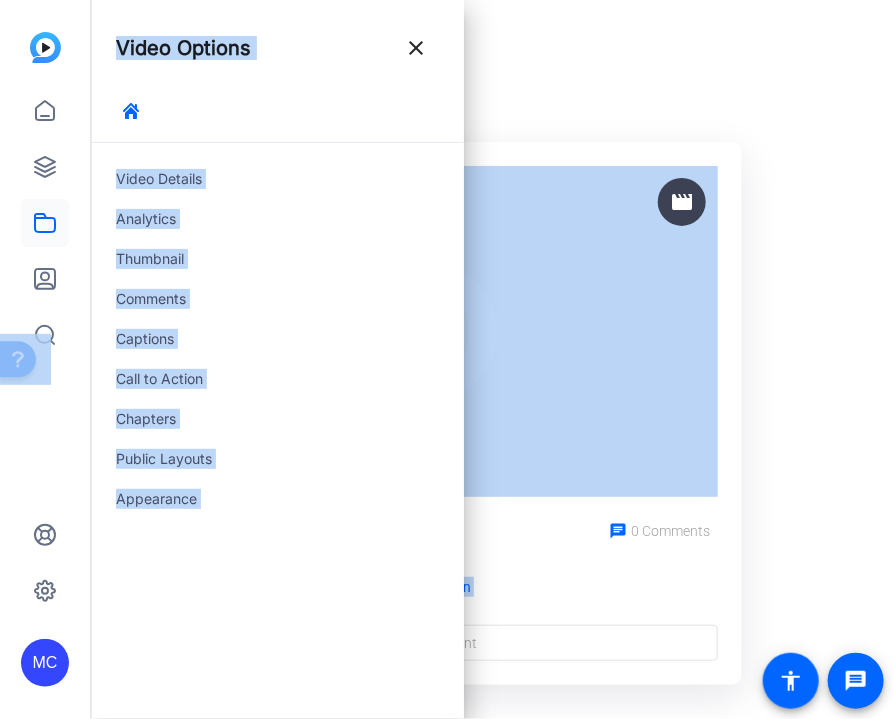 click on "Record_1754676480867_webcam  Library  / Record_1754676480867_webcam  movie Record_1754676480867_webcam visibility 0 Views chat 0 Comments  MC  Mark Crowley Processing description Leave a comment" 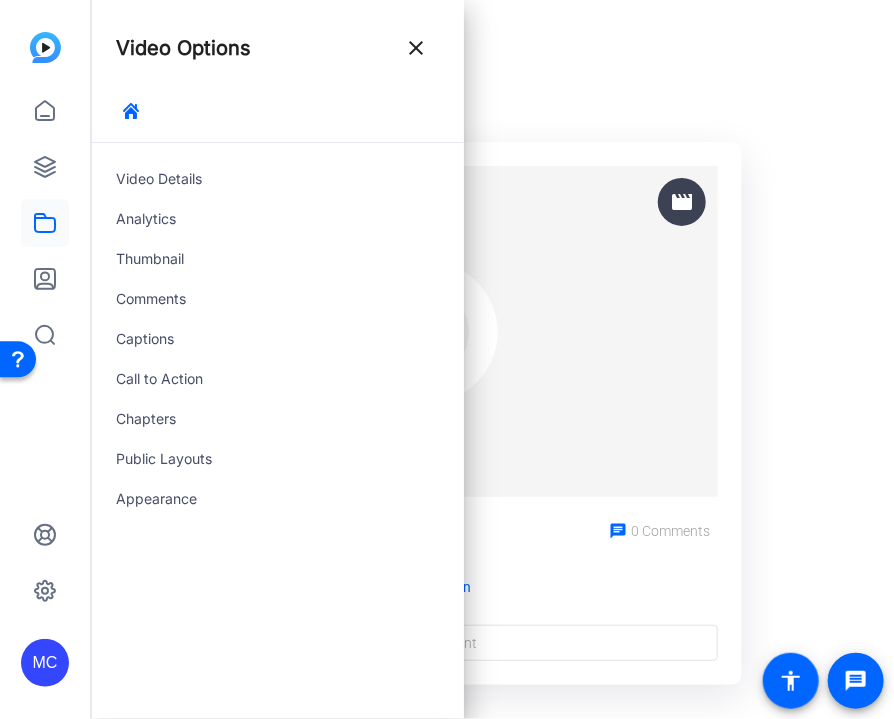 click 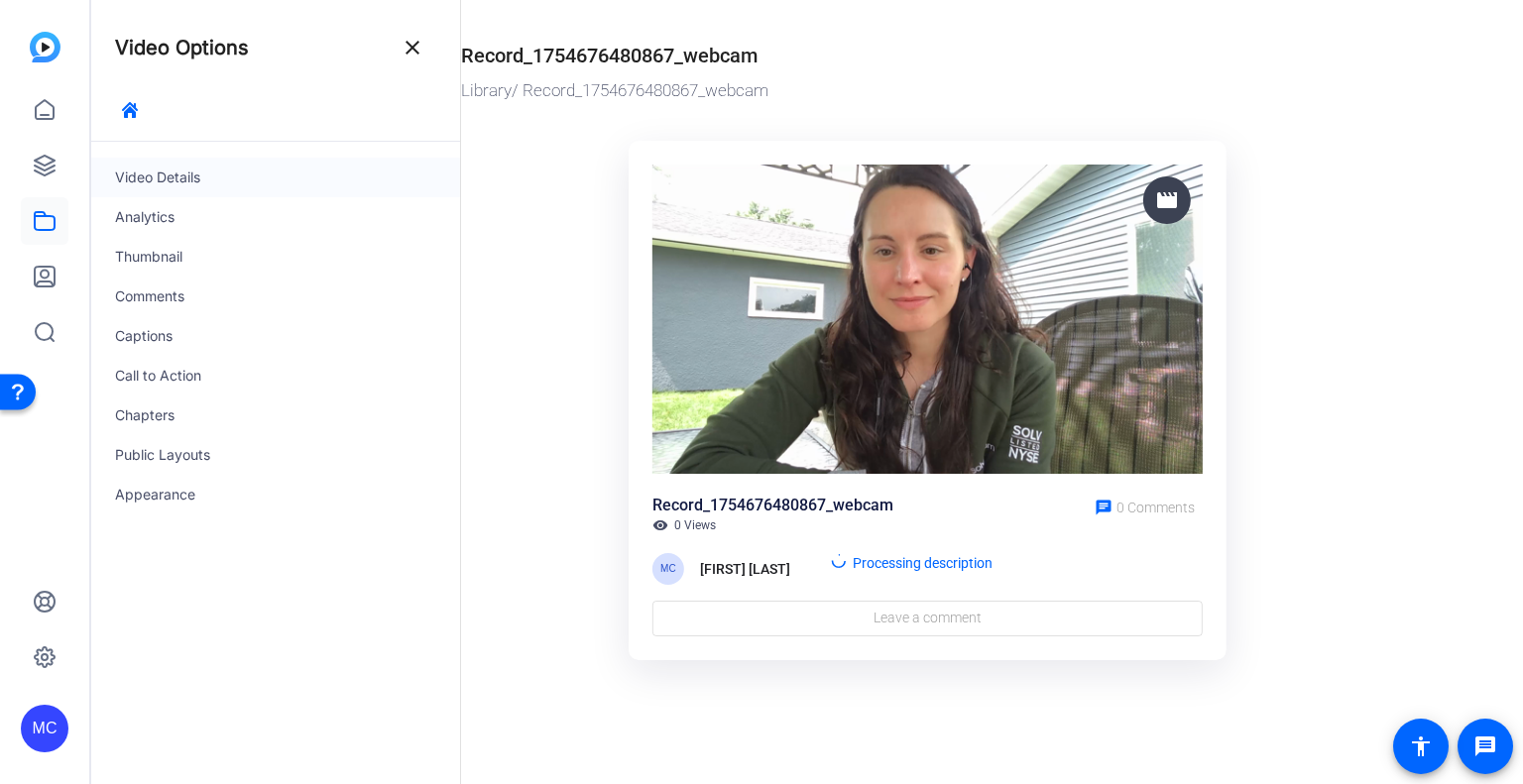 click on "Video Details" 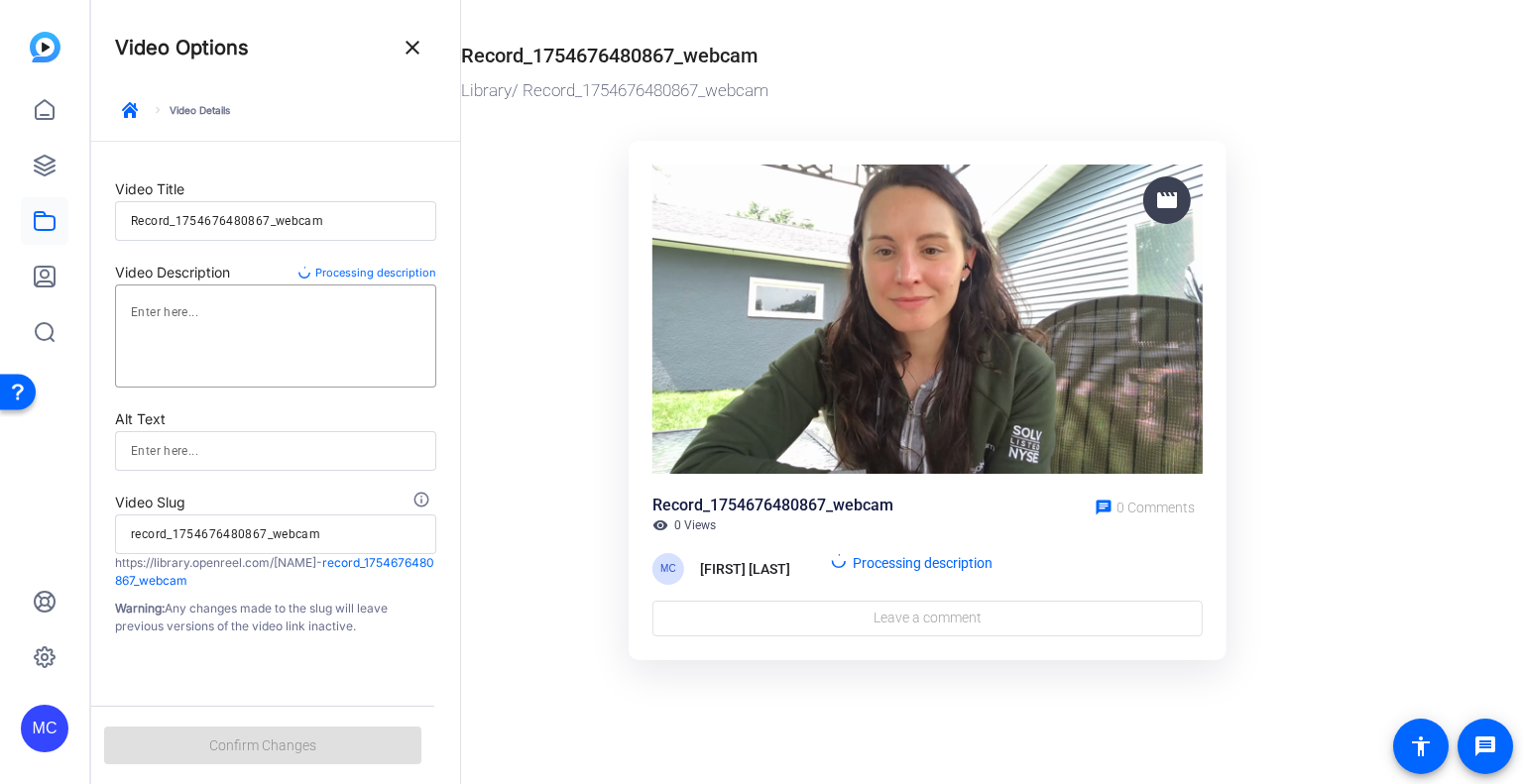 click on "Record_1754676480867_webcam" at bounding box center (276, 221) 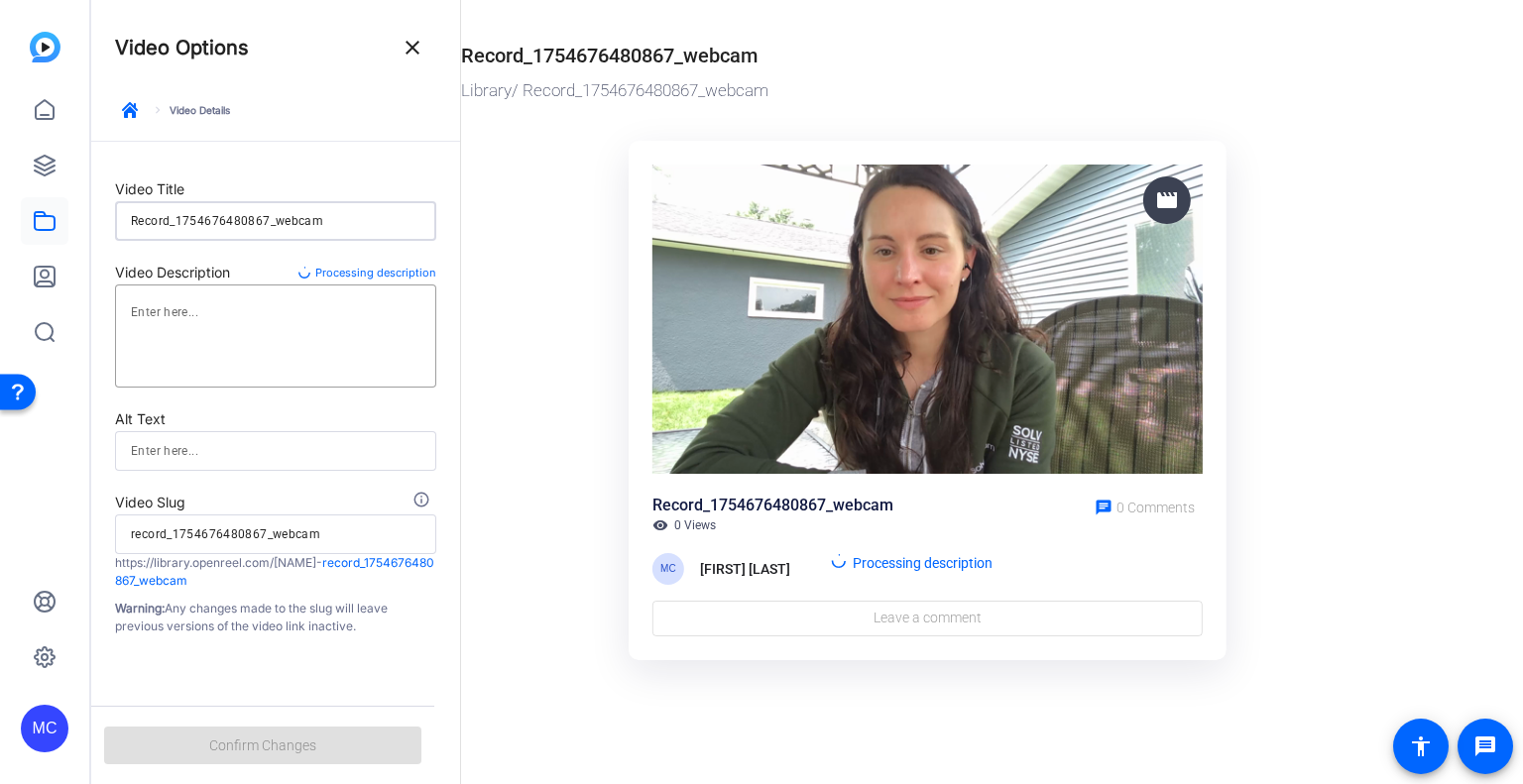 click on "Record_1754676480867_webcam" at bounding box center [276, 221] 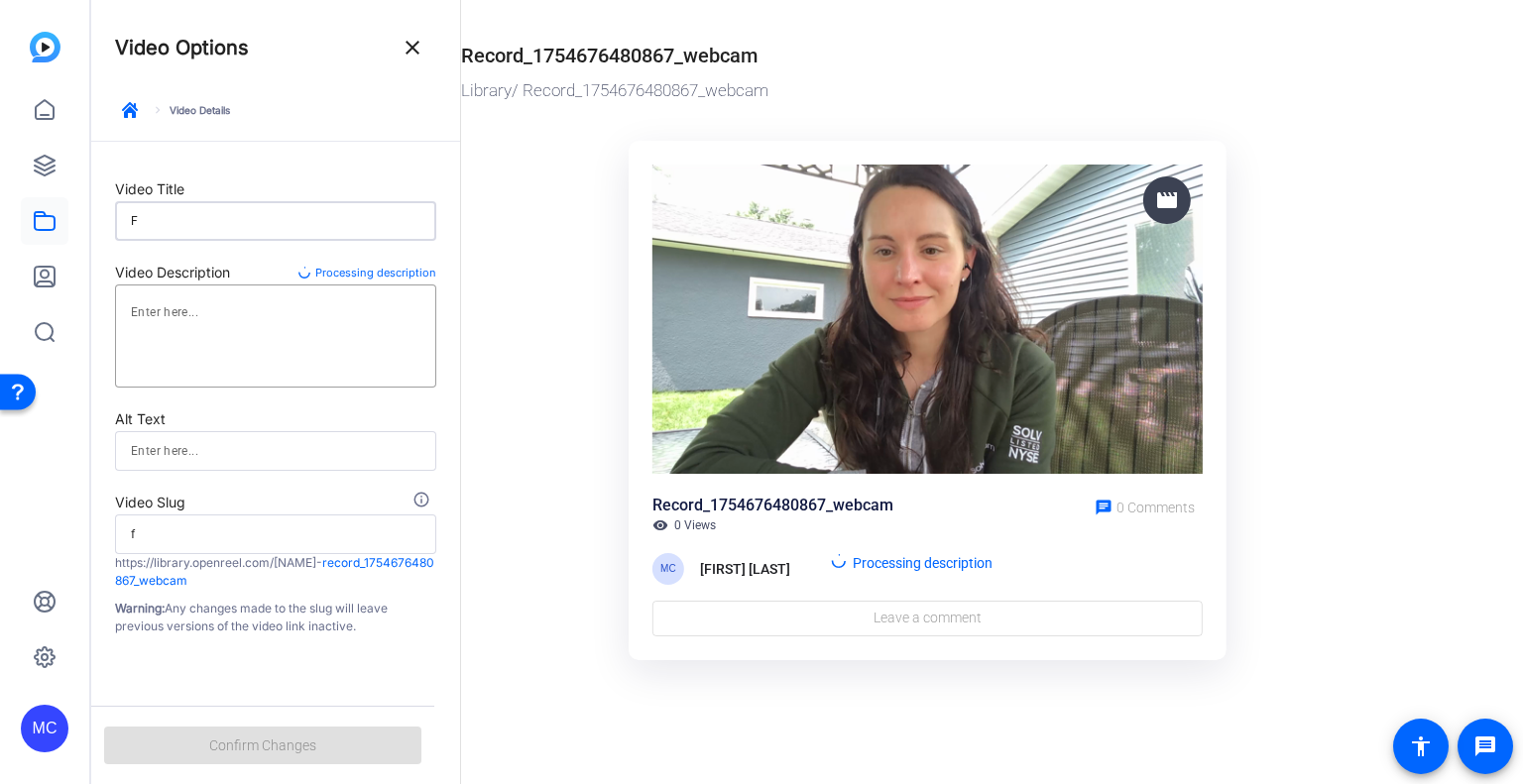 type on "Fo" 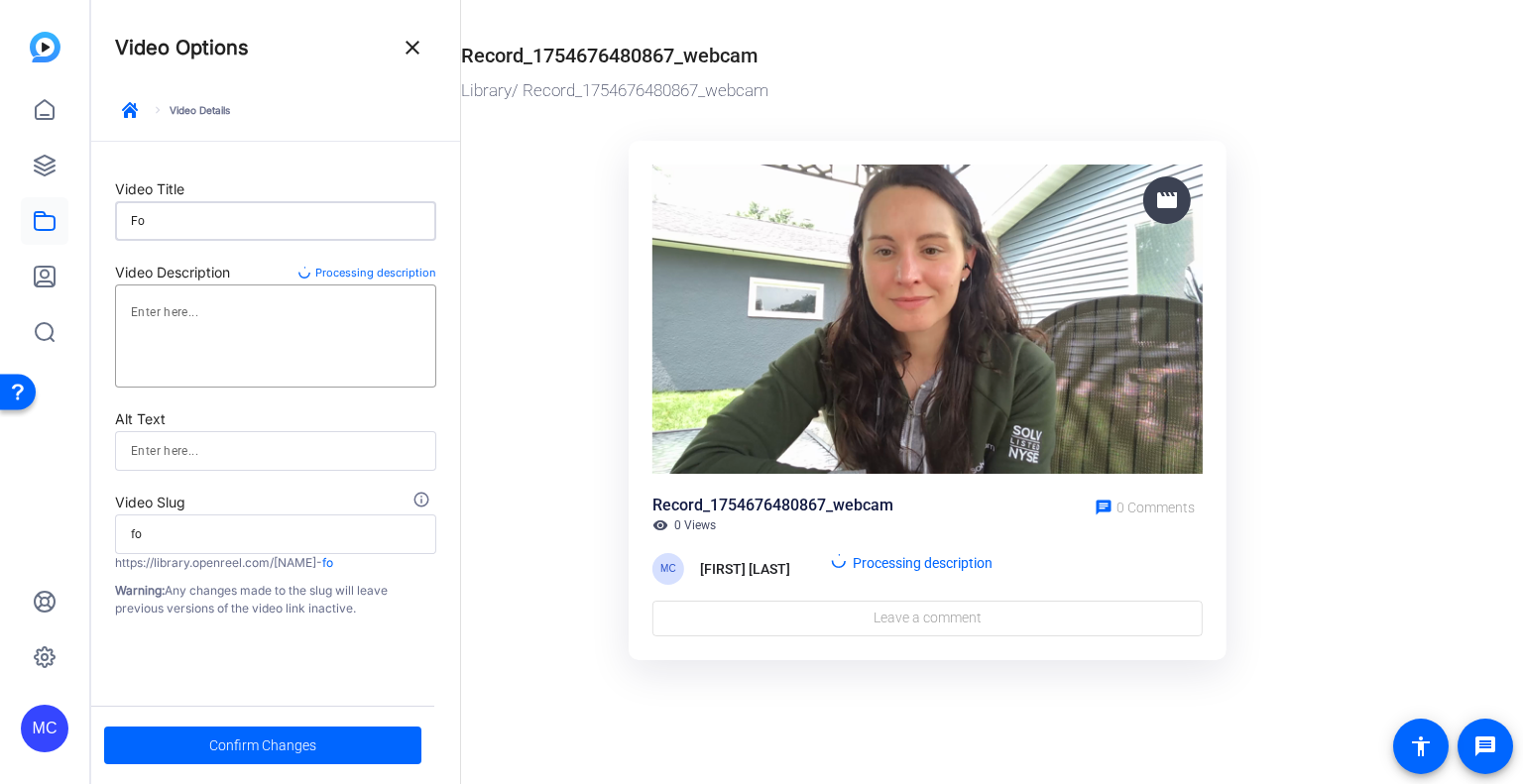 type on "For" 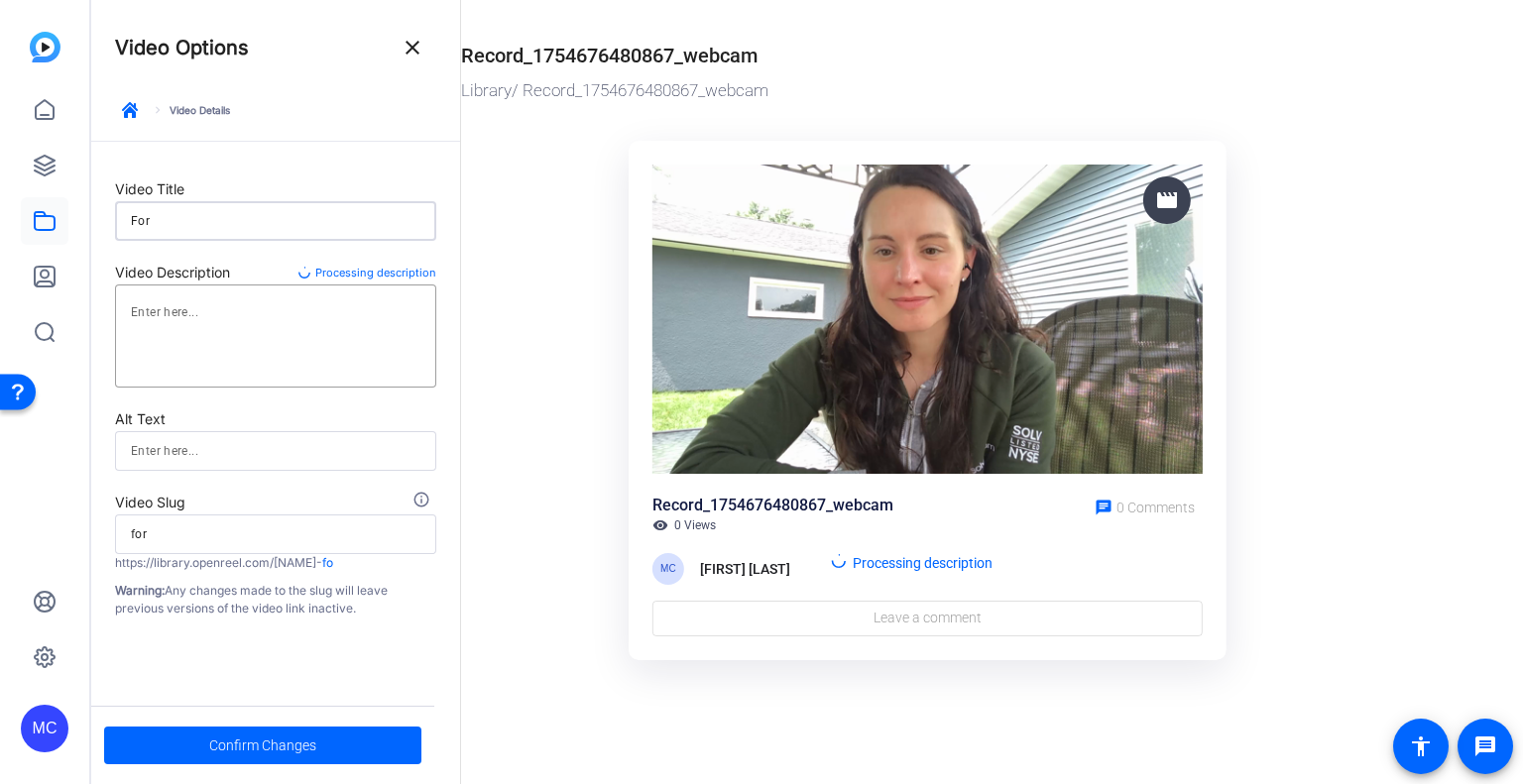 type on "For" 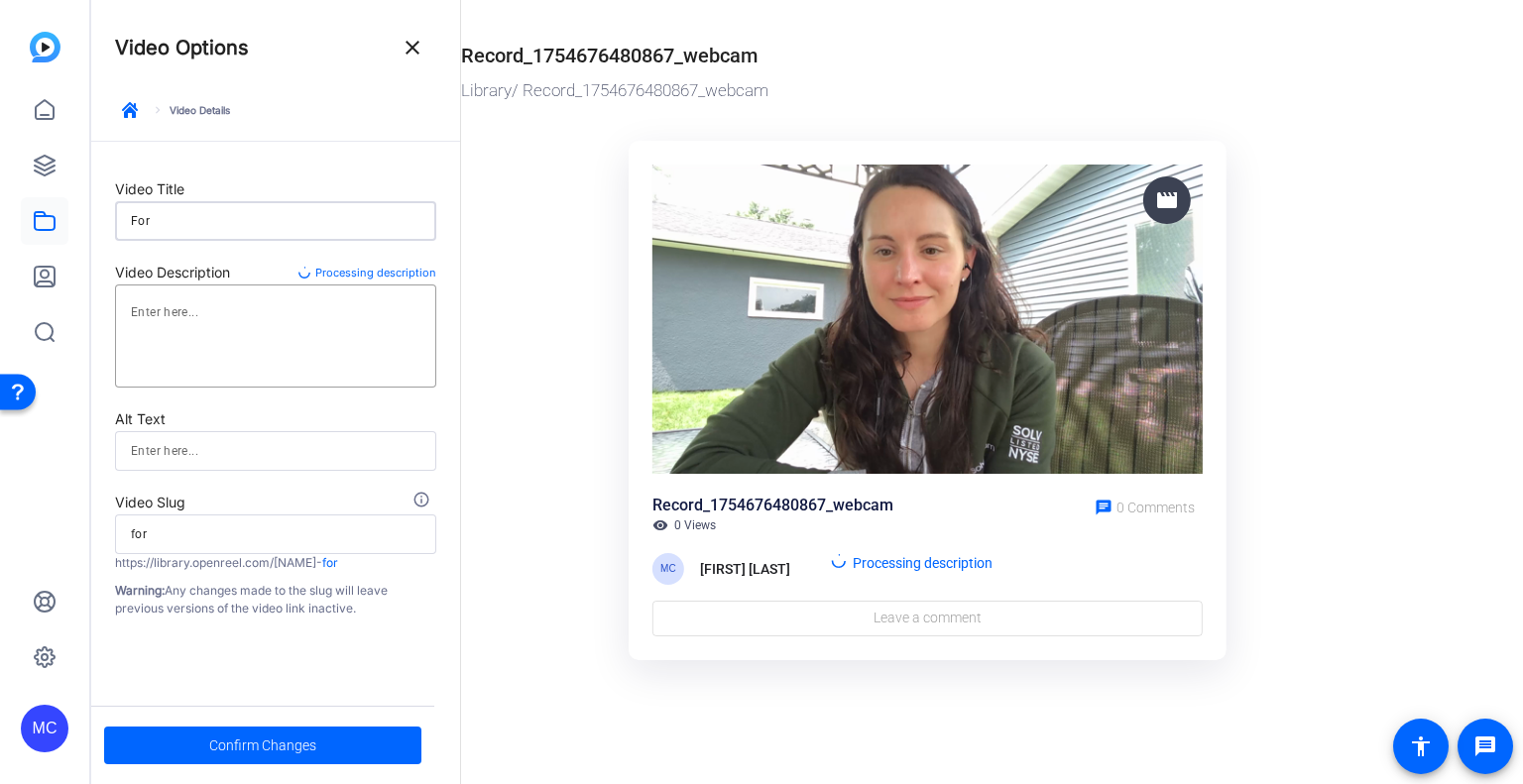 type on "For J" 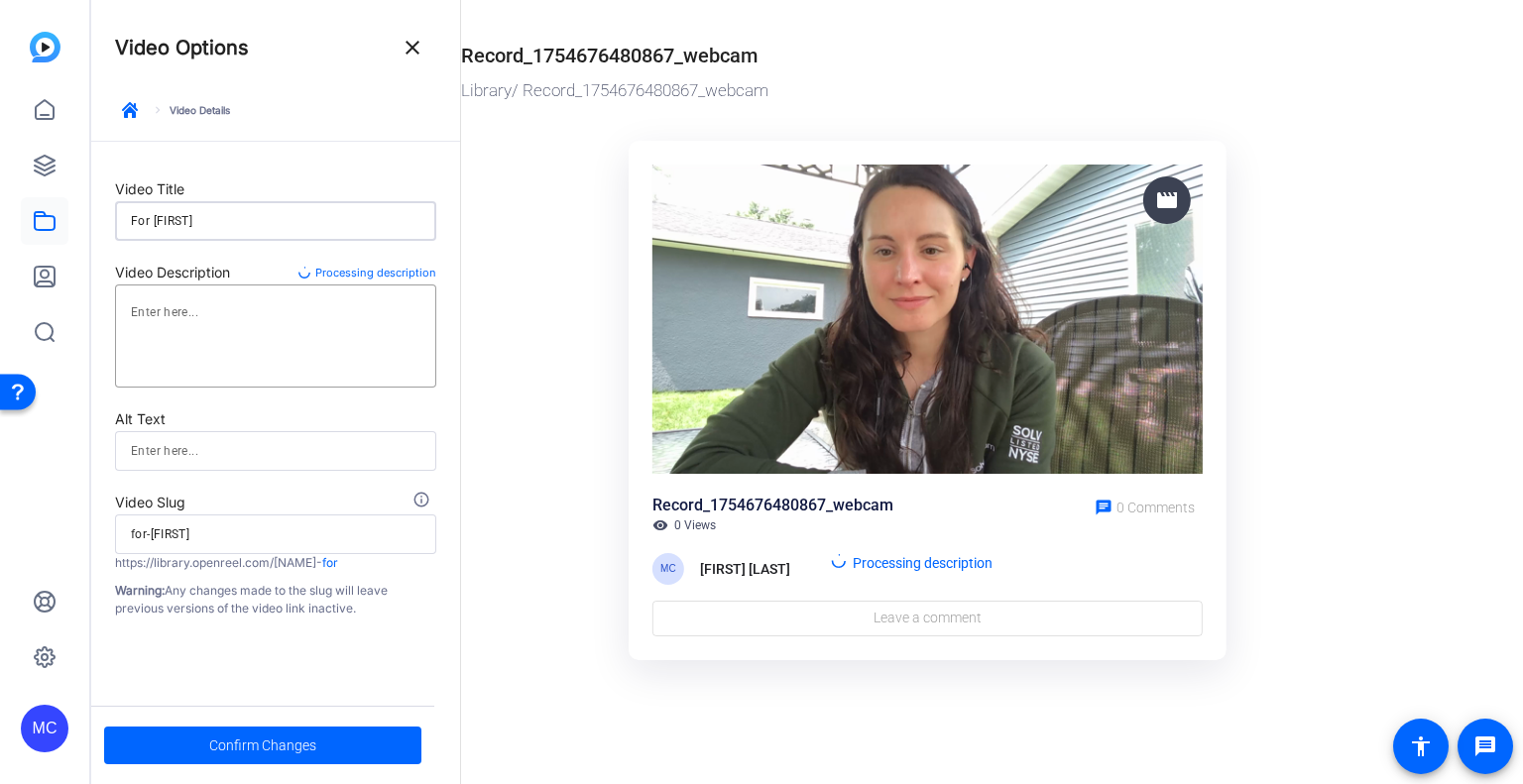 type on "For [FIRST]" 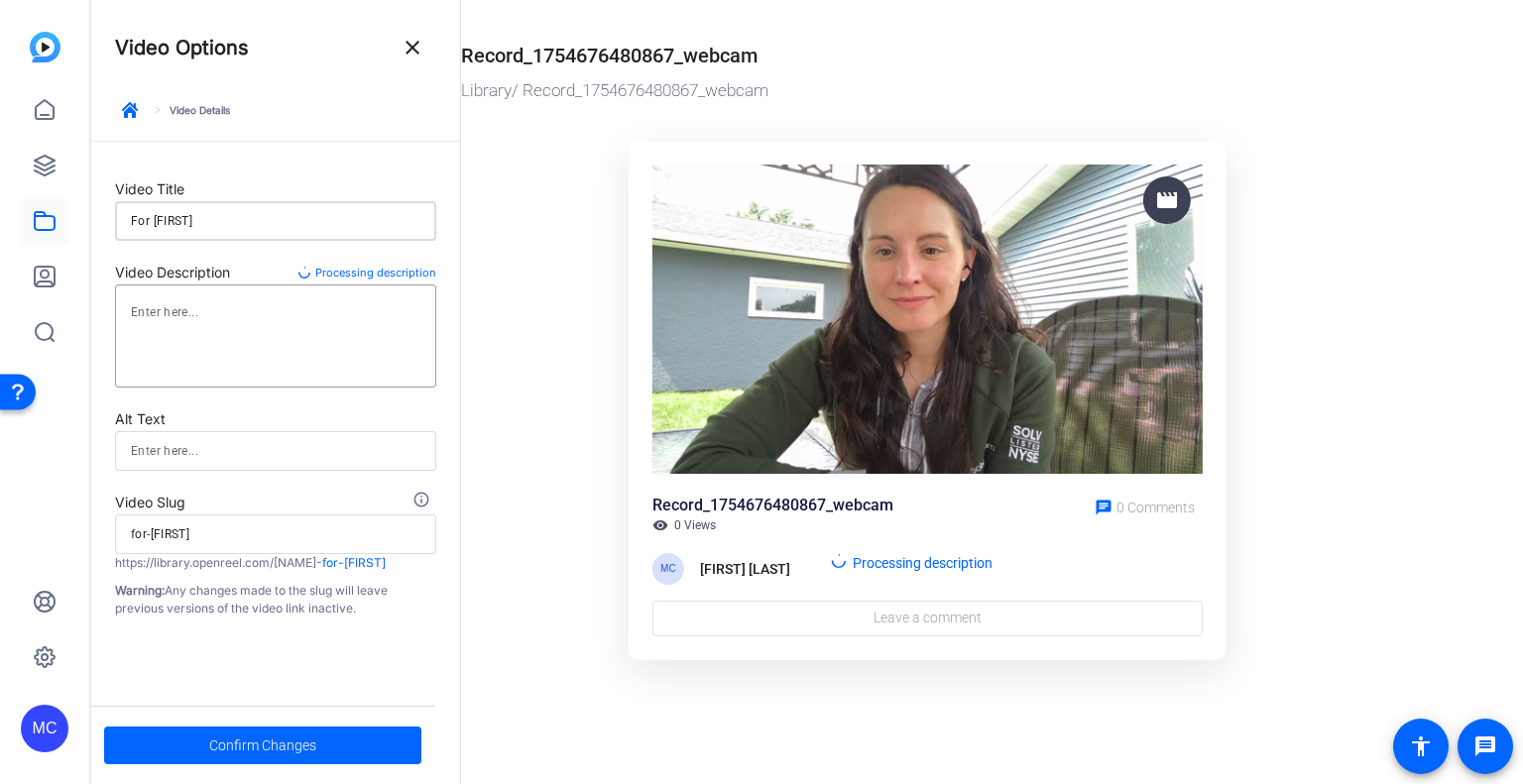 type on "For [FIRST]" 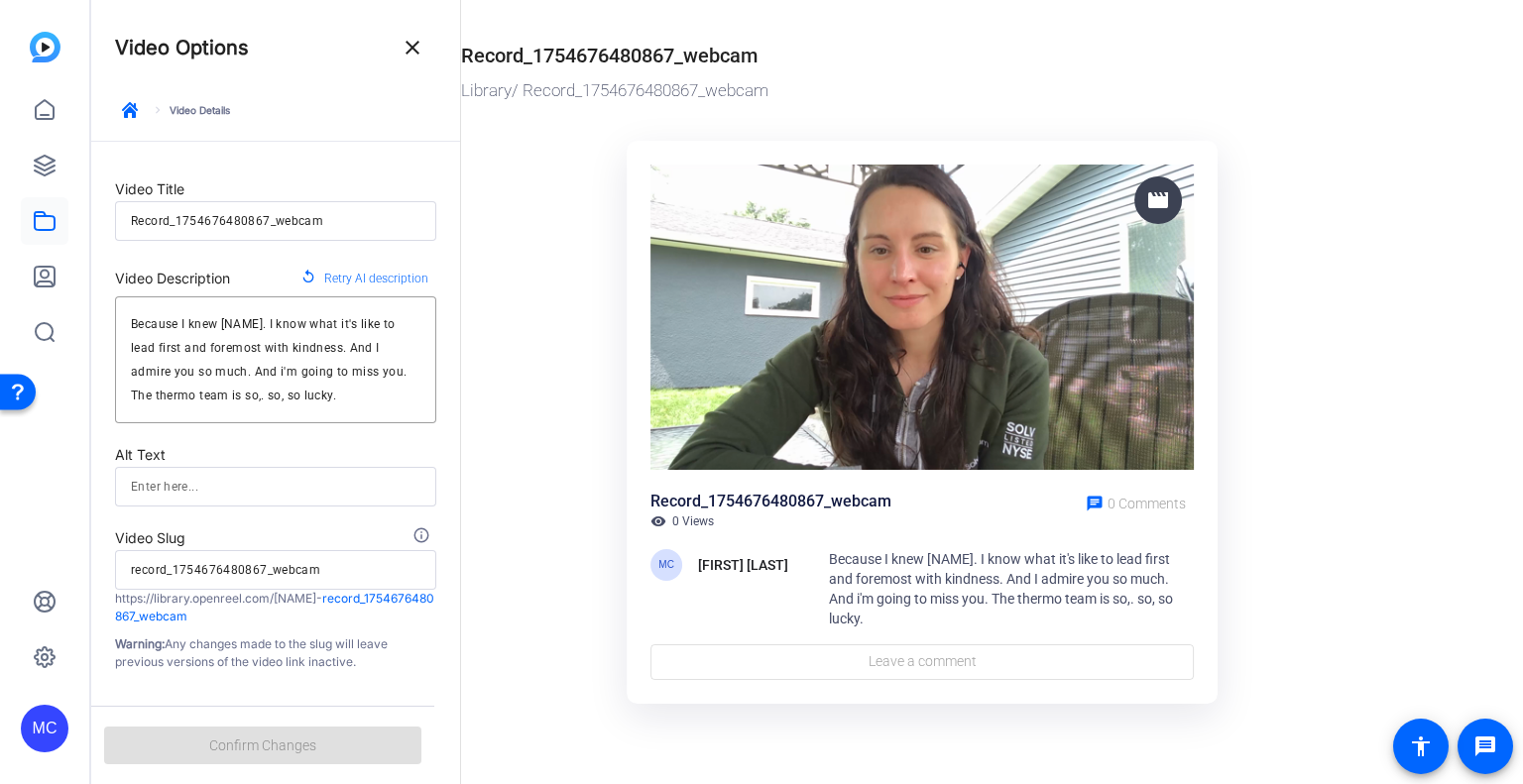 click on "Record_1754676480867_webcam" at bounding box center (276, 221) 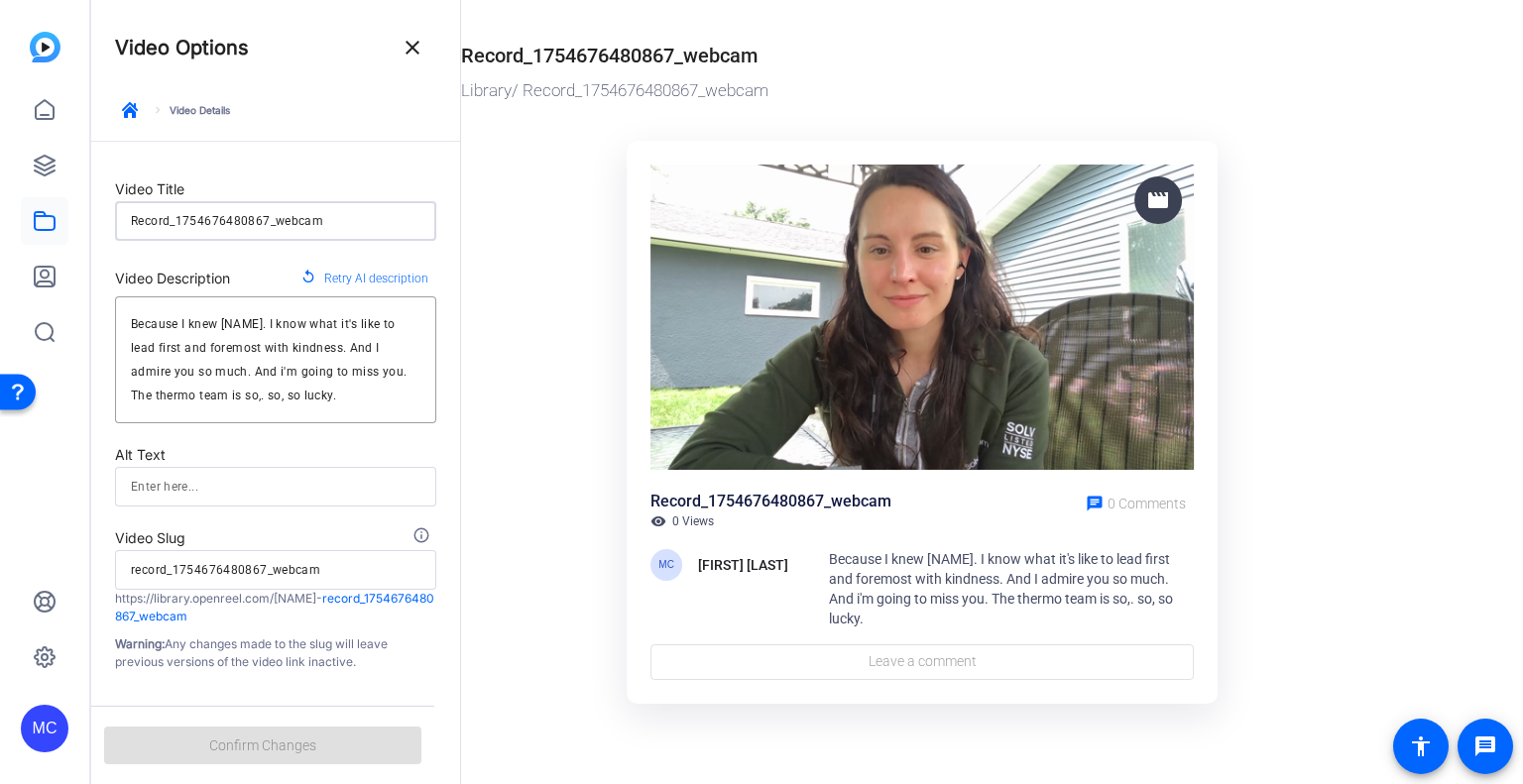 click on "Record_1754676480867_webcam" at bounding box center (276, 221) 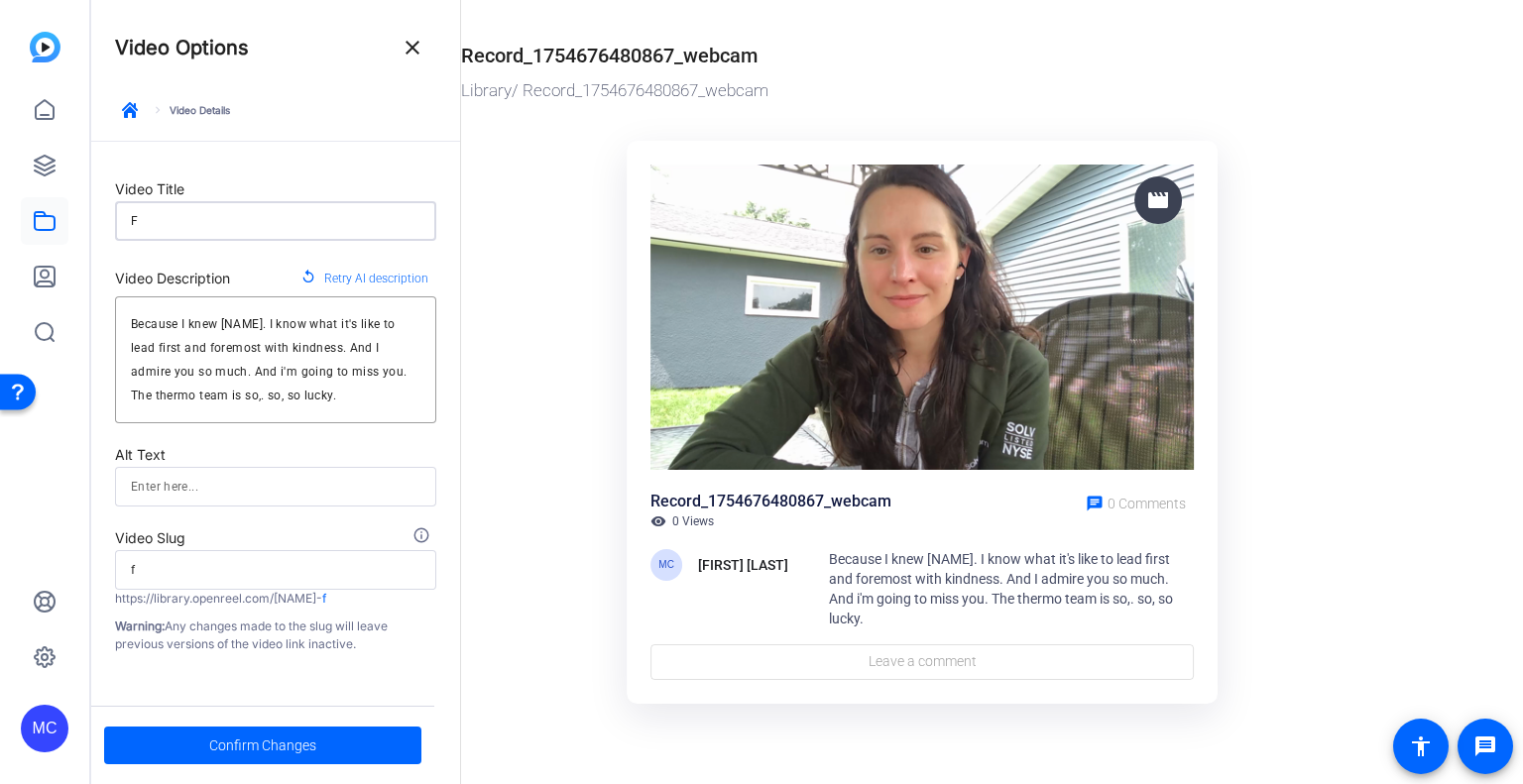 type on "Fo" 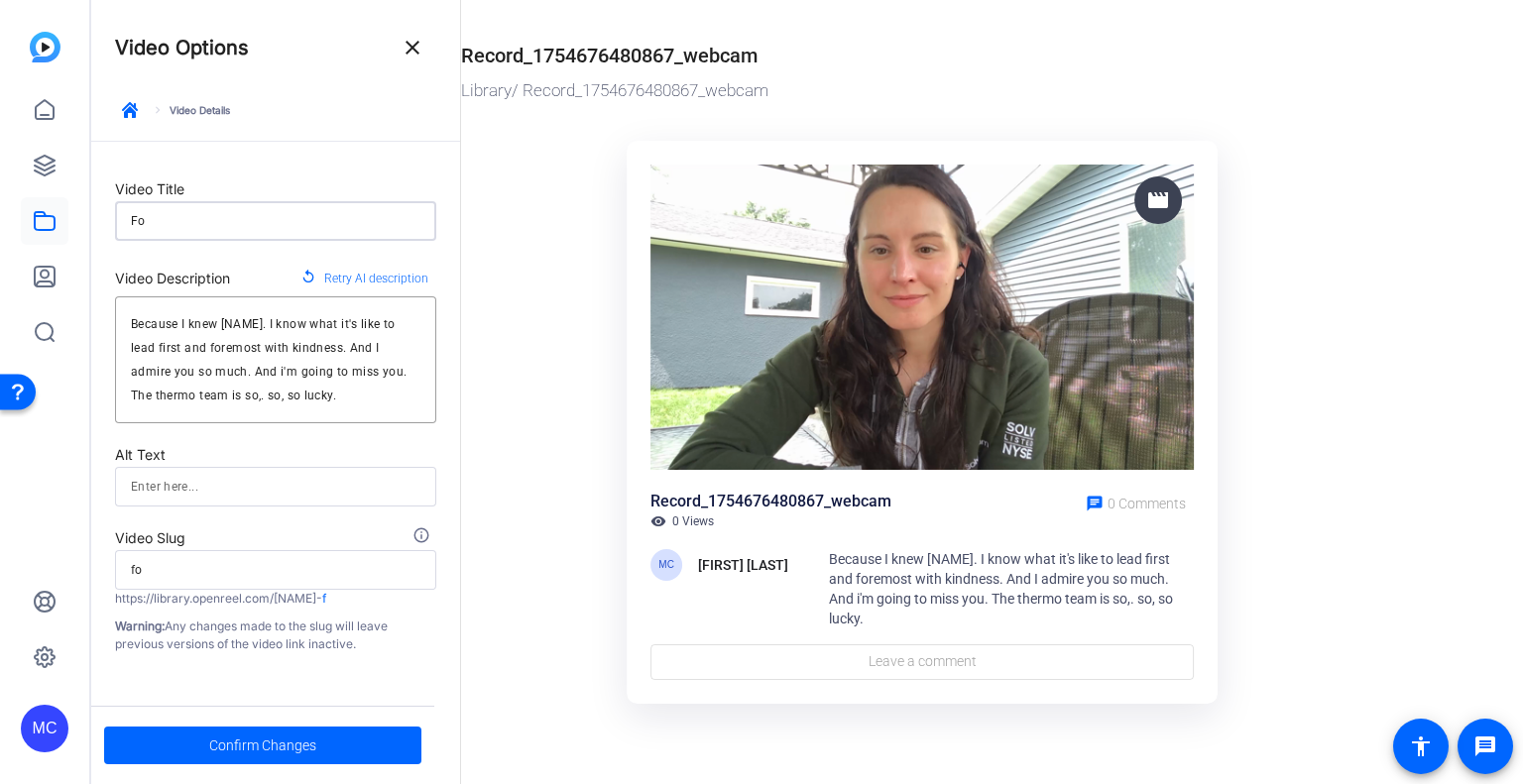 type on "For" 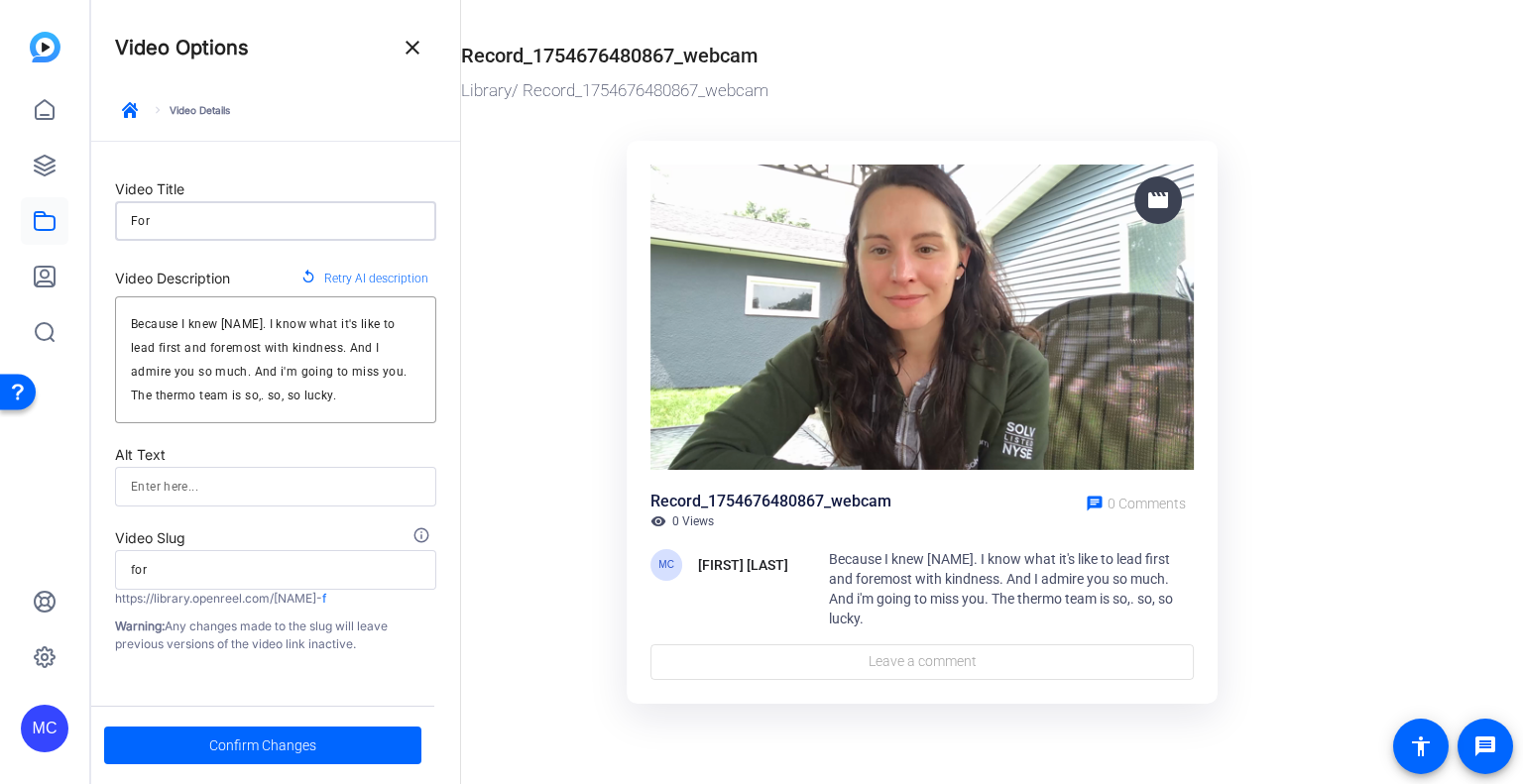 type on "For" 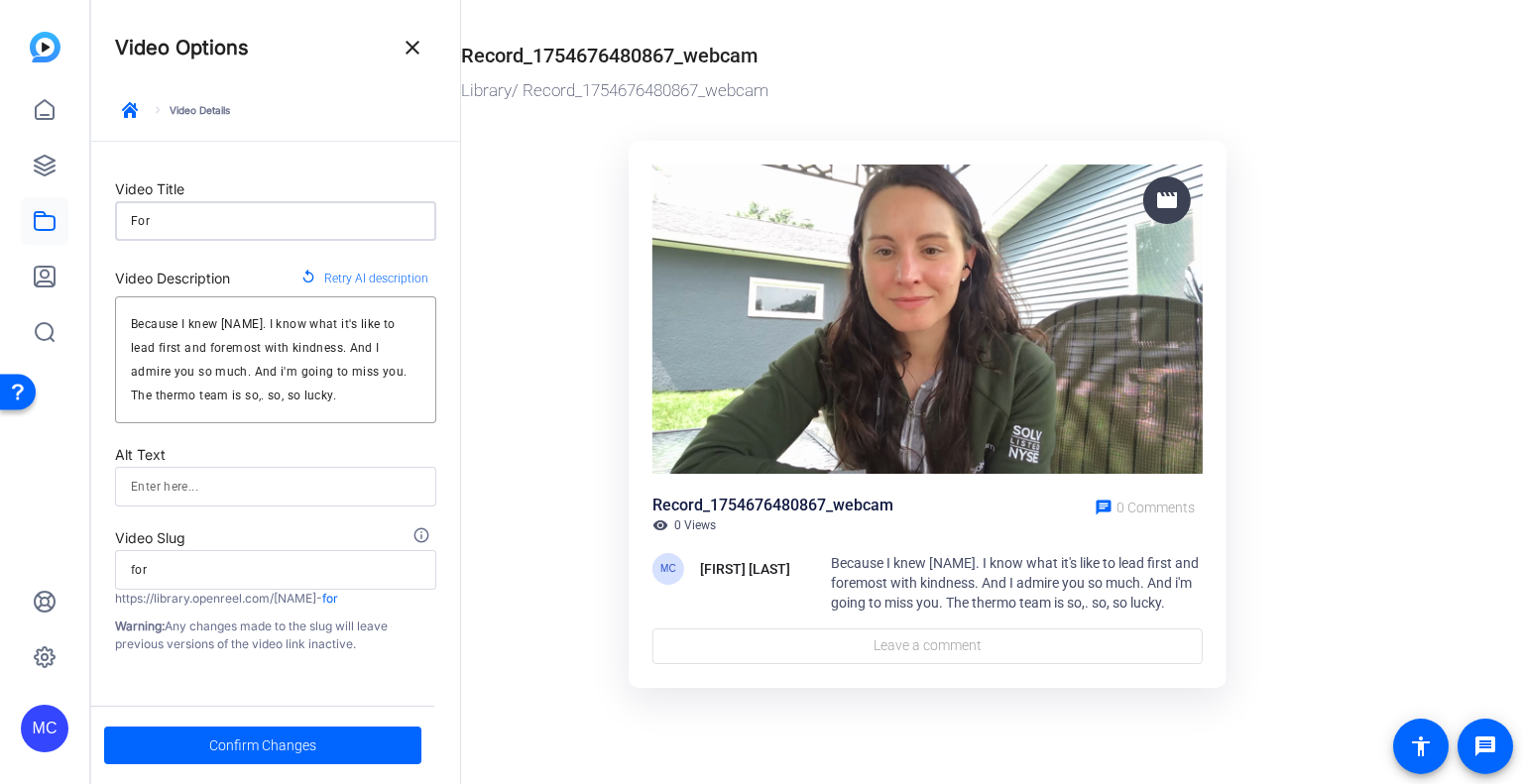 type on "For J" 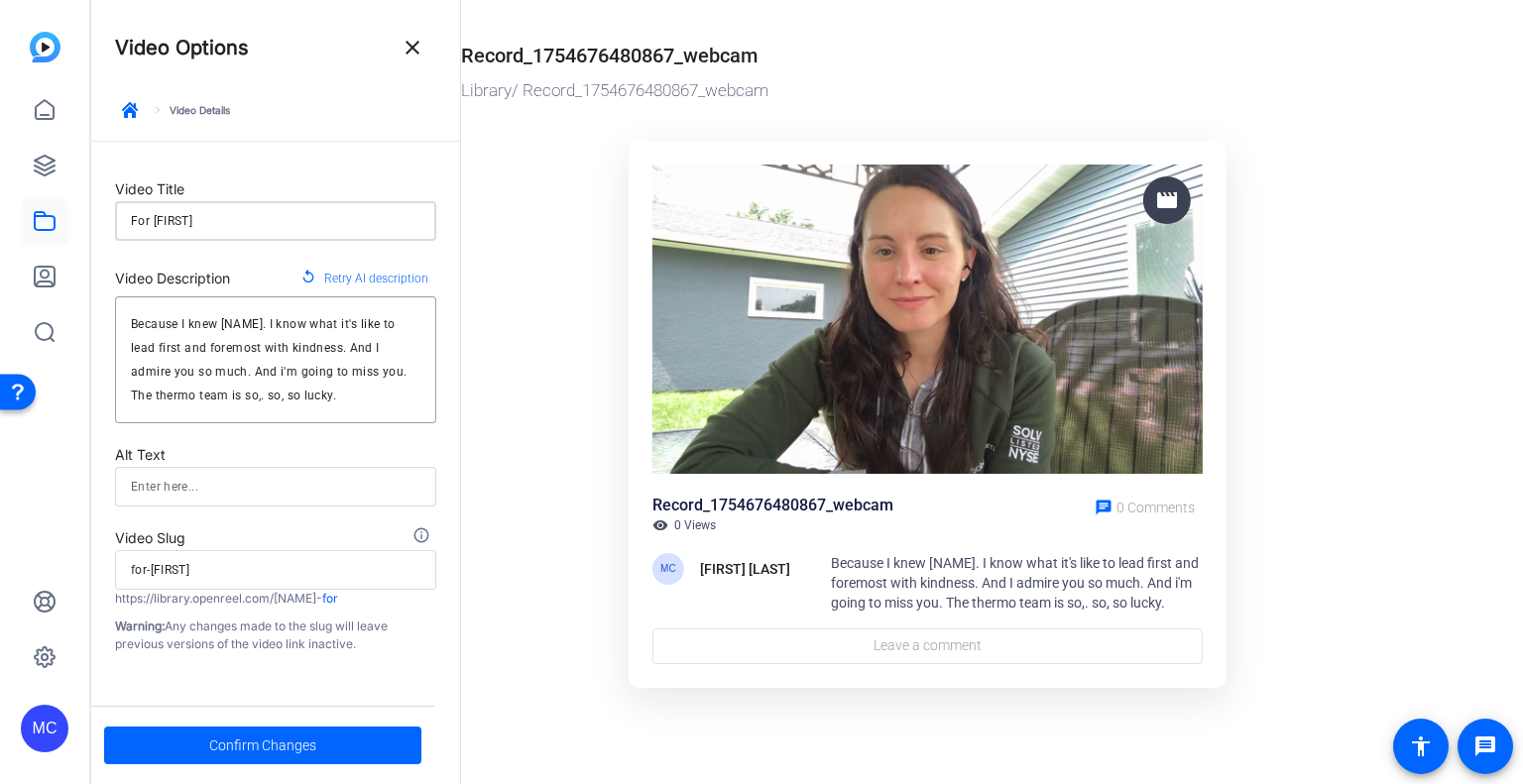 type on "For [FIRST]" 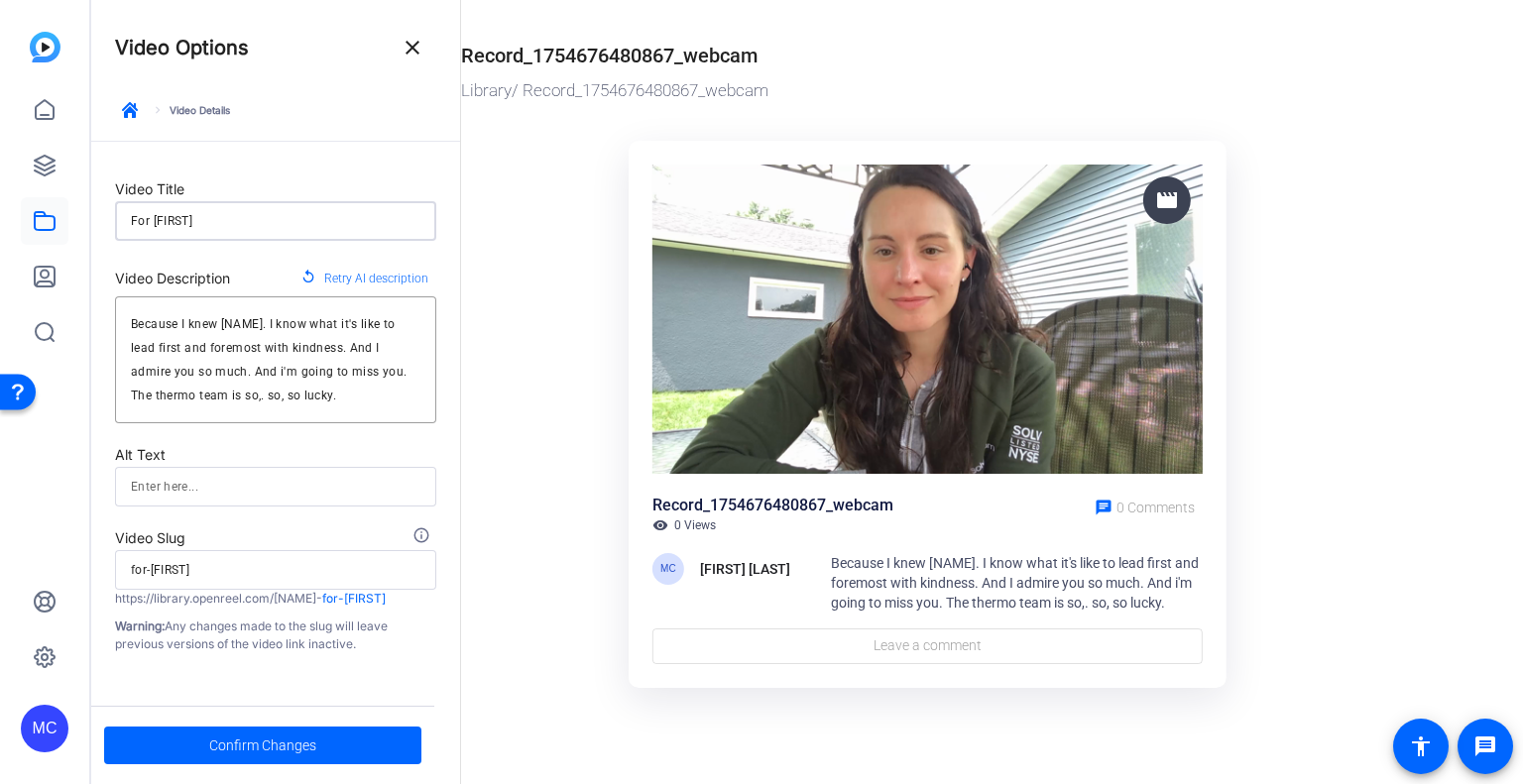 type on "For [FIRST]" 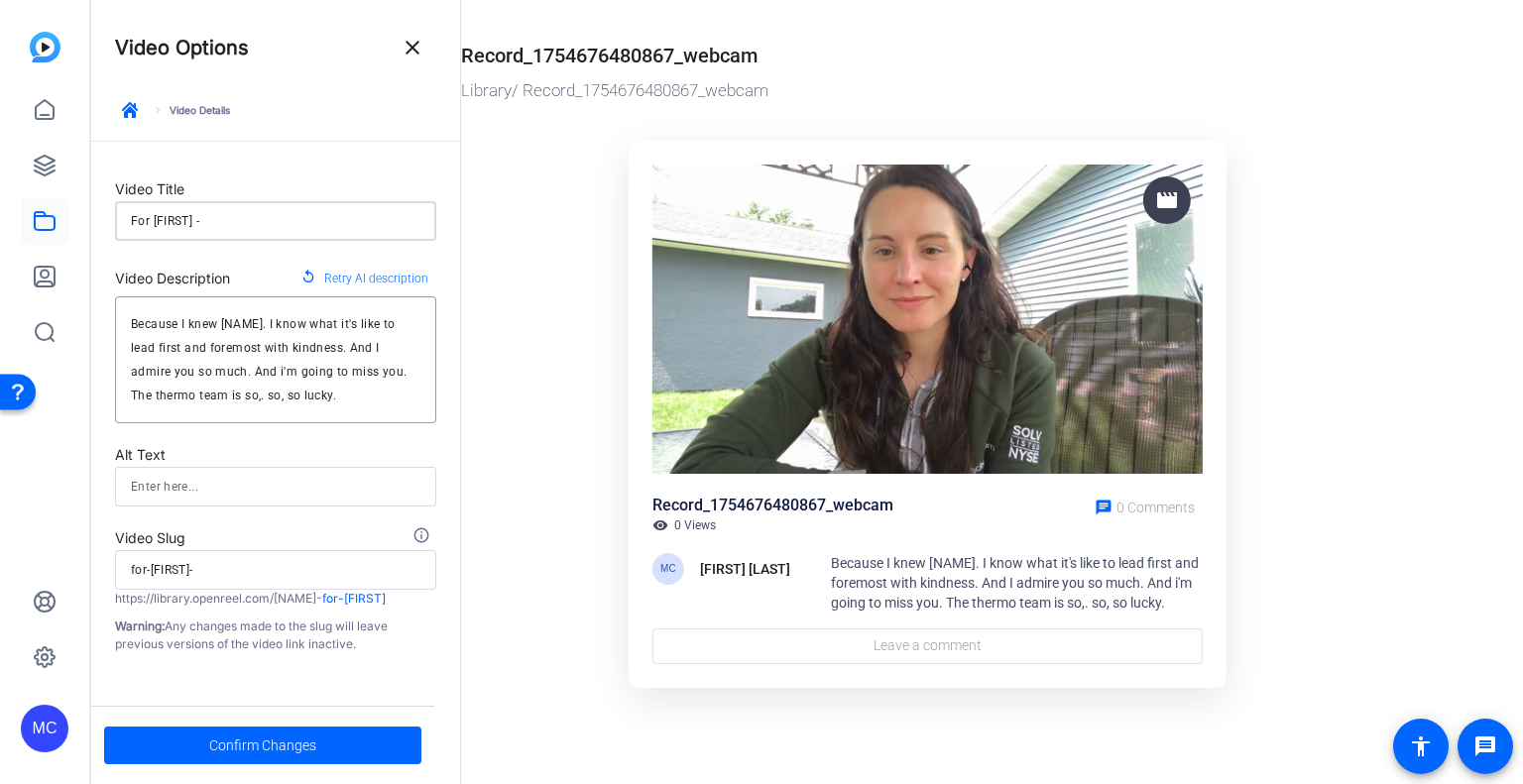 type on "For Janna -" 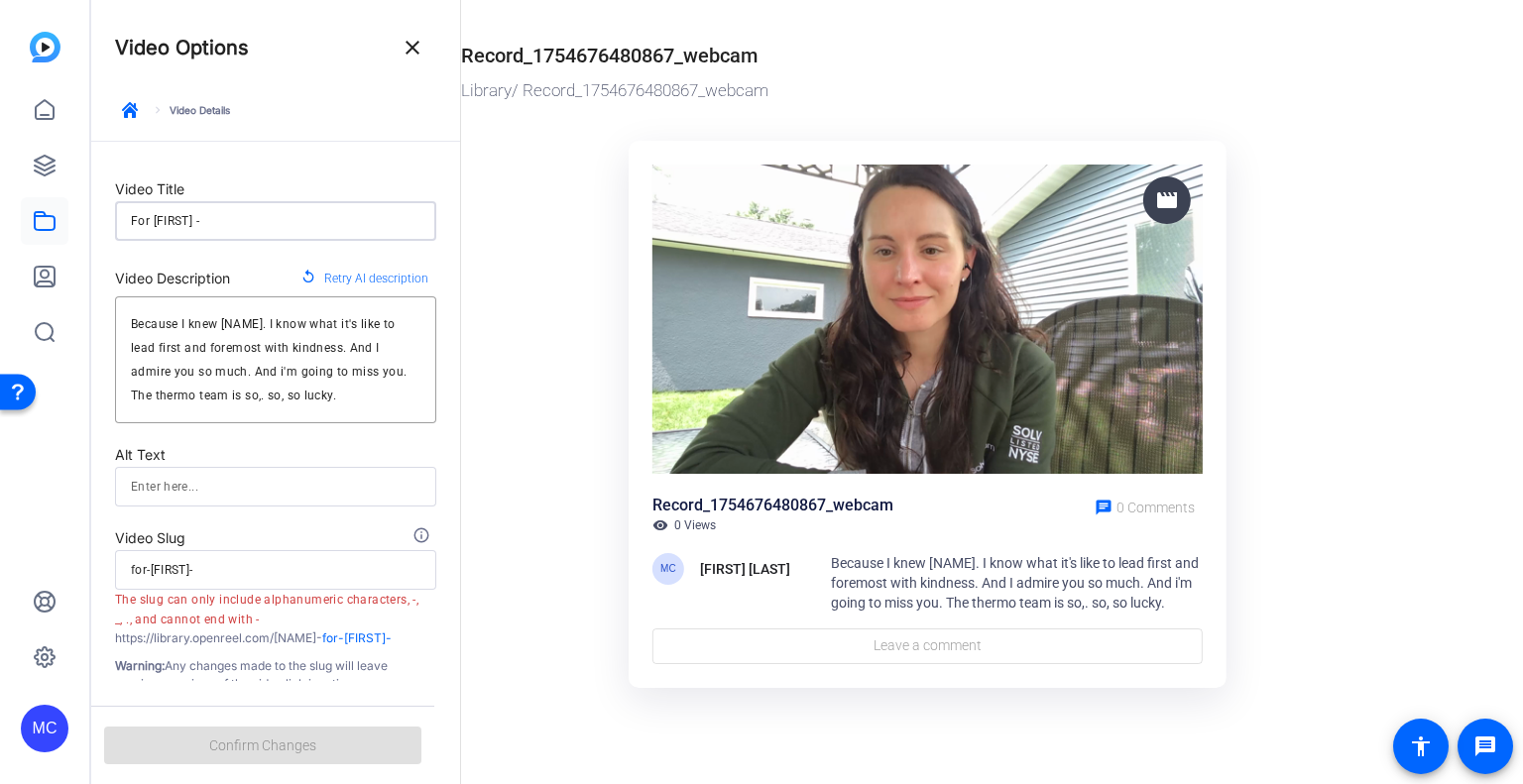 type on "For [FIRST] - [FIRST]" 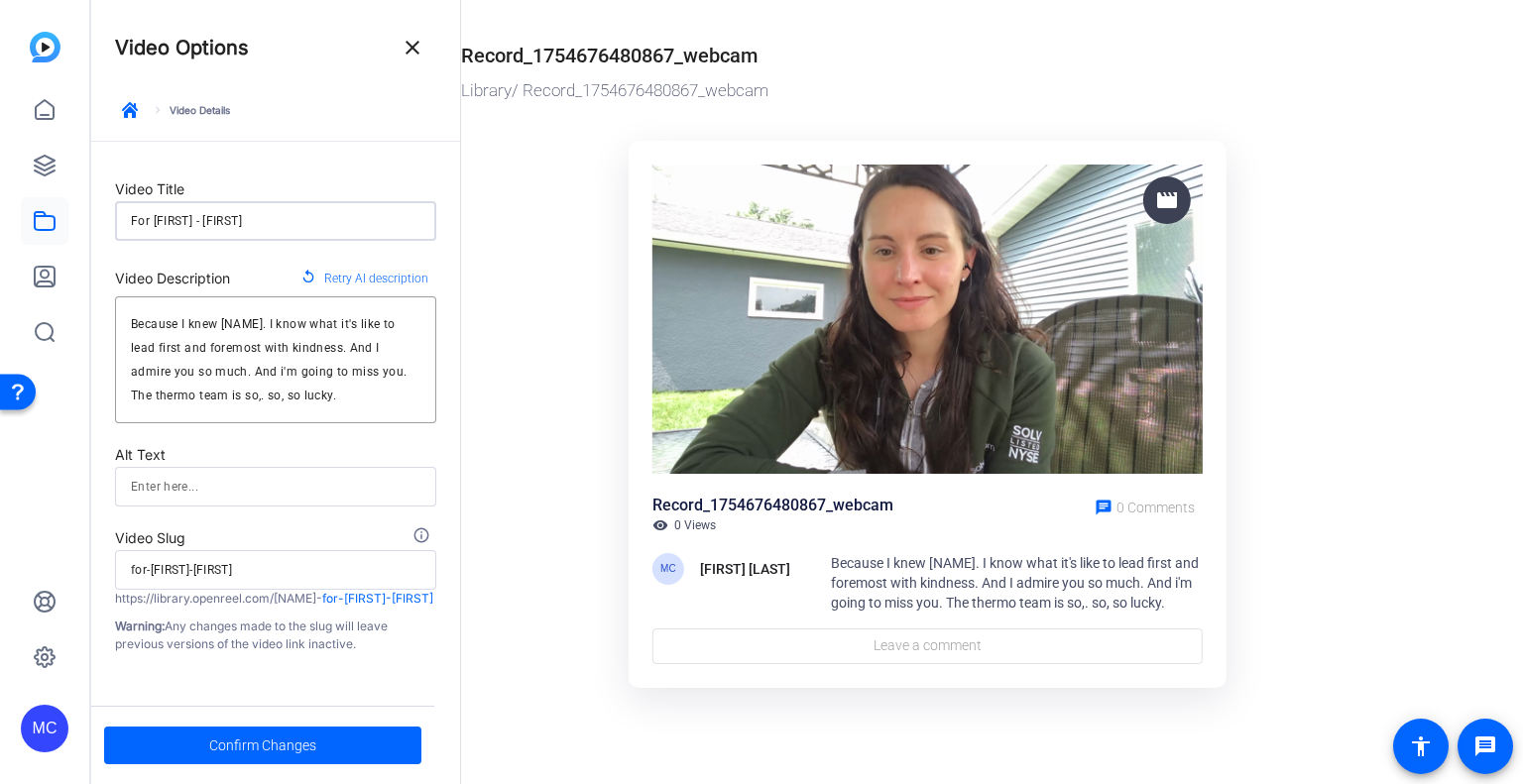 type on "For [FIRST] - [LAST]" 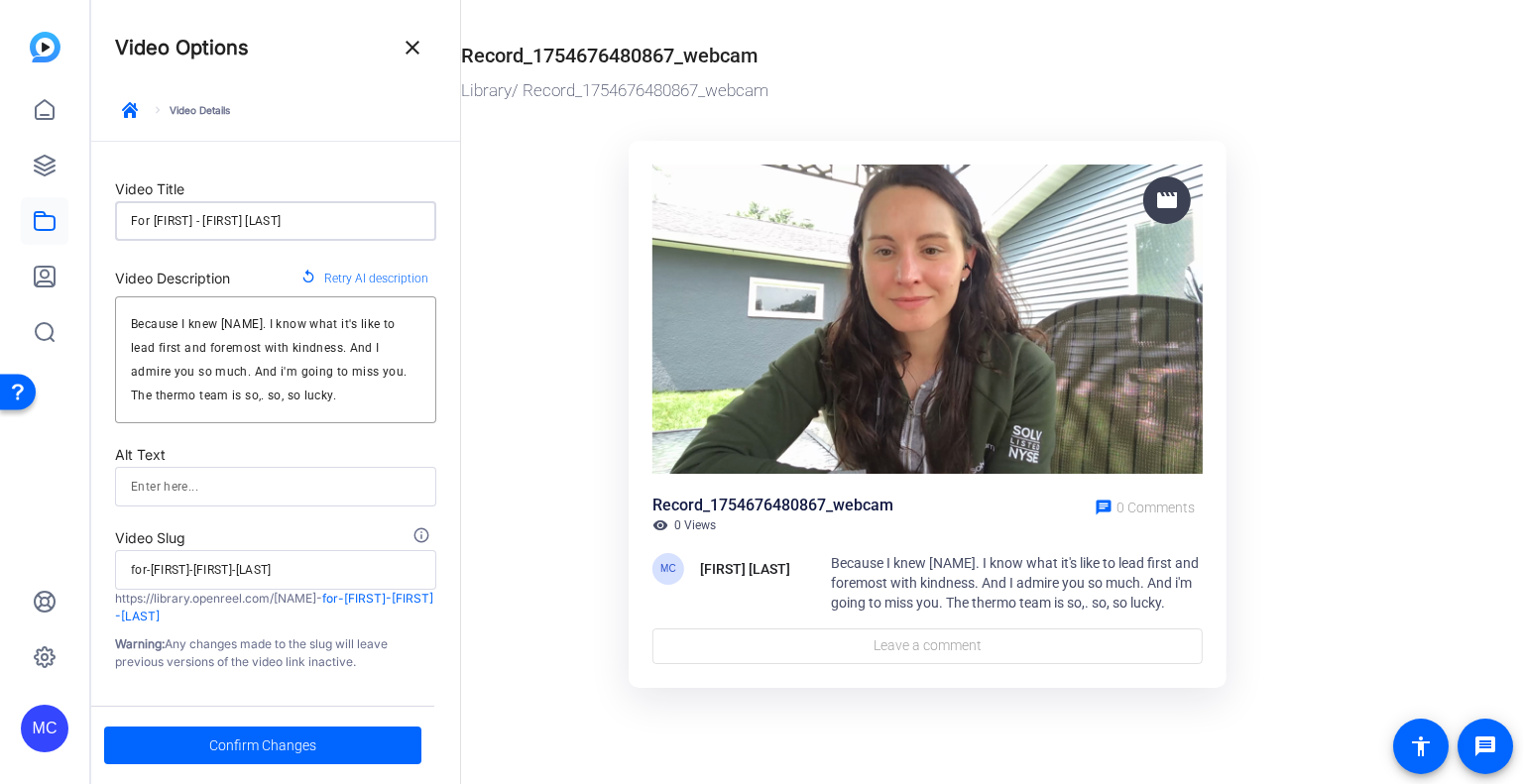 type on "For Janna - Brittney gr" 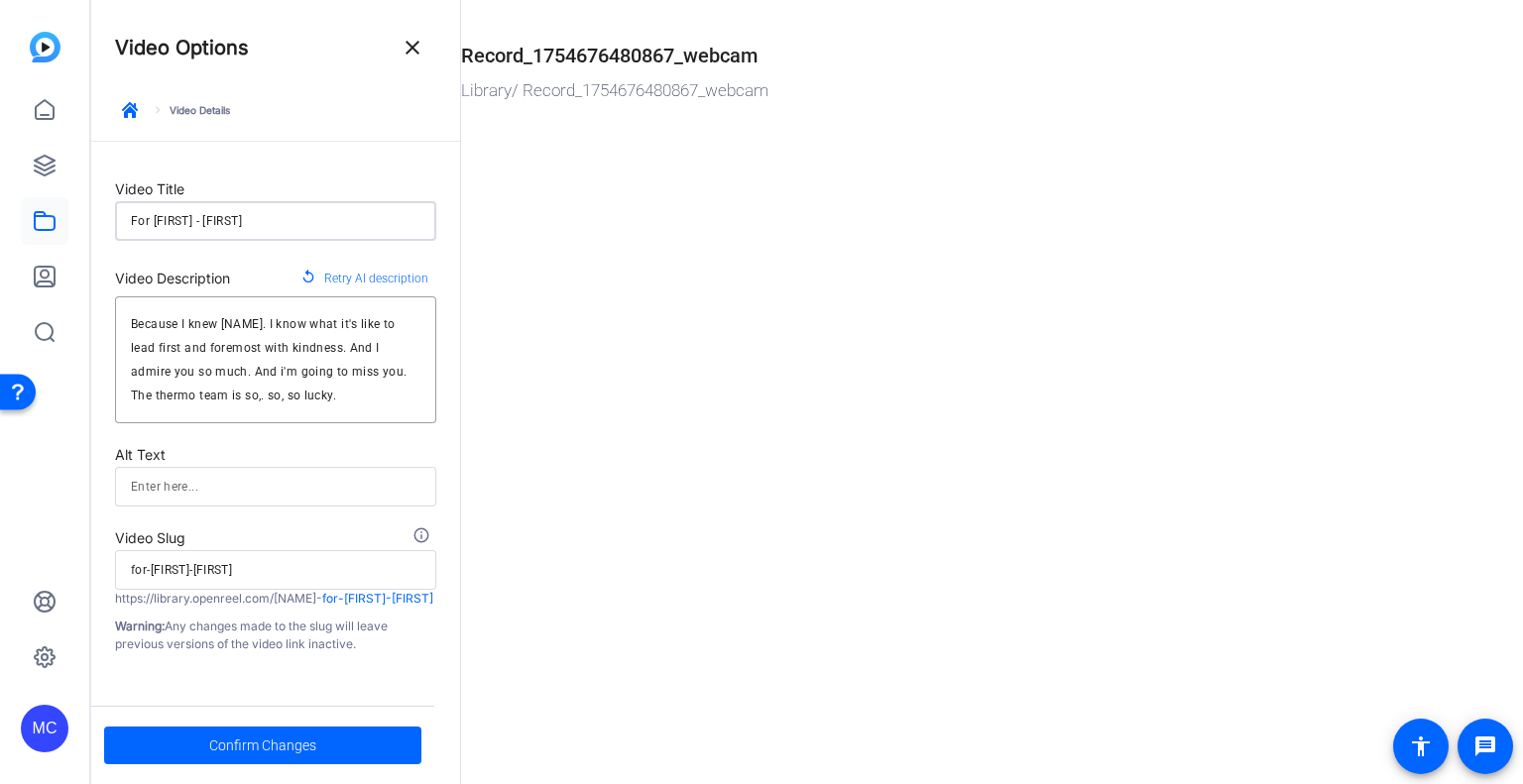 type on "For Janna - Brittney g" 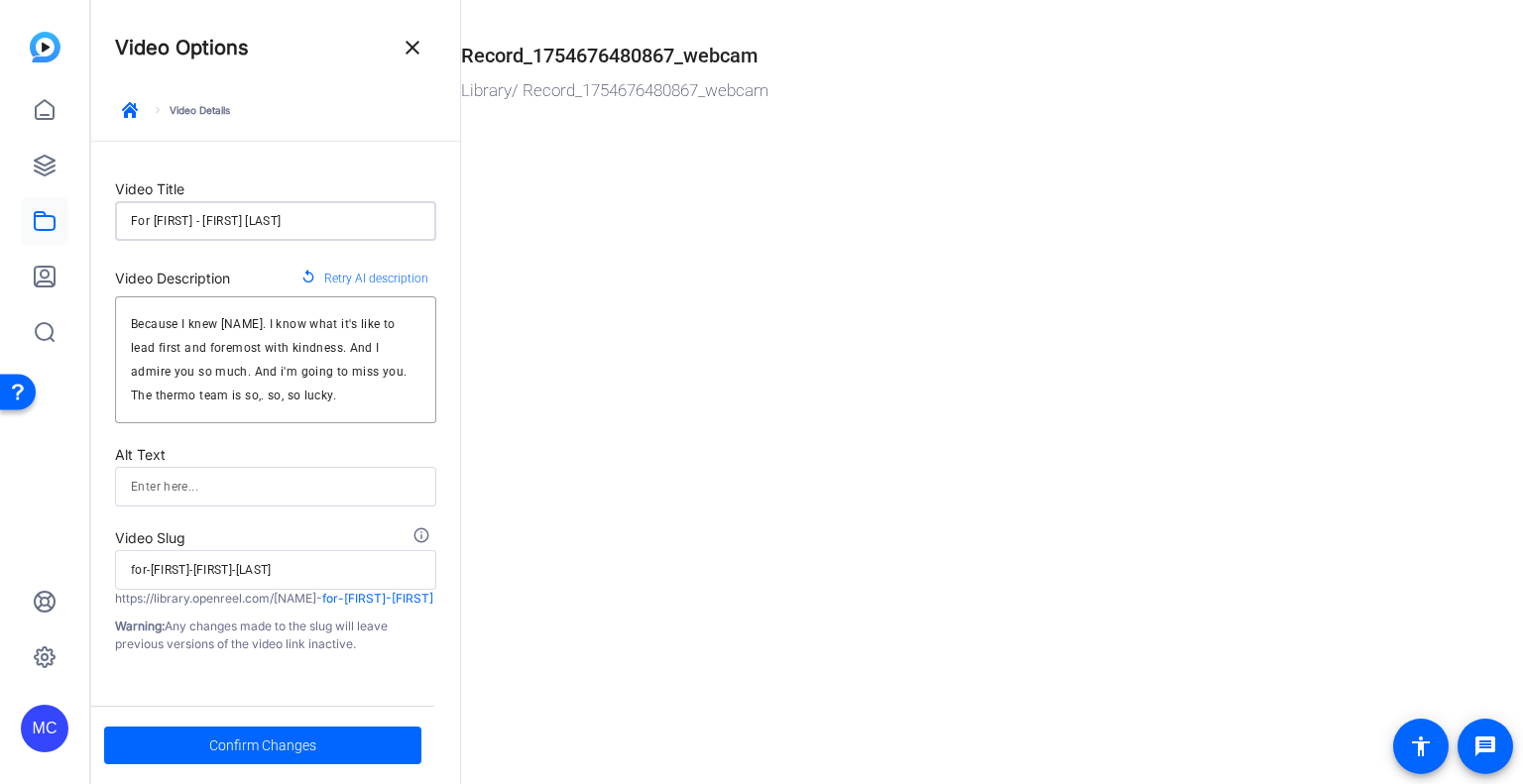 type on "For Janna - Brittney gr" 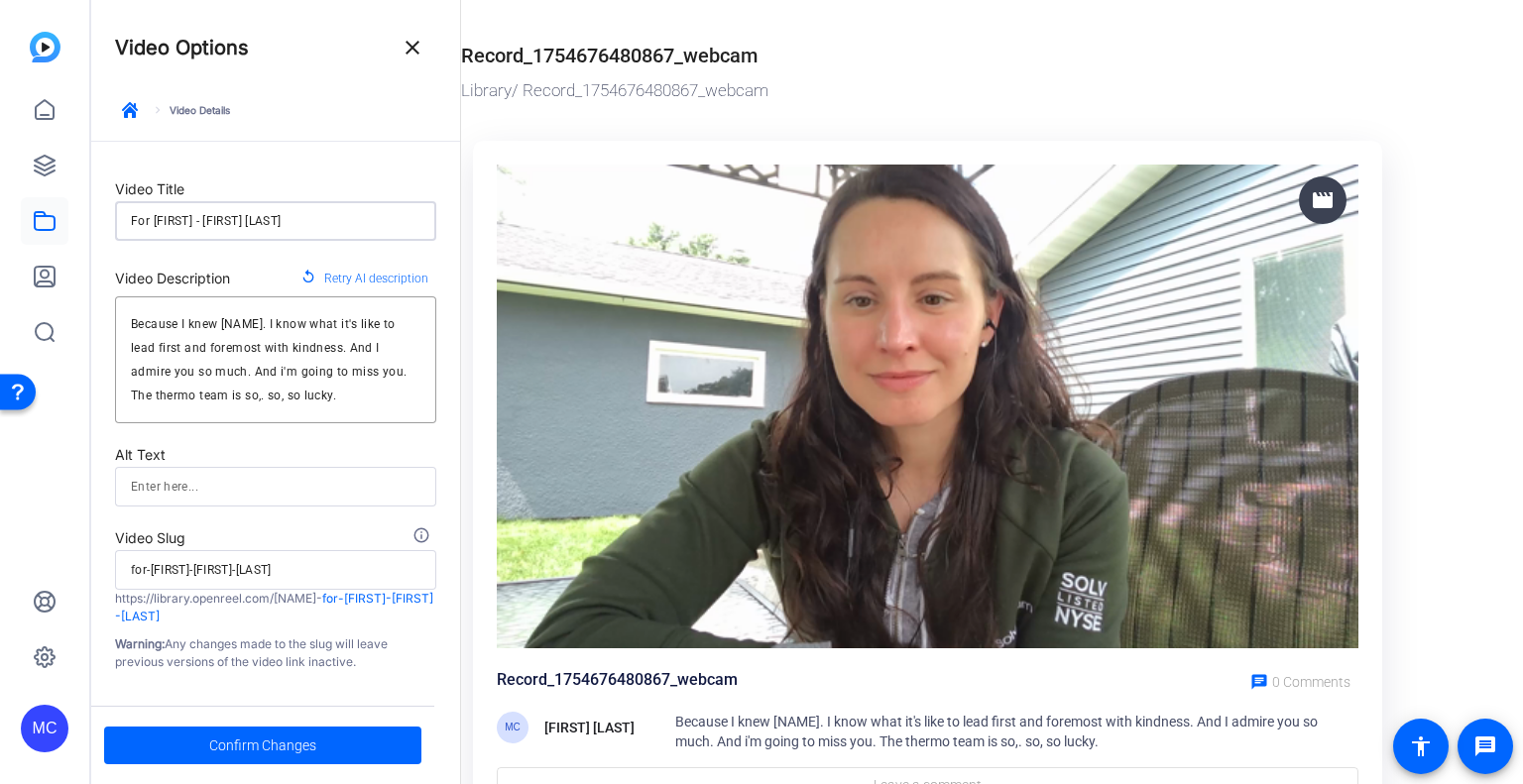 type on "For Janna - Brittney gru" 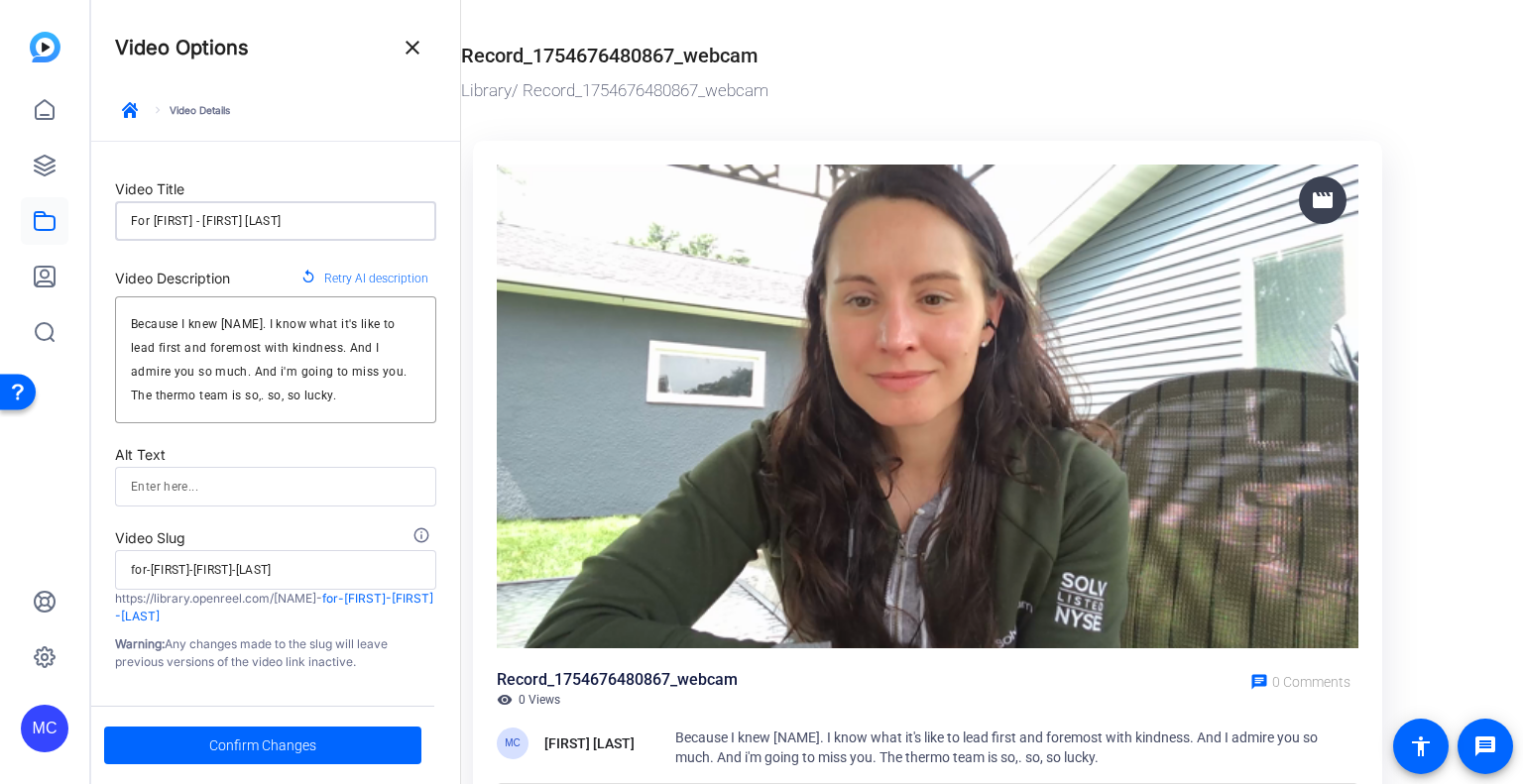 type on "For Janna - Brittney grube" 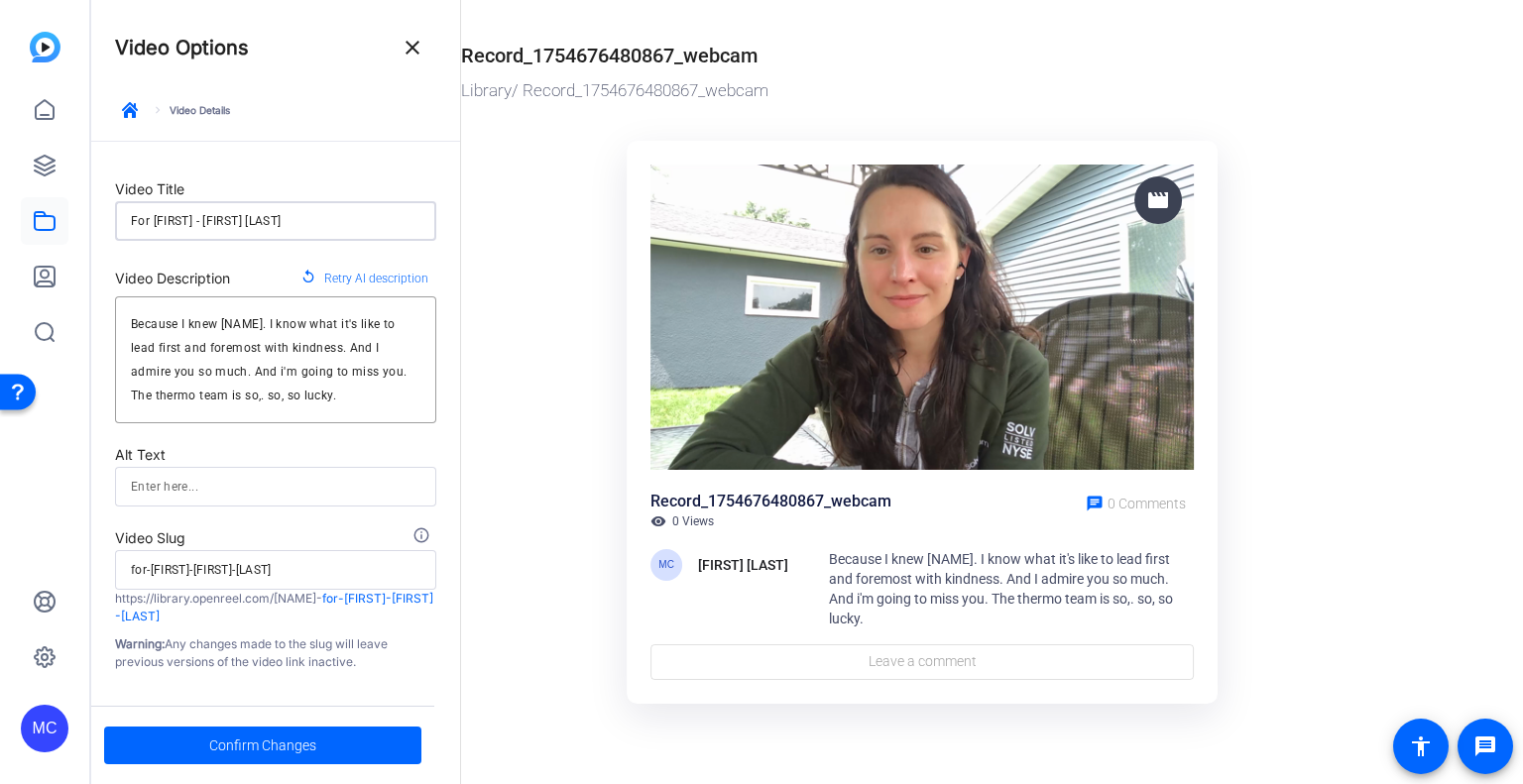 type on "For Janna - Brittney gru" 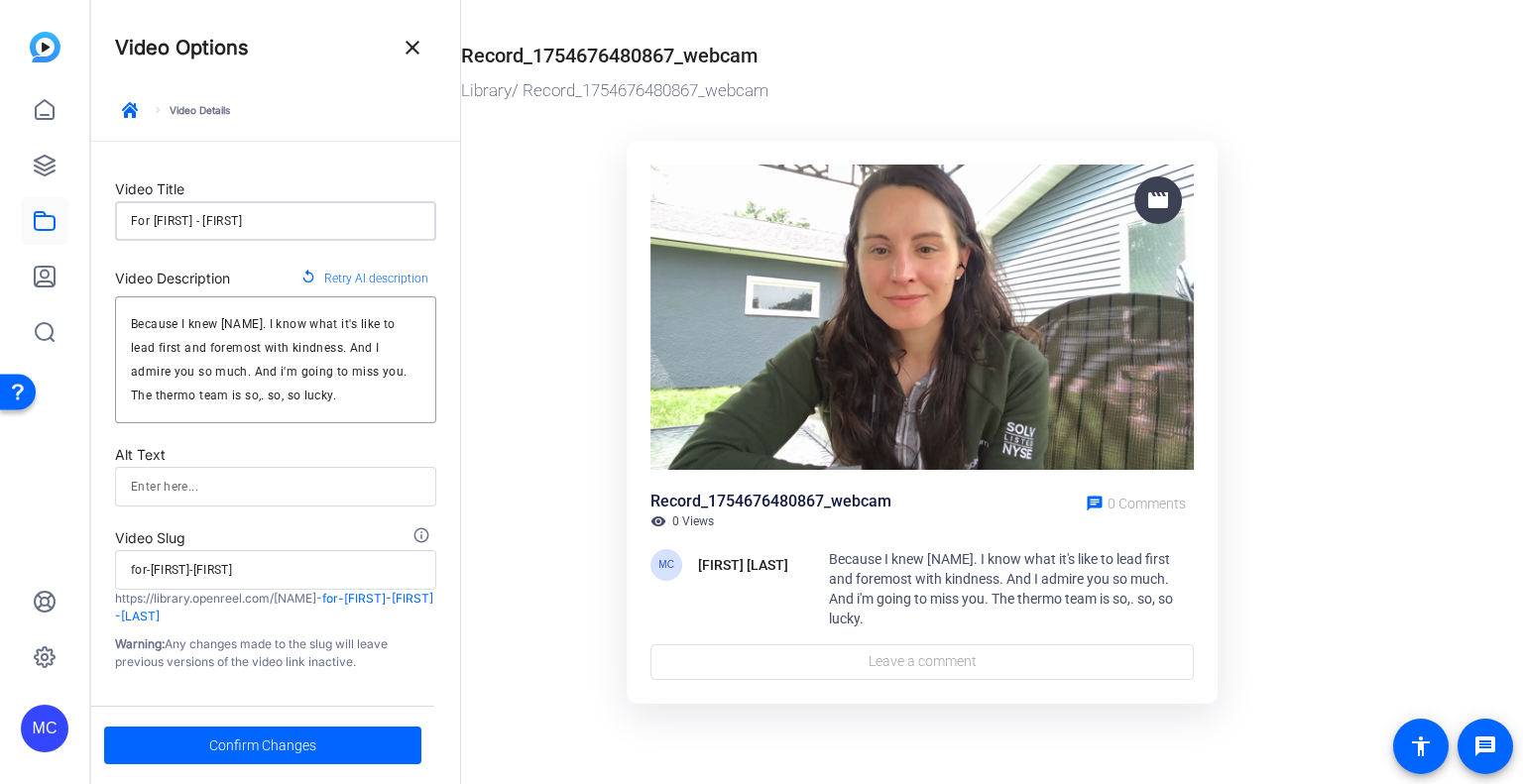 type on "For [FIRST] - [LAST] [LAST]" 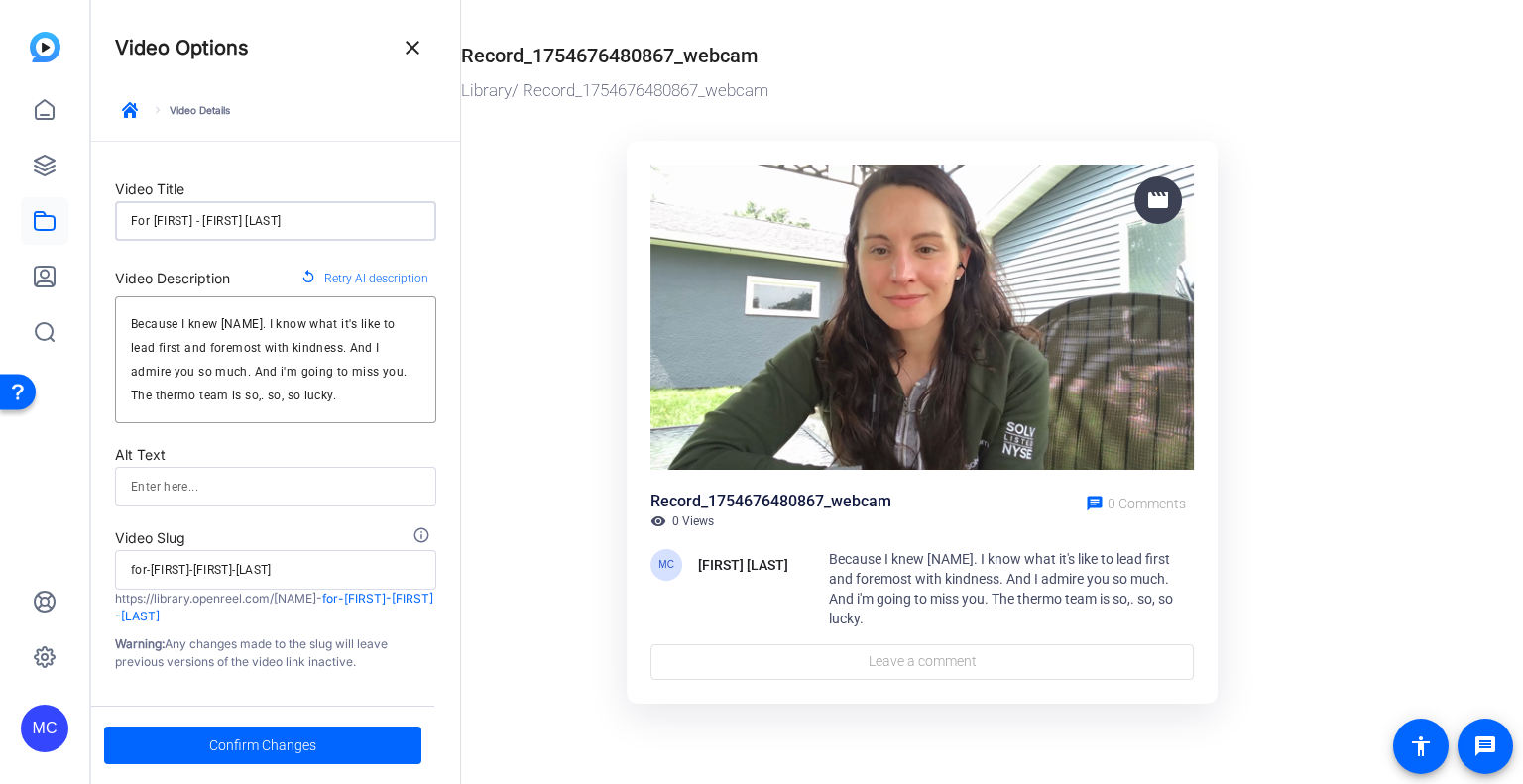 type on "For [FIRST] - [LAST] [LAST]" 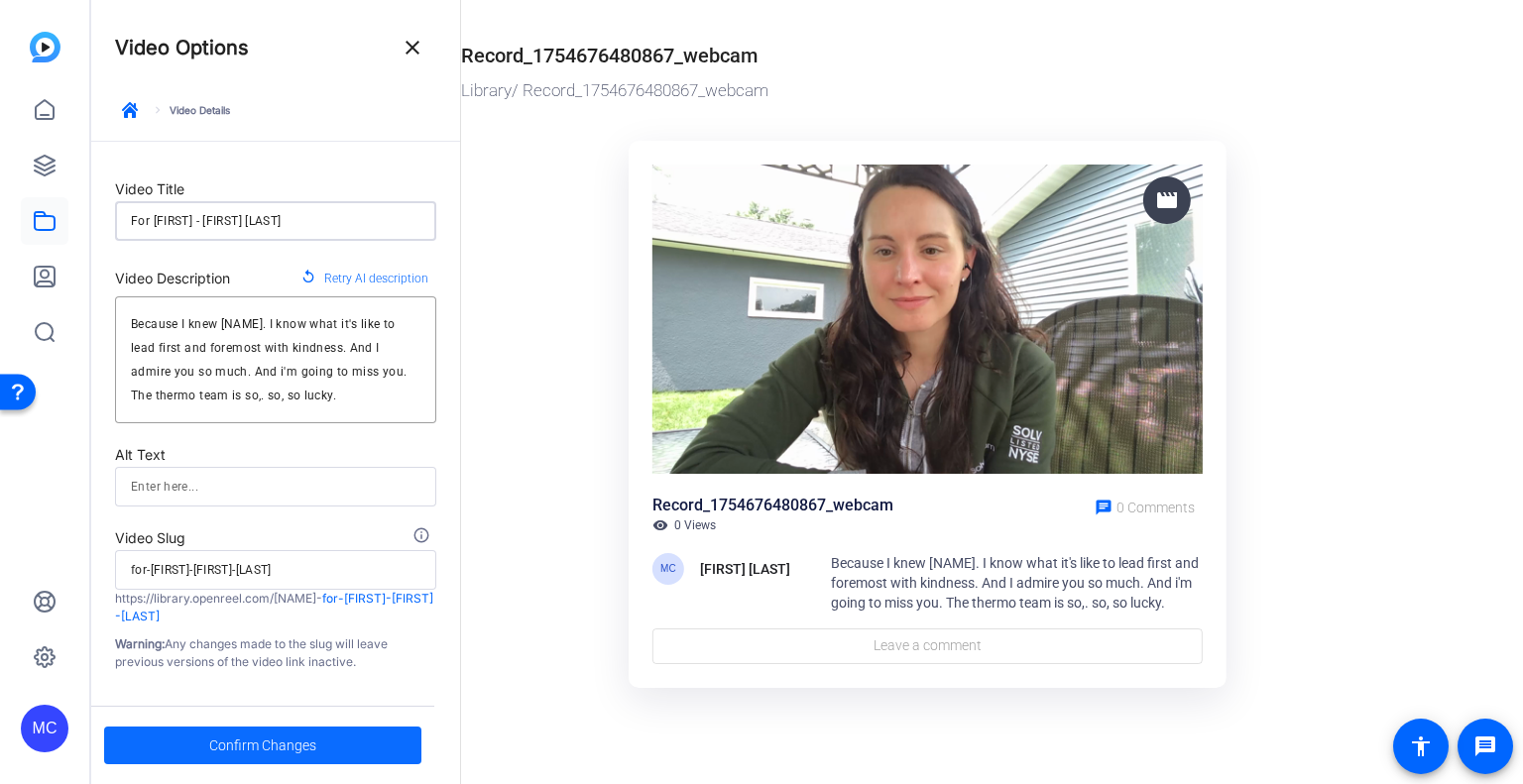 type on "For [FIRST] - [LAST] [LAST]" 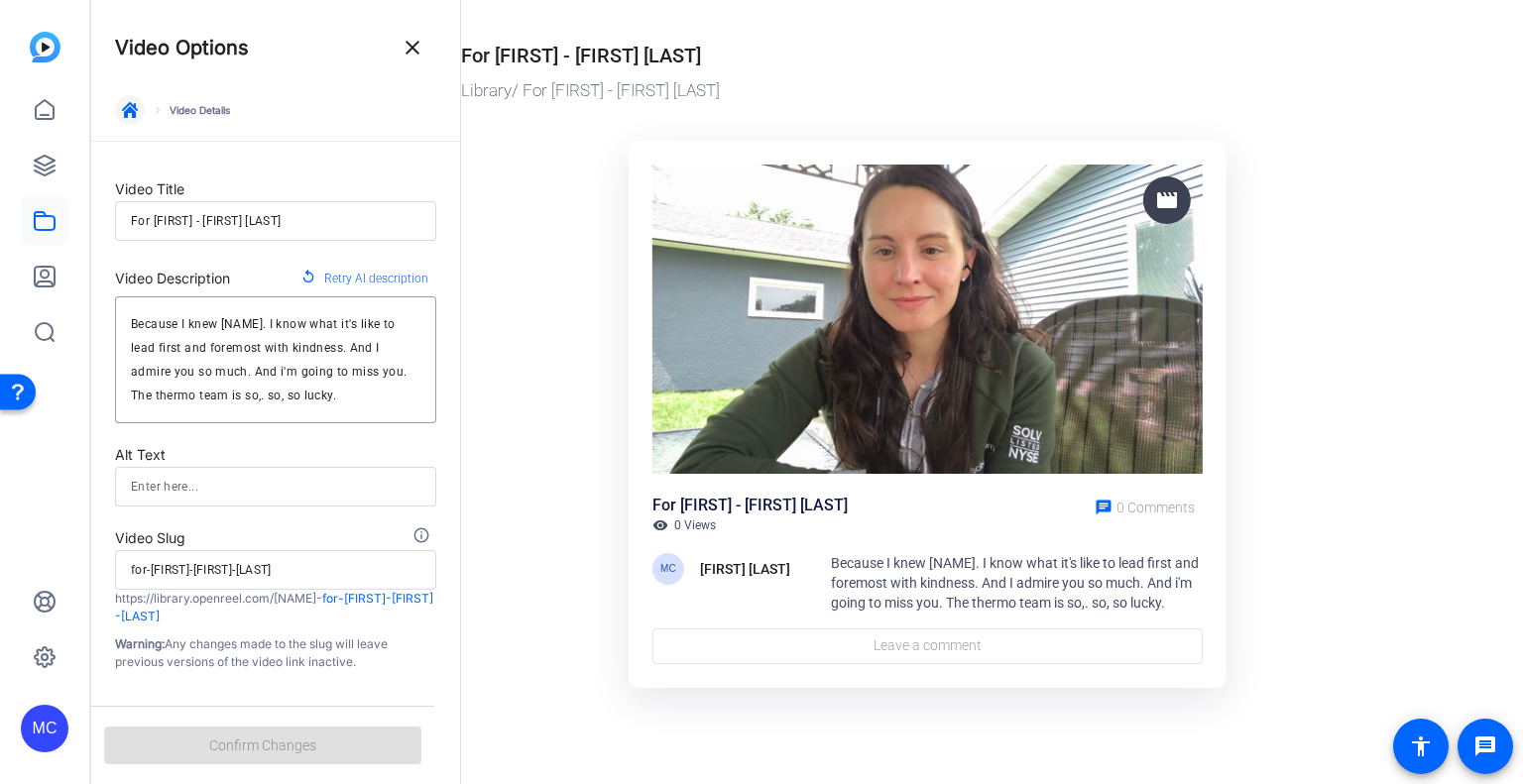 click 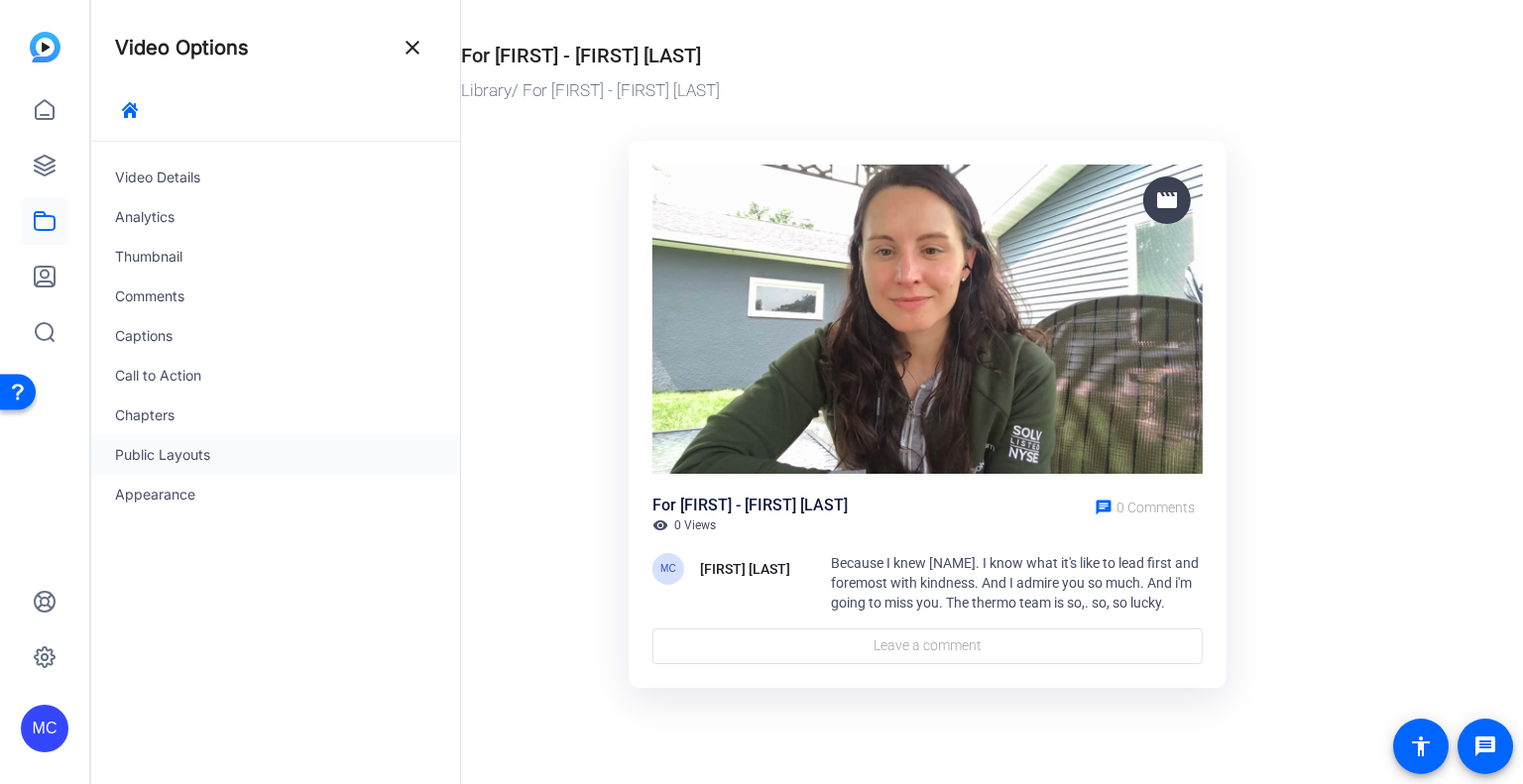 click on "Public Layouts" 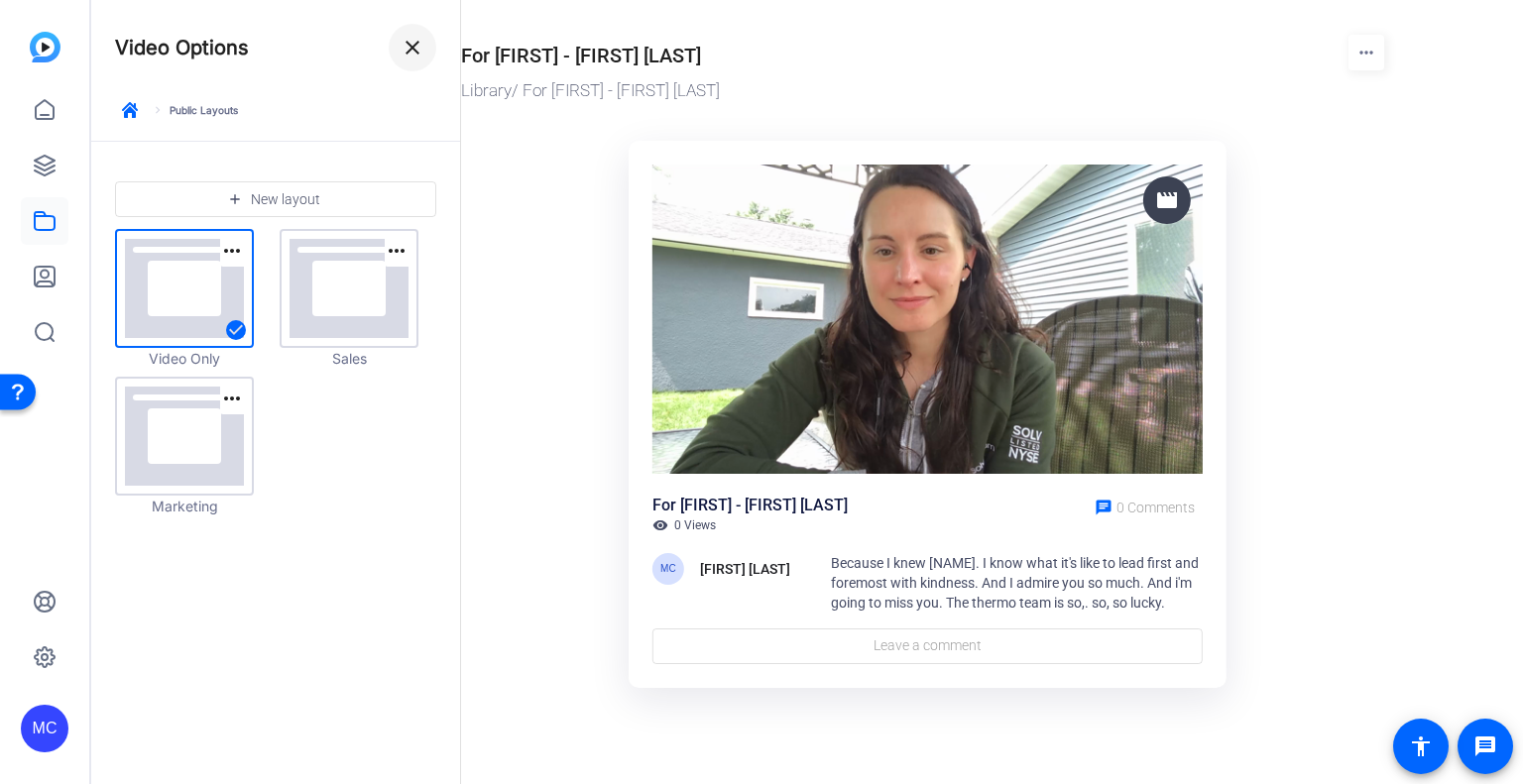 click 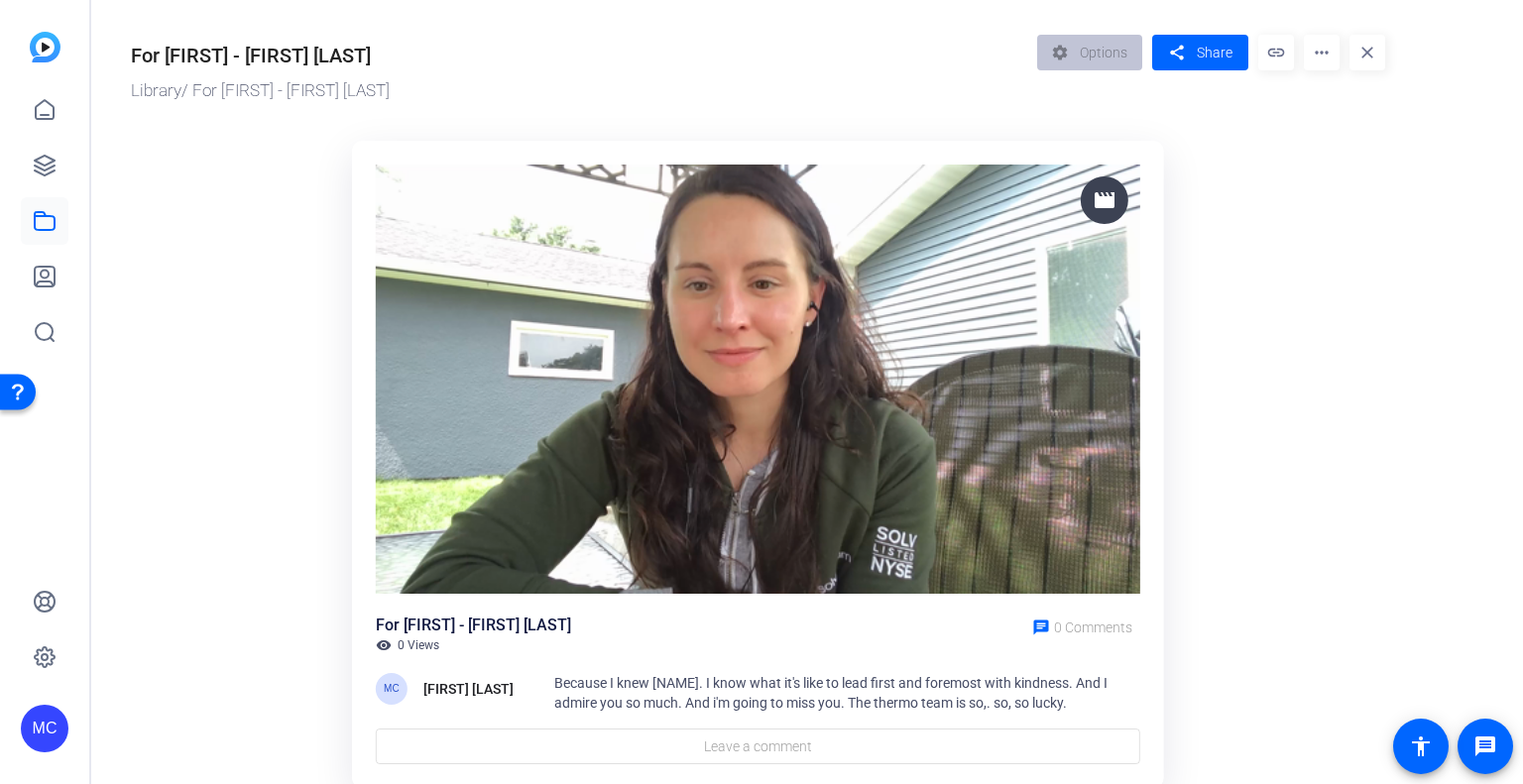 click on "link" 